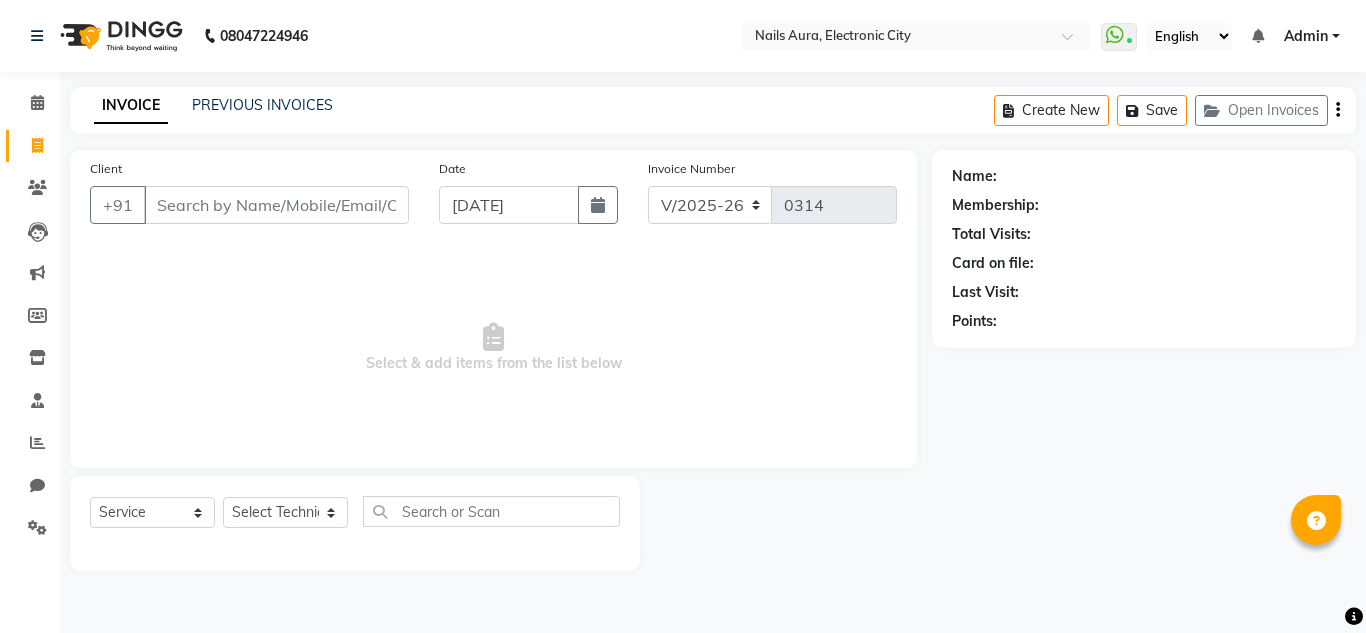 select on "8179" 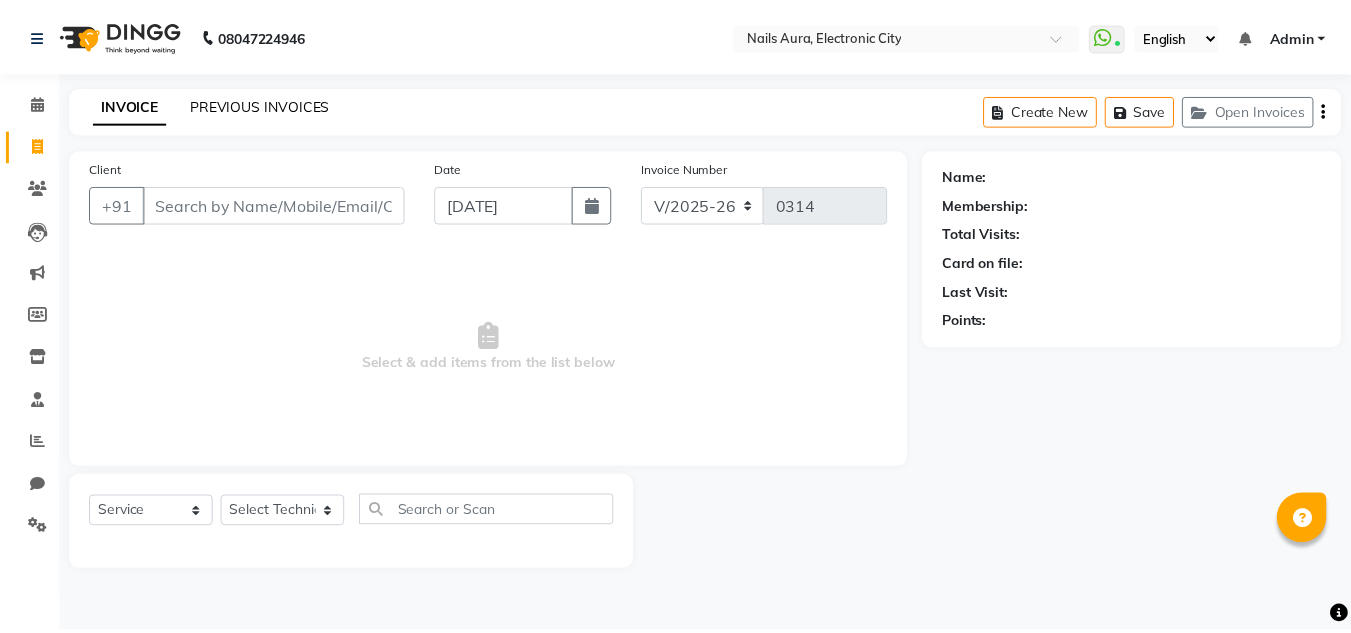 scroll, scrollTop: 0, scrollLeft: 0, axis: both 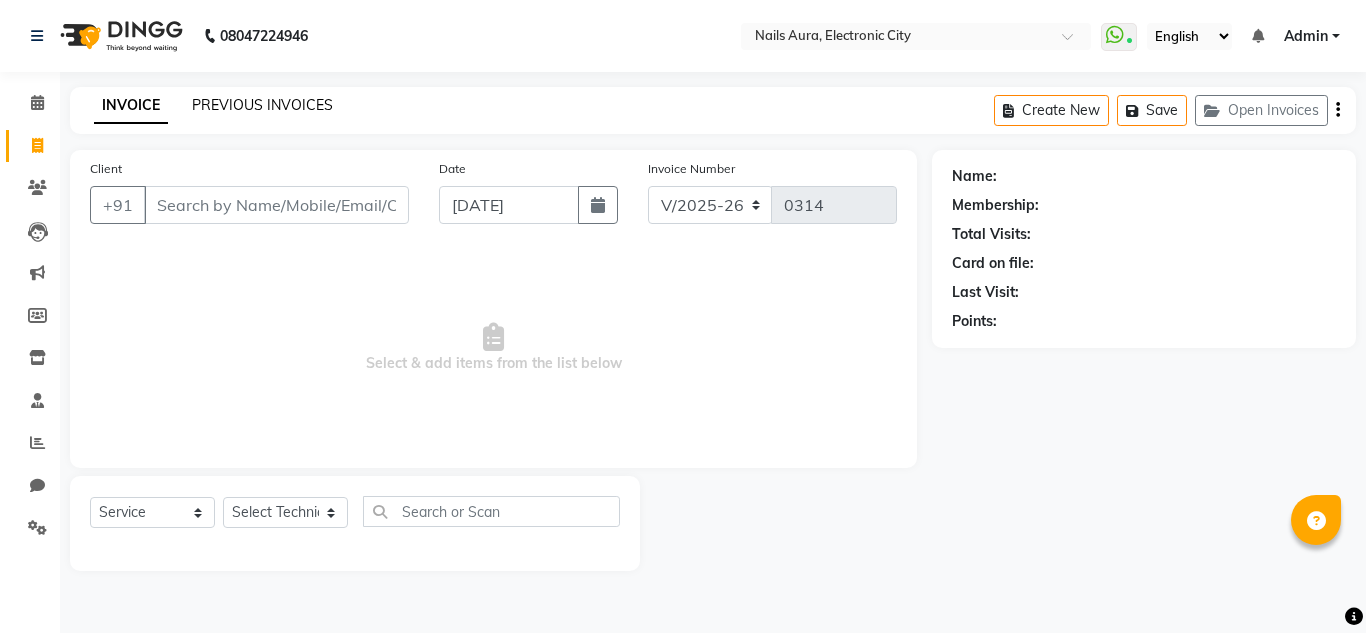 click on "PREVIOUS INVOICES" 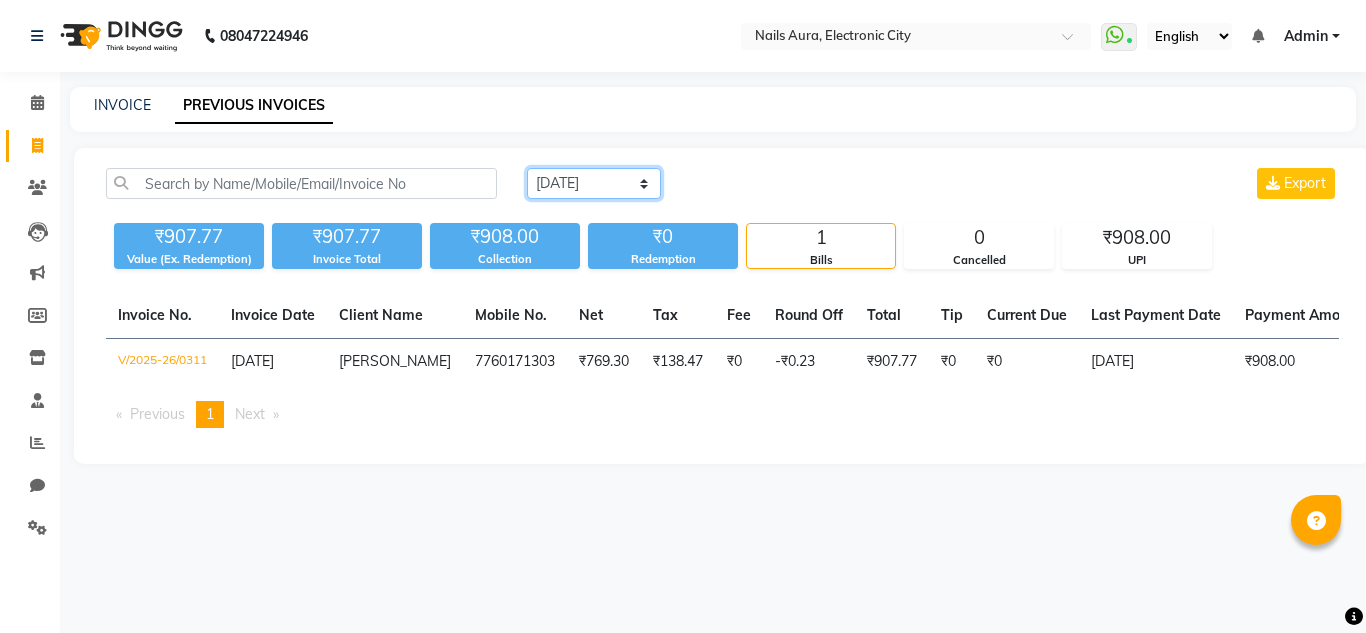 drag, startPoint x: 620, startPoint y: 177, endPoint x: 620, endPoint y: 228, distance: 51 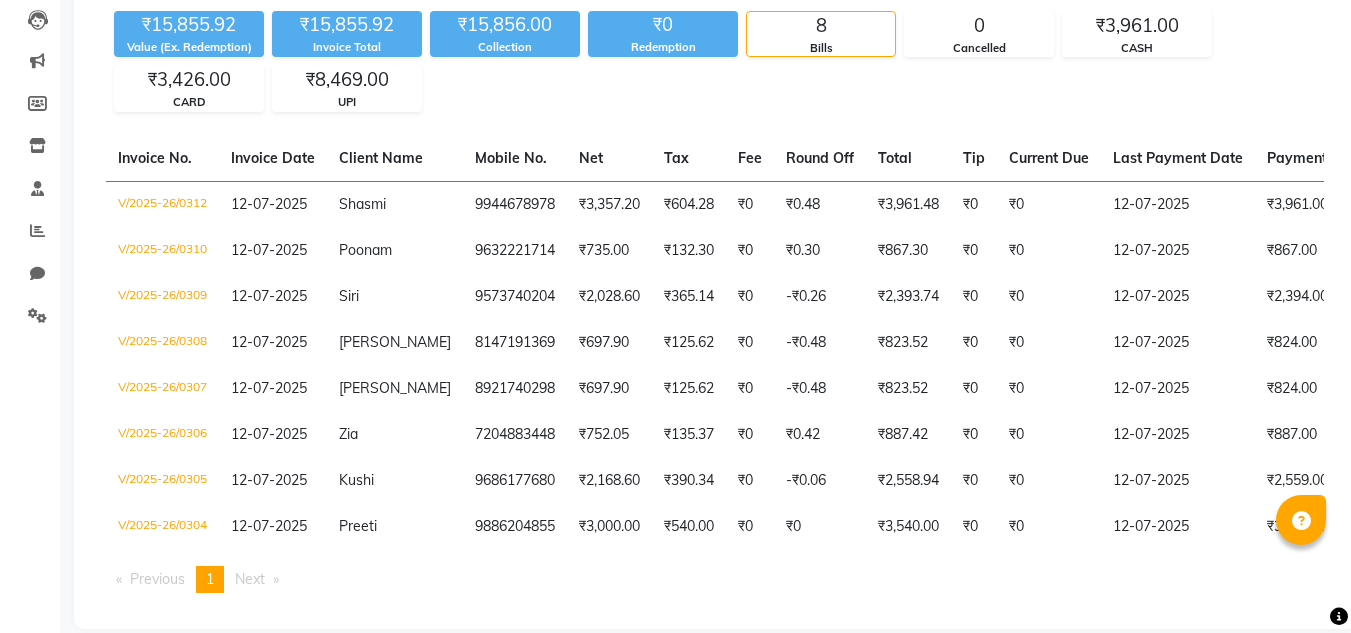 scroll, scrollTop: 253, scrollLeft: 0, axis: vertical 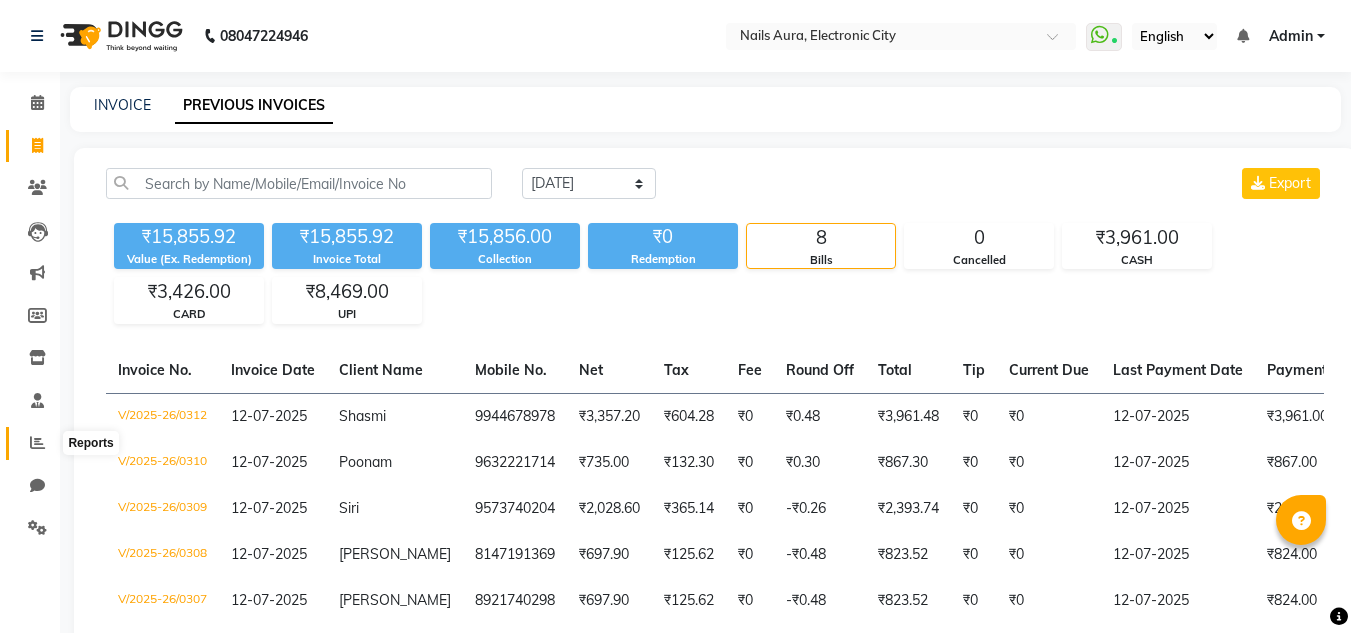 click 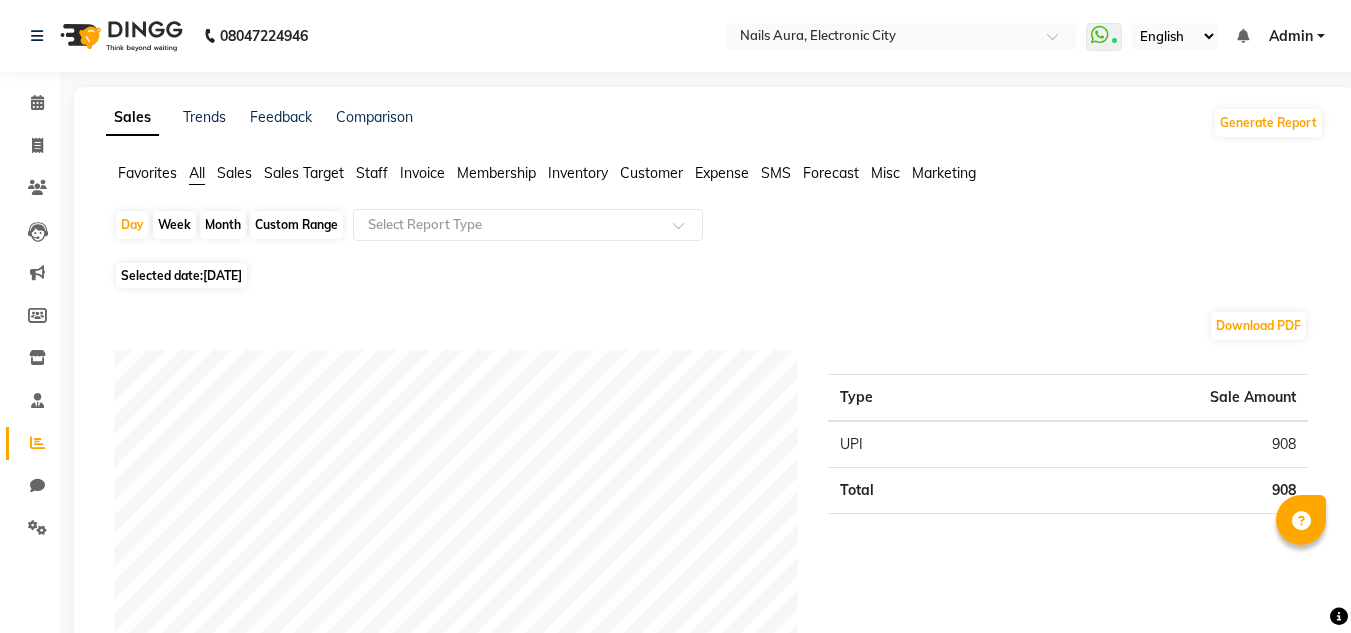 click on "Staff" 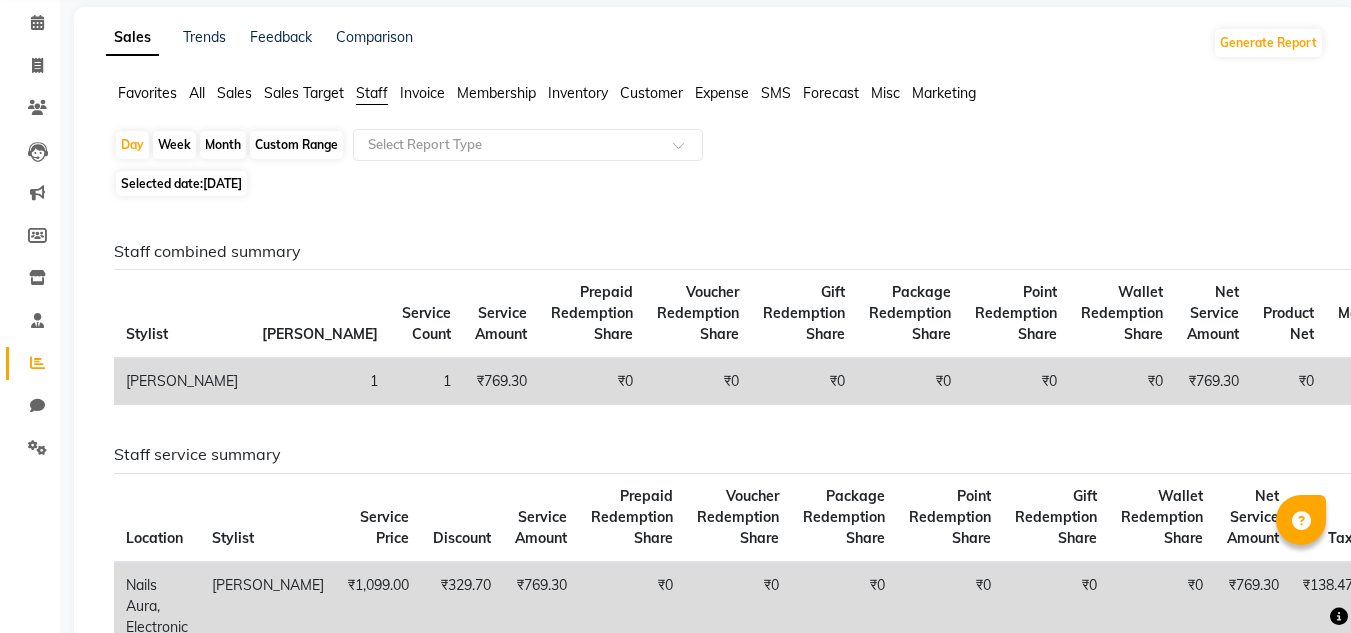 scroll, scrollTop: 120, scrollLeft: 0, axis: vertical 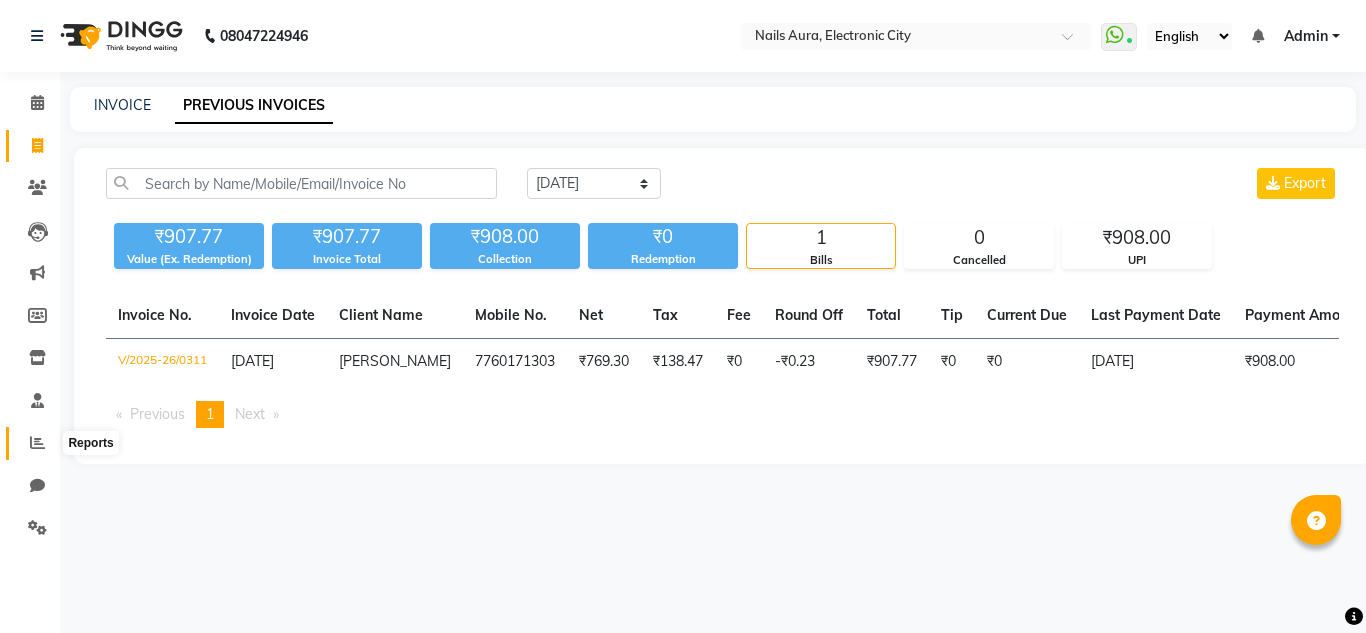 click 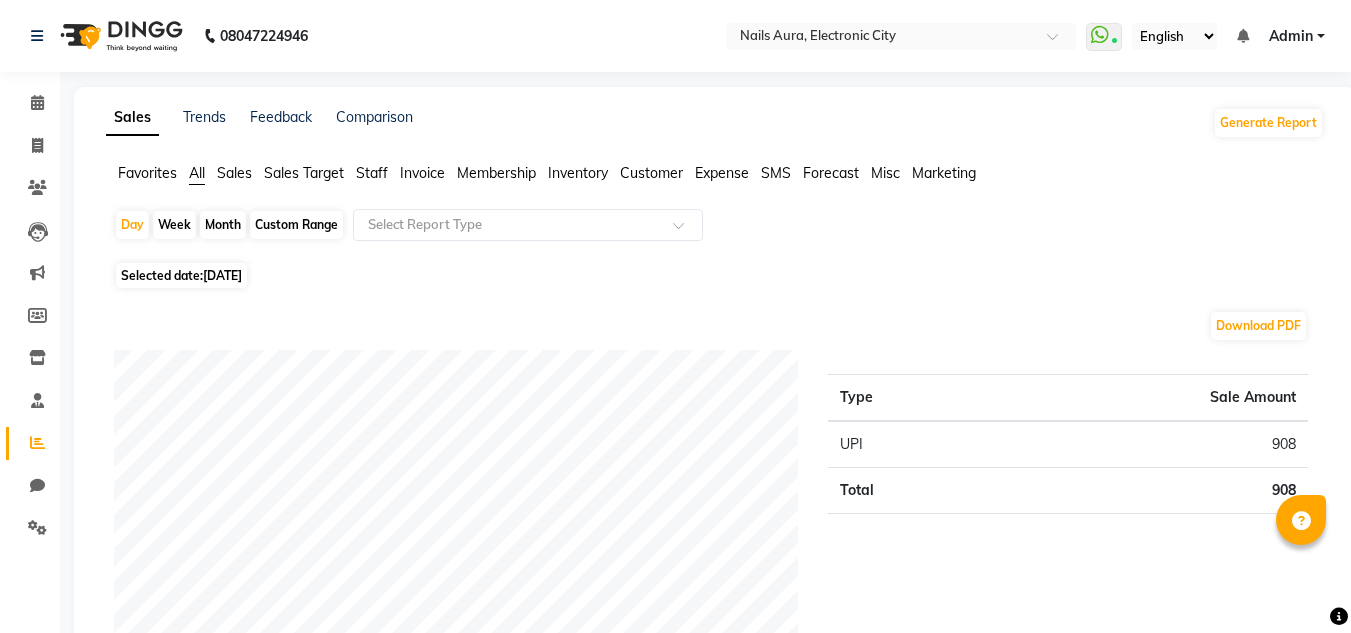 click on "Month" 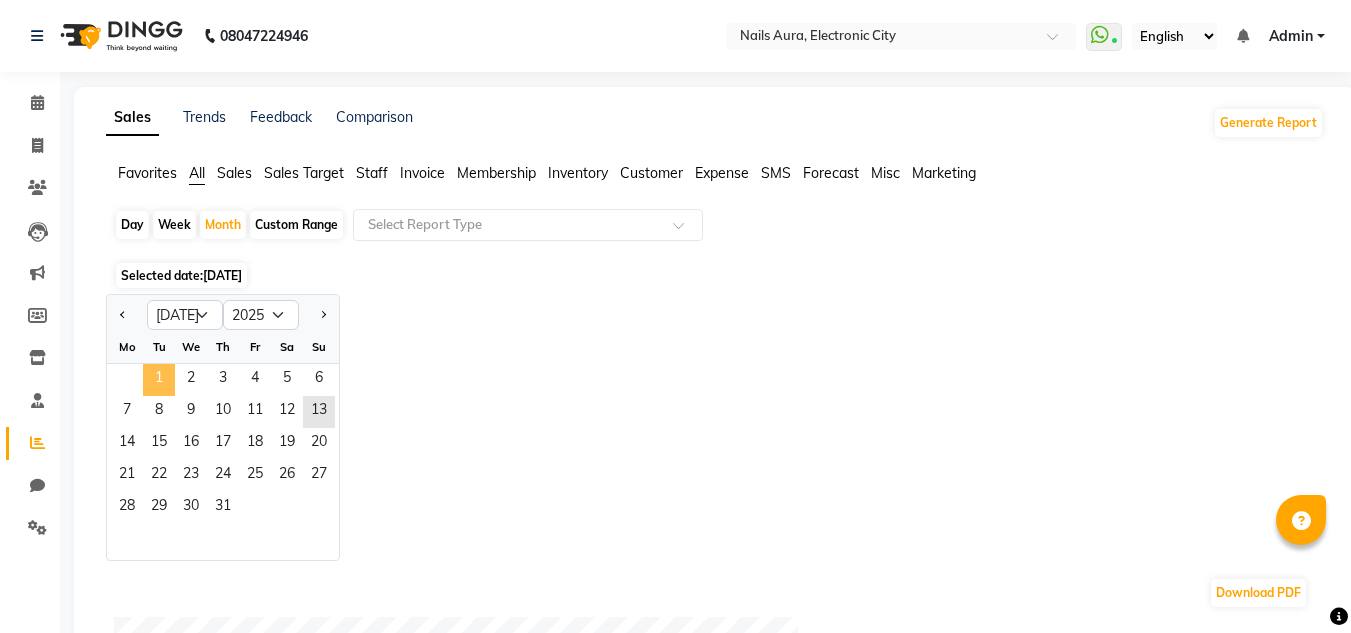 click on "1" 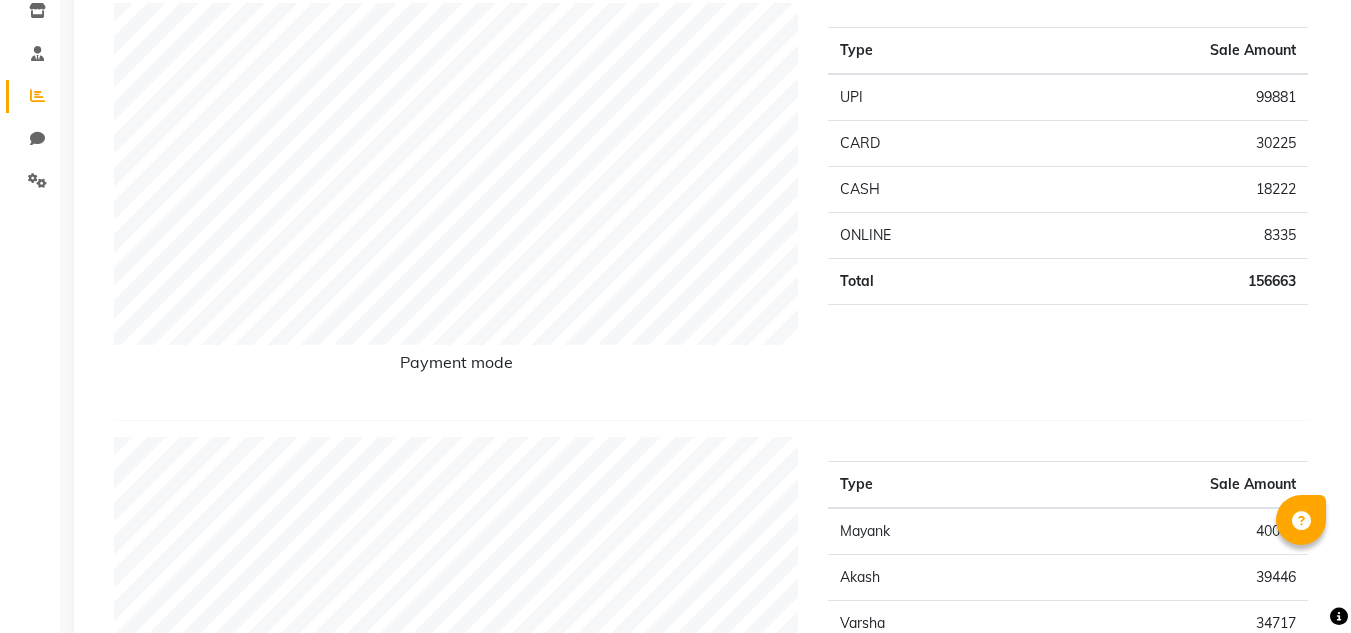 scroll, scrollTop: 360, scrollLeft: 0, axis: vertical 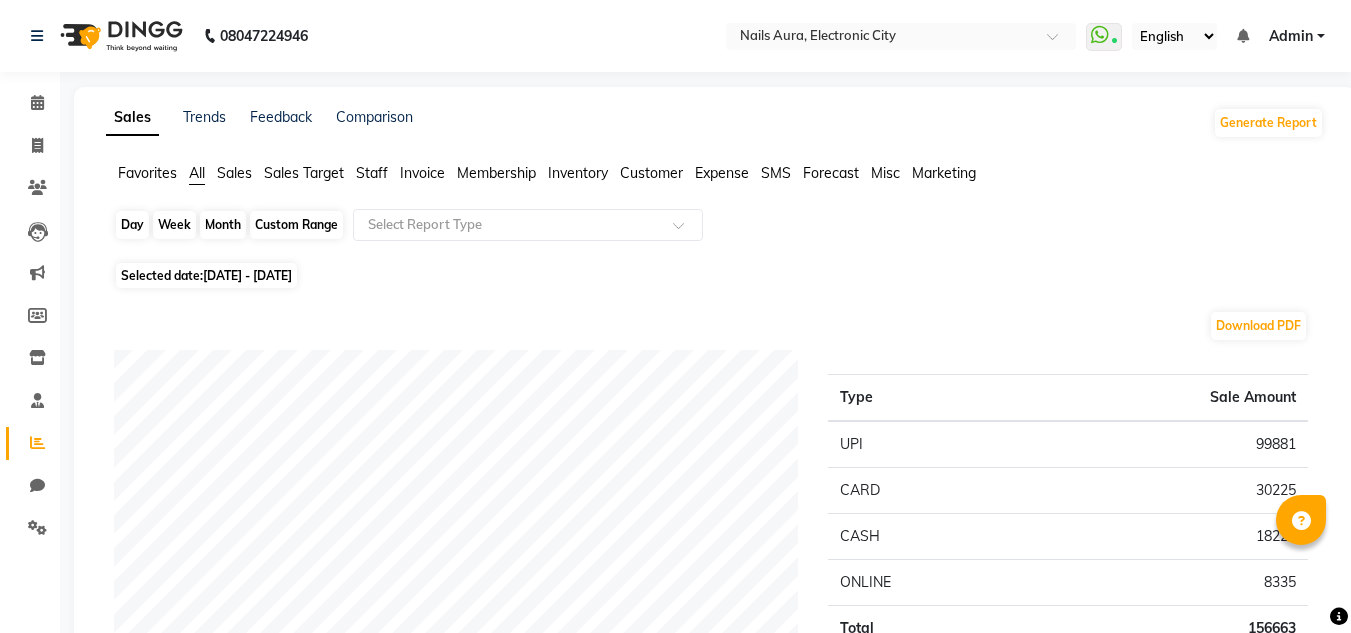 click on "Month" 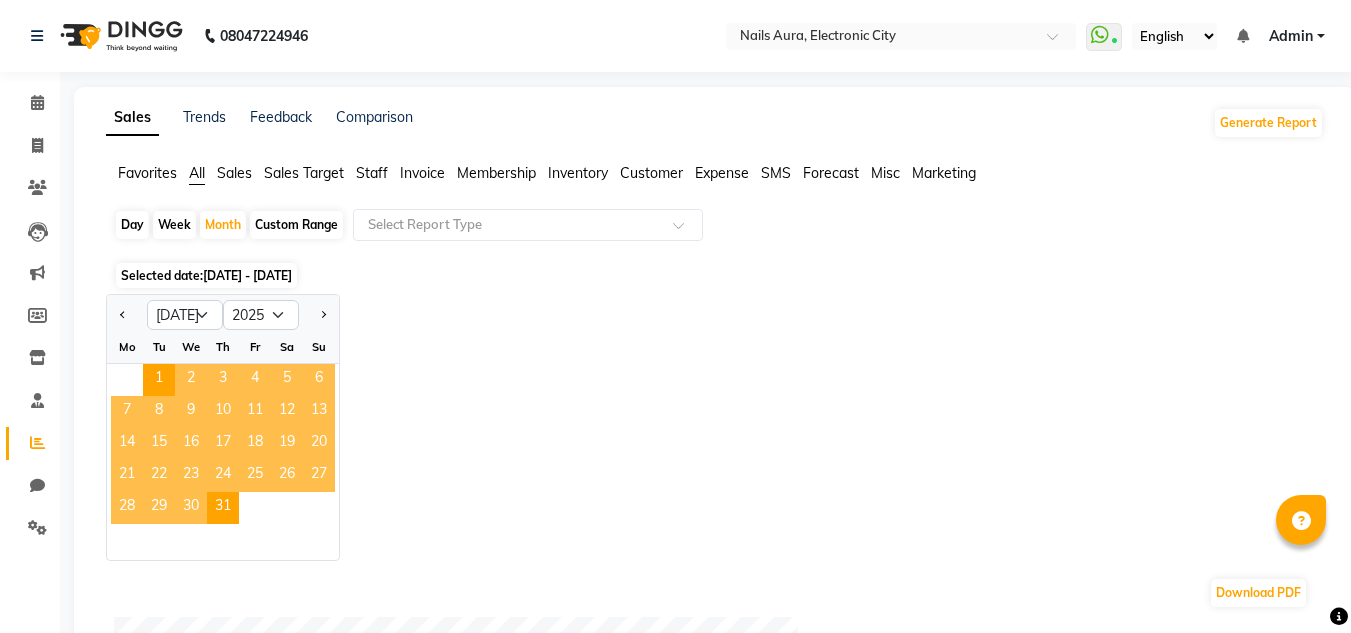 click on "Jan Feb Mar Apr May Jun [DATE] Aug Sep Oct Nov [DATE] 2016 2017 2018 2019 2020 2021 2022 2023 2024 2025 2026 2027 2028 2029 2030 2031 2032 2033 2034 2035 Mo Tu We Th Fr Sa Su  1   2   3   4   5   6   7   8   9   10   11   12   13   14   15   16   17   18   19   20   21   22   23   24   25   26   27   28   29   30   31" 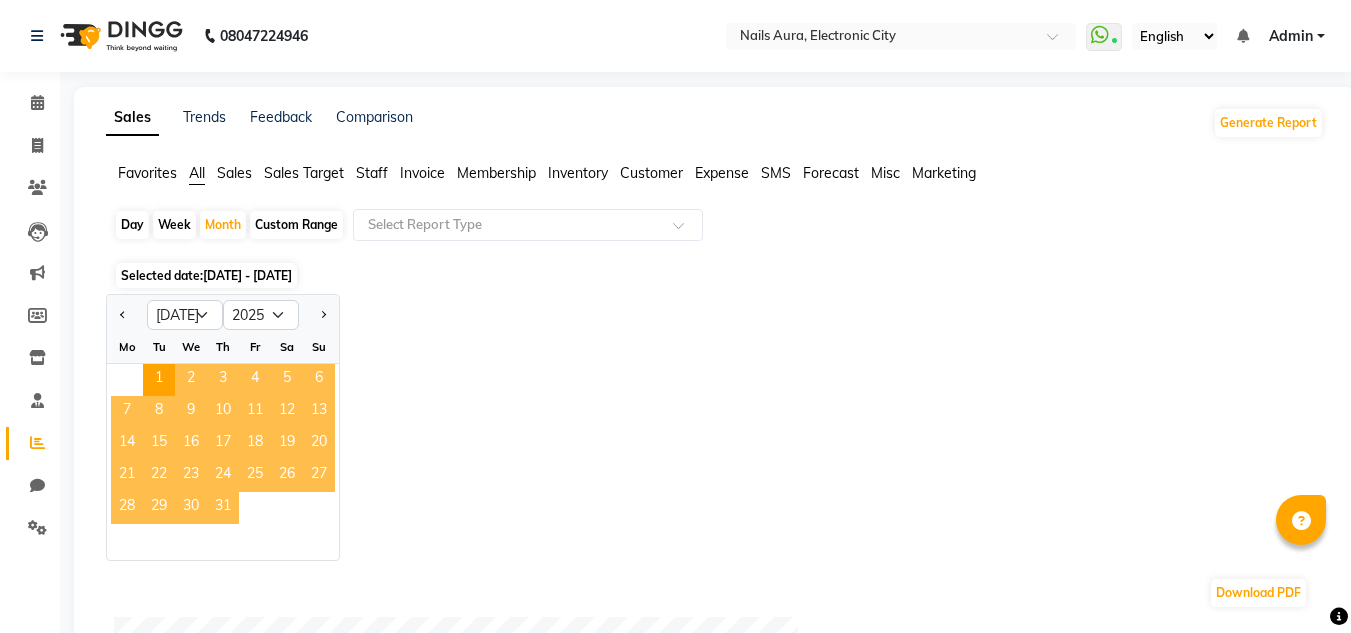 click on "31" 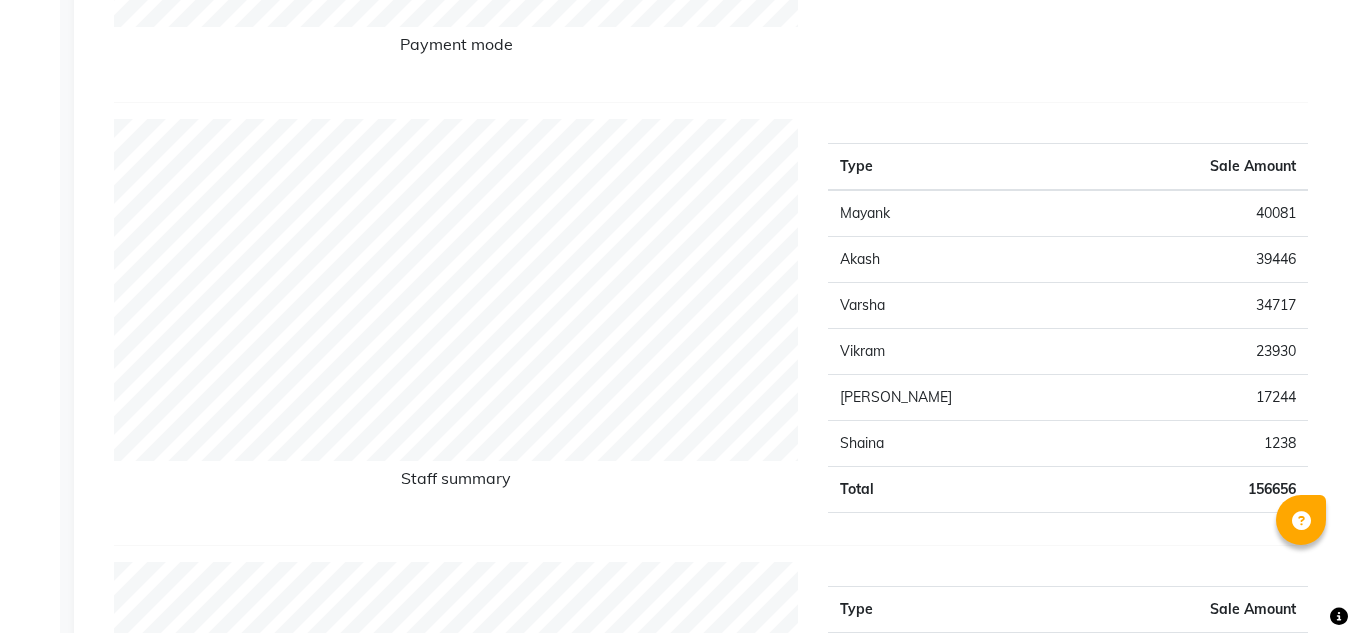 scroll, scrollTop: 685, scrollLeft: 0, axis: vertical 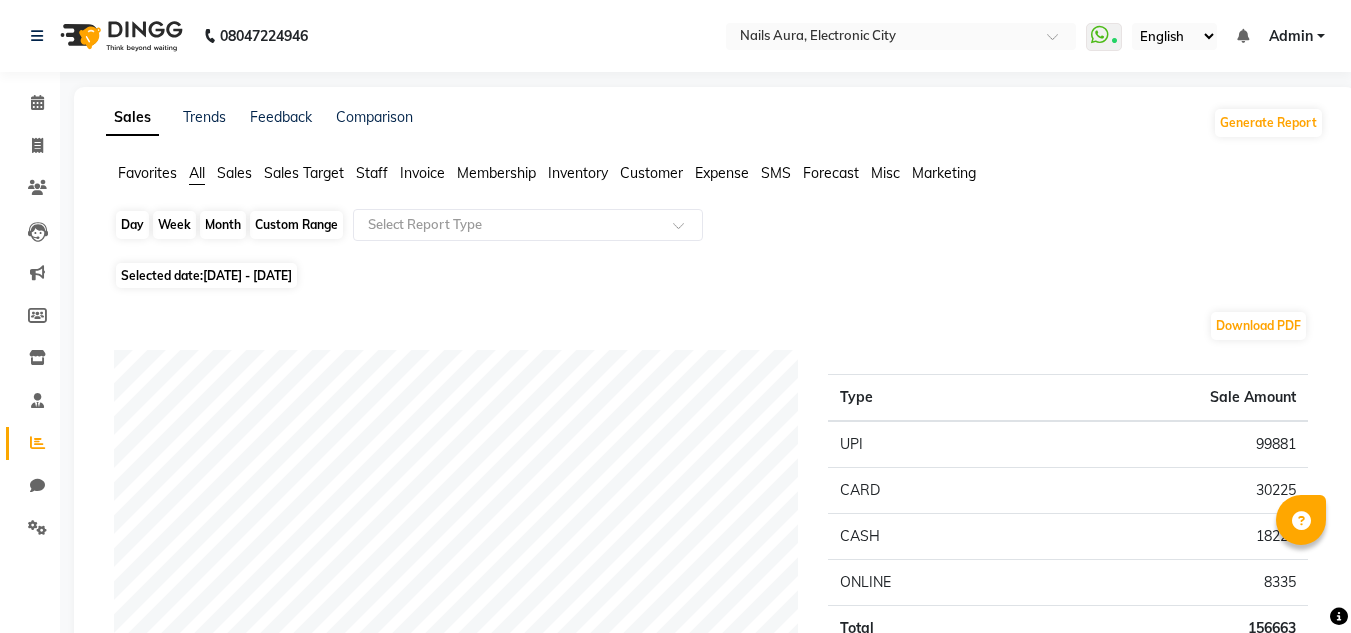 click on "Month" 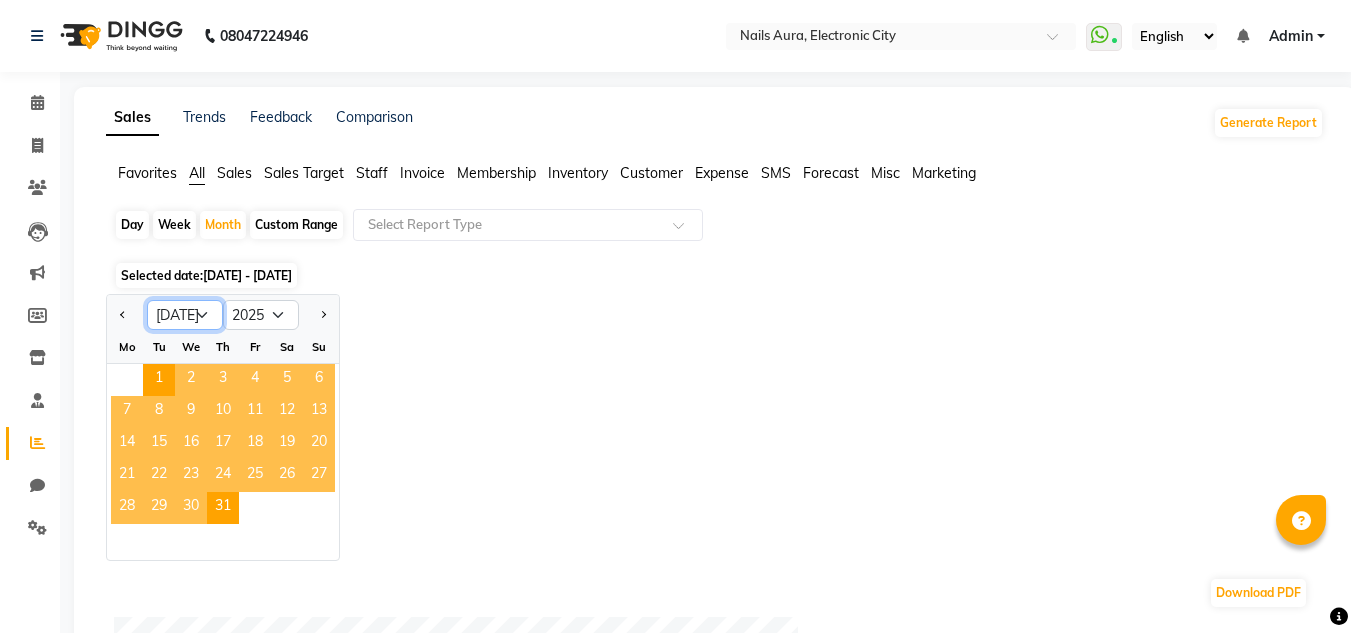 click on "Jan Feb Mar Apr May Jun [DATE] Aug Sep Oct Nov Dec" 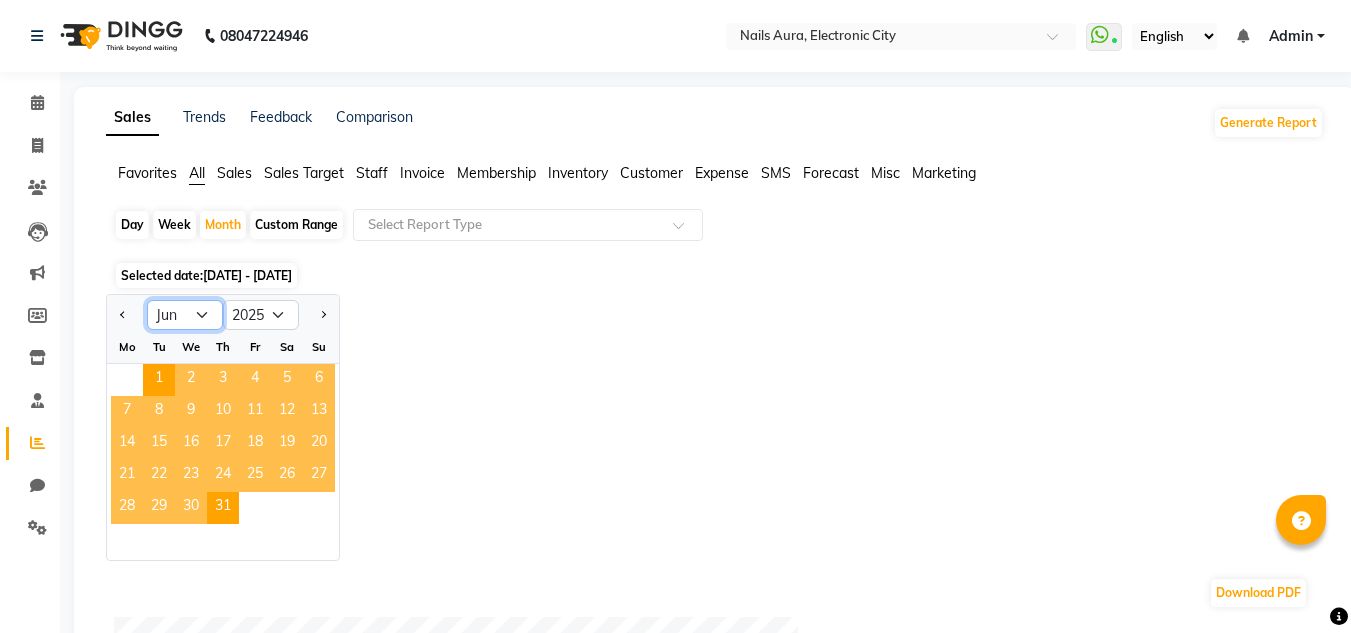 click on "Jan Feb Mar Apr May Jun [DATE] Aug Sep Oct Nov Dec" 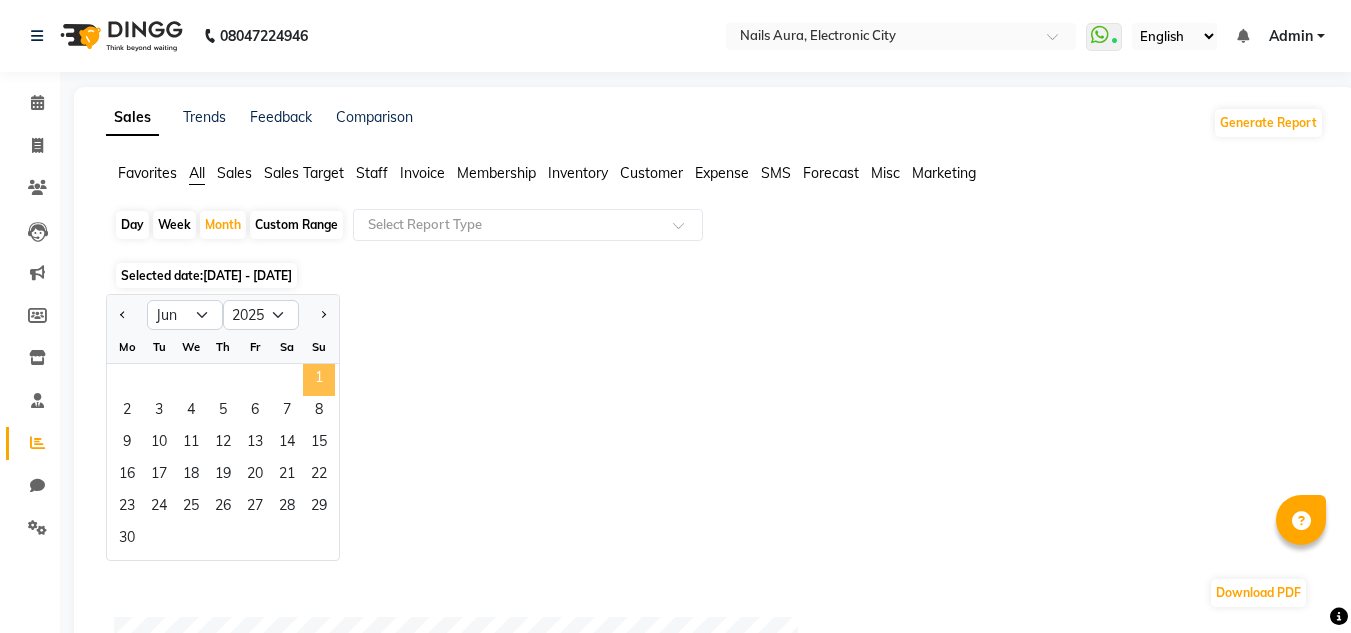 click on "1" 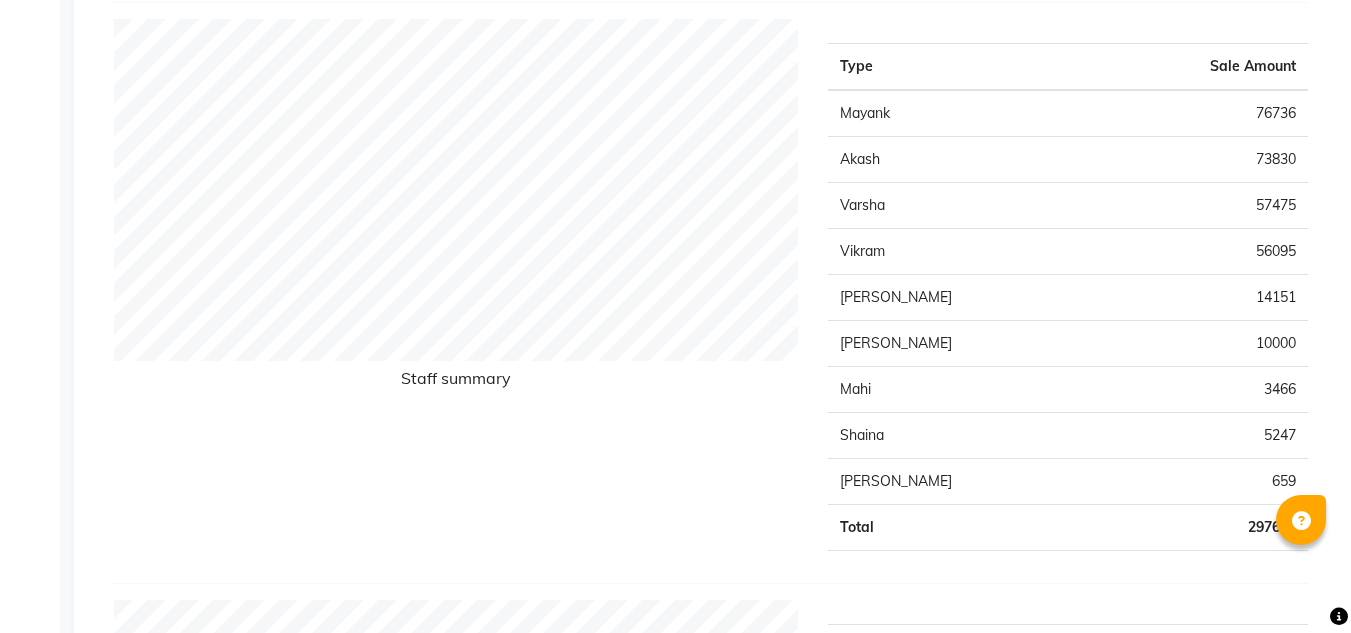 scroll, scrollTop: 739, scrollLeft: 0, axis: vertical 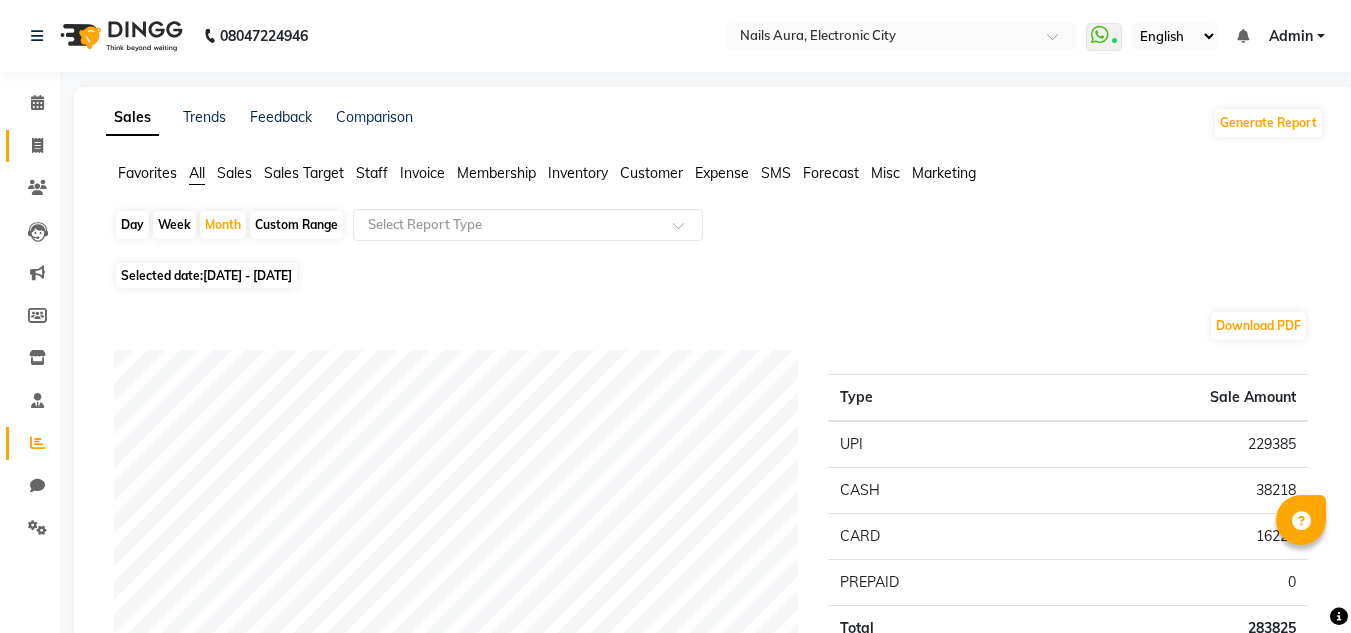 click on "Invoice" 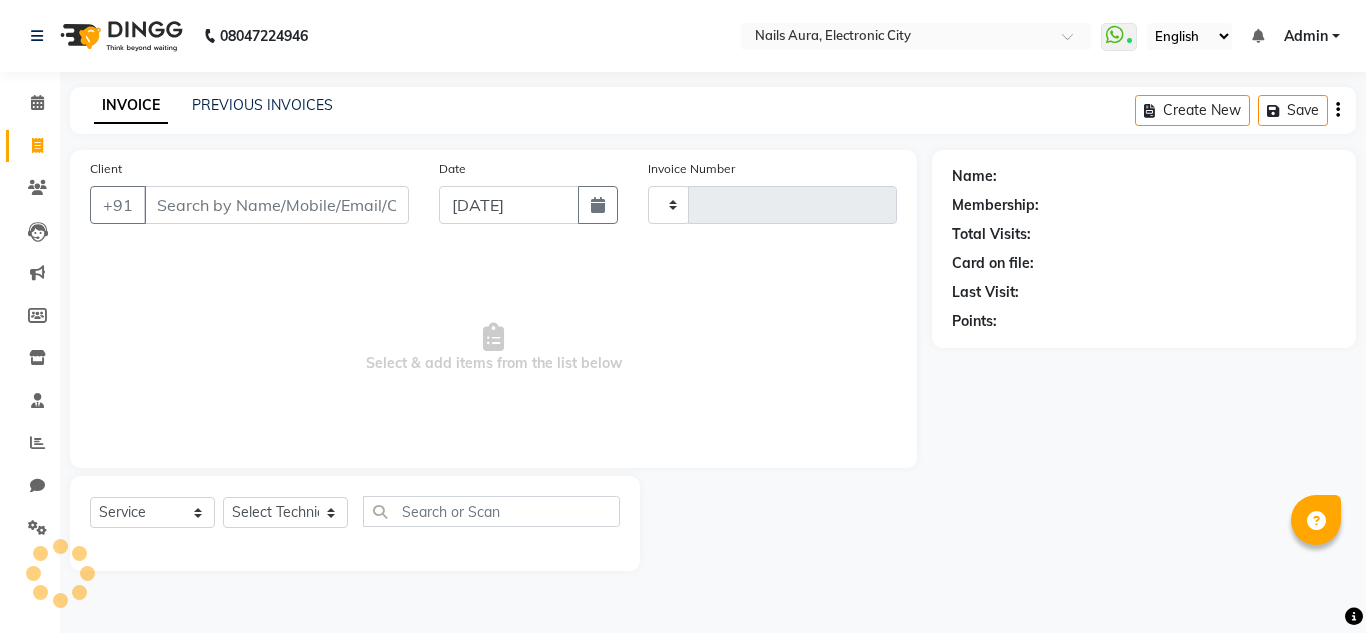 type on "0314" 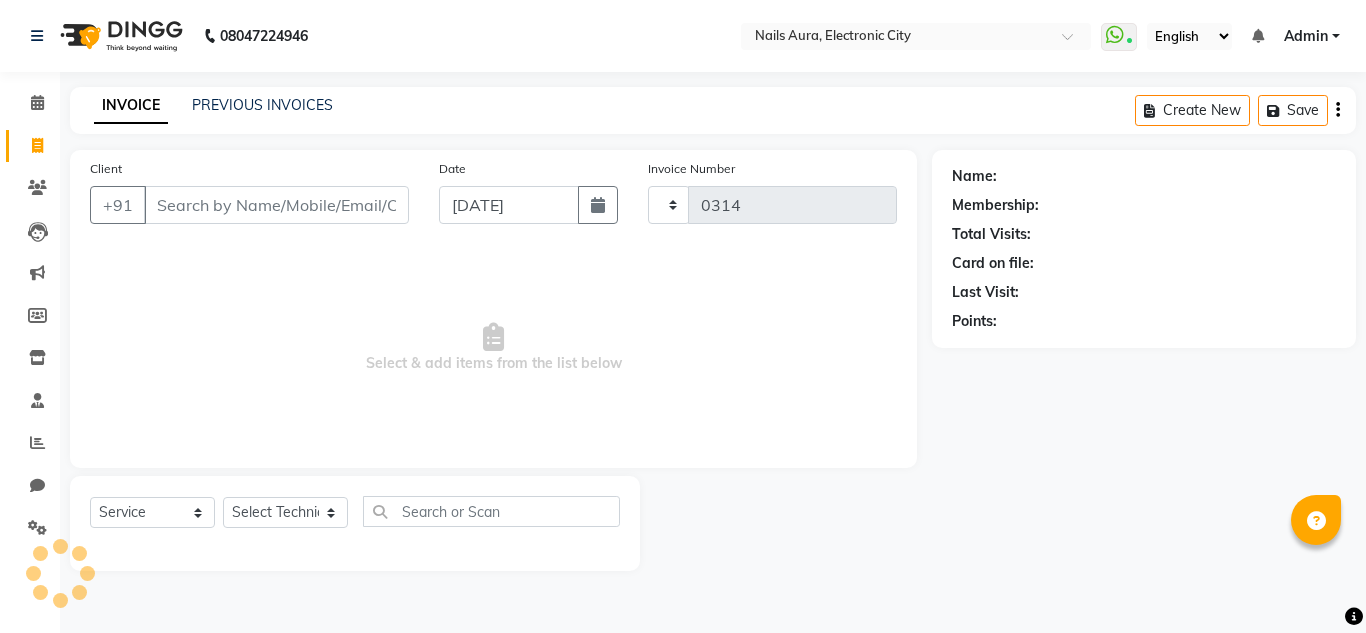 select on "8179" 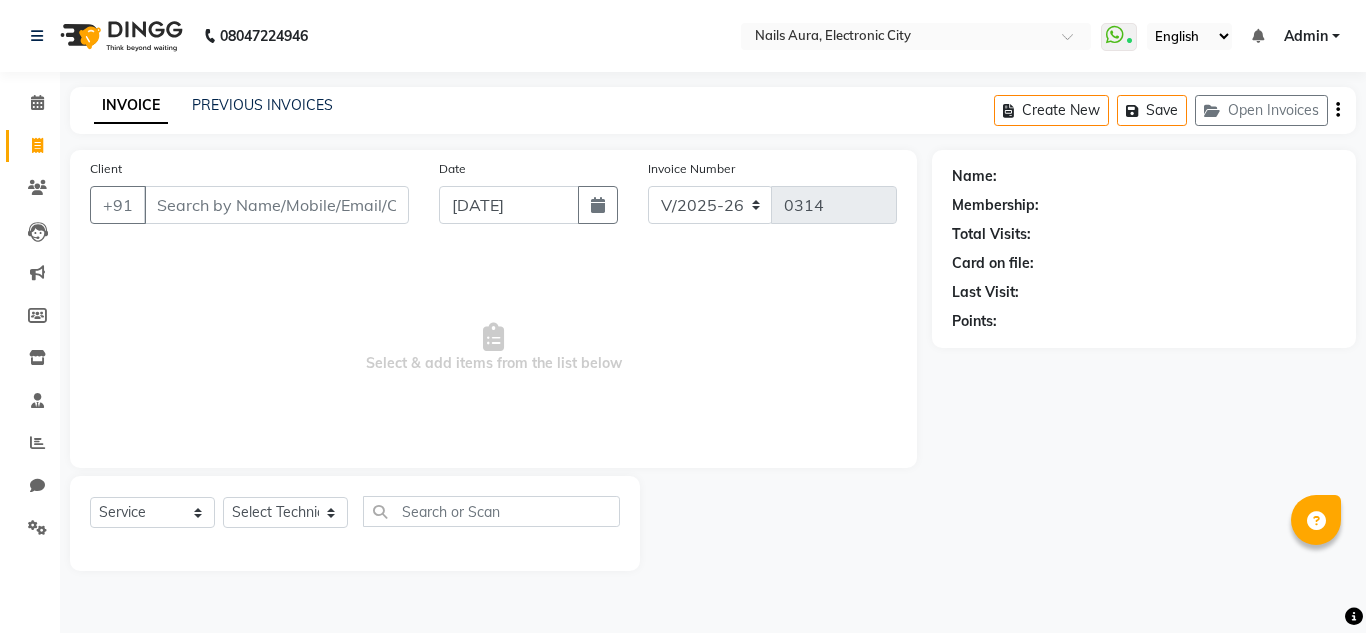 click on "Client" at bounding box center (276, 205) 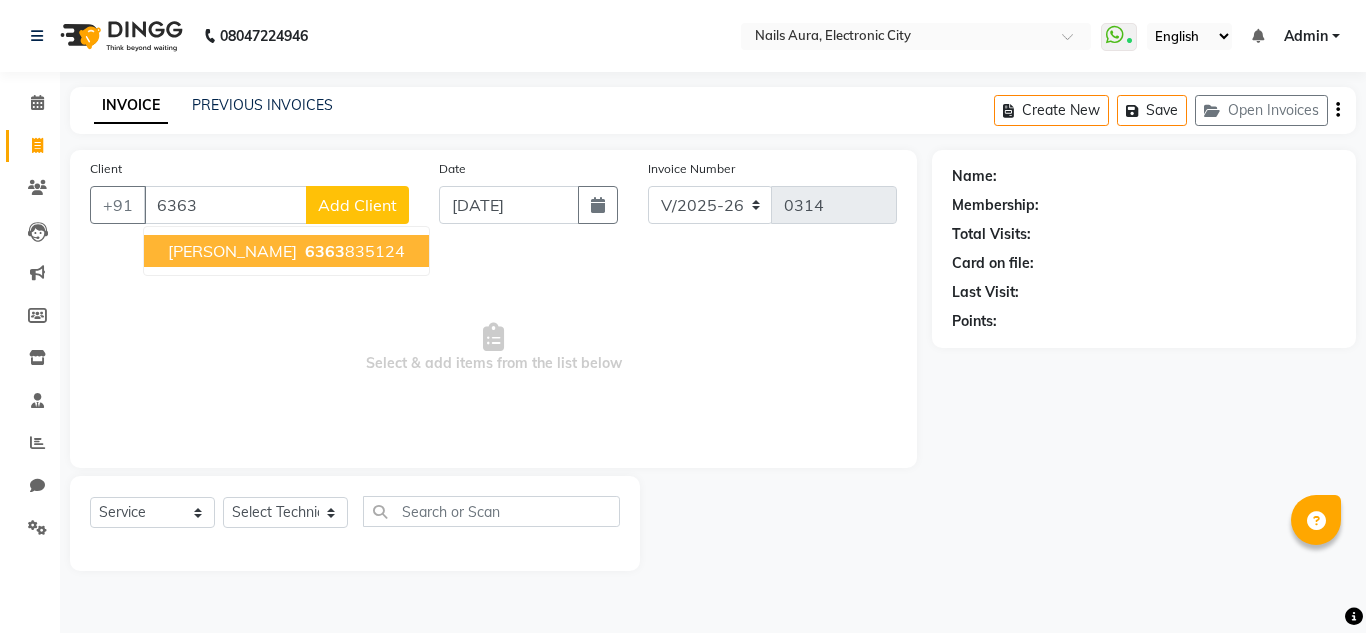 click on "6363 835124" at bounding box center [353, 251] 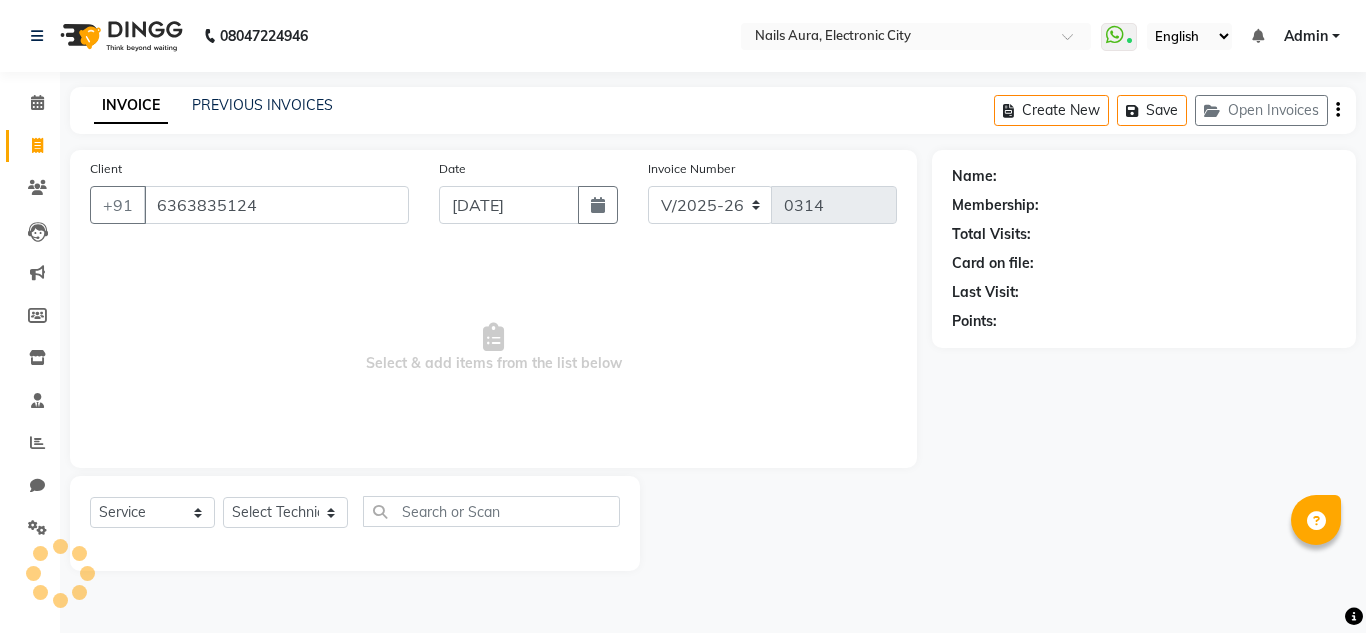 type on "6363835124" 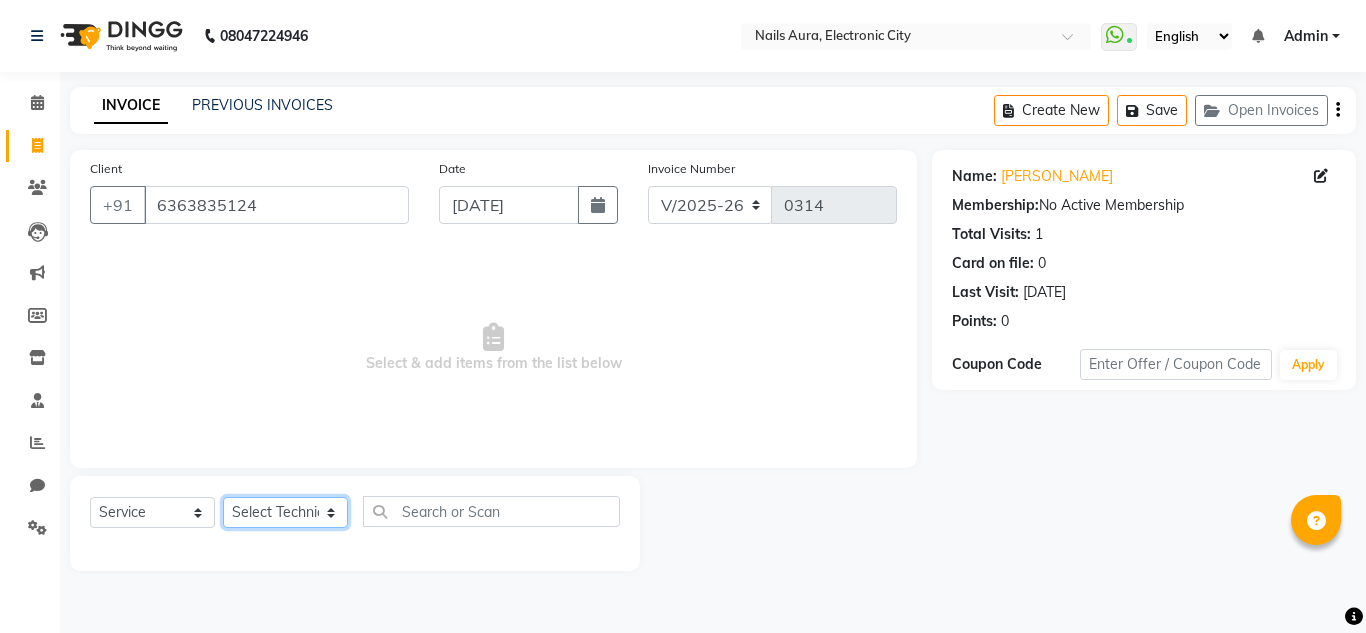 click on "Select Technician [PERSON_NAME] [PERSON_NAME] Pooja [PERSON_NAME] [PERSON_NAME] [PERSON_NAME] [PERSON_NAME] Vikram" 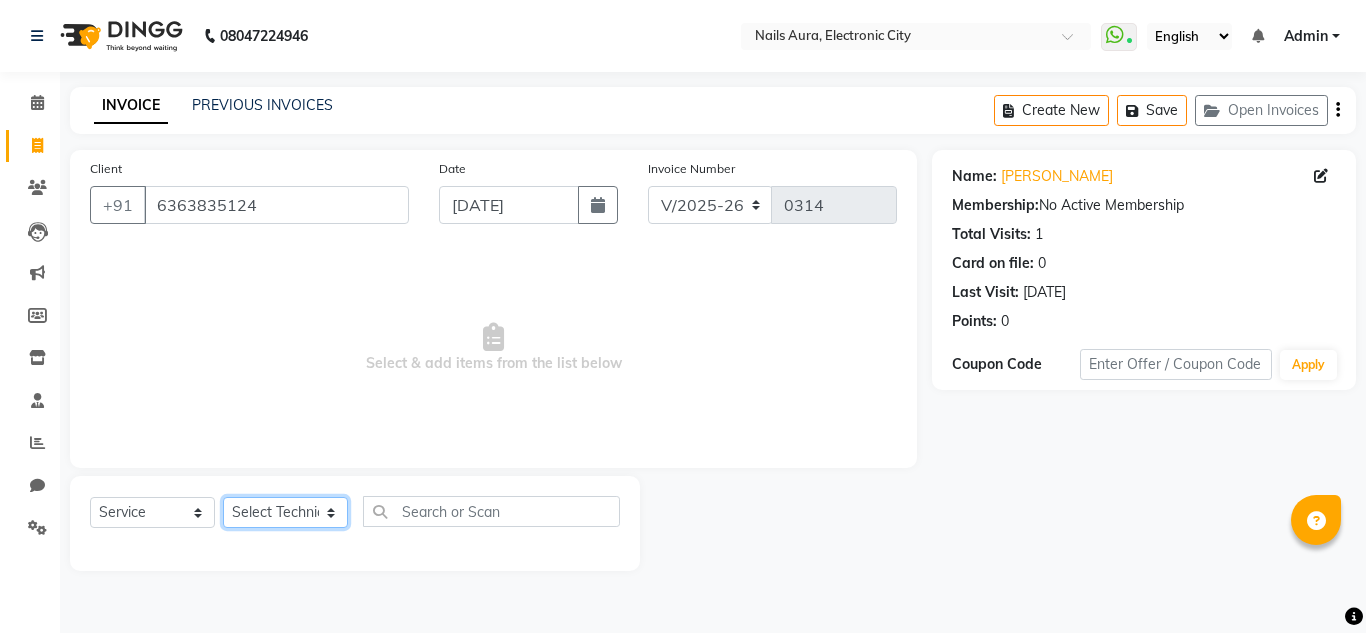 select on "80444" 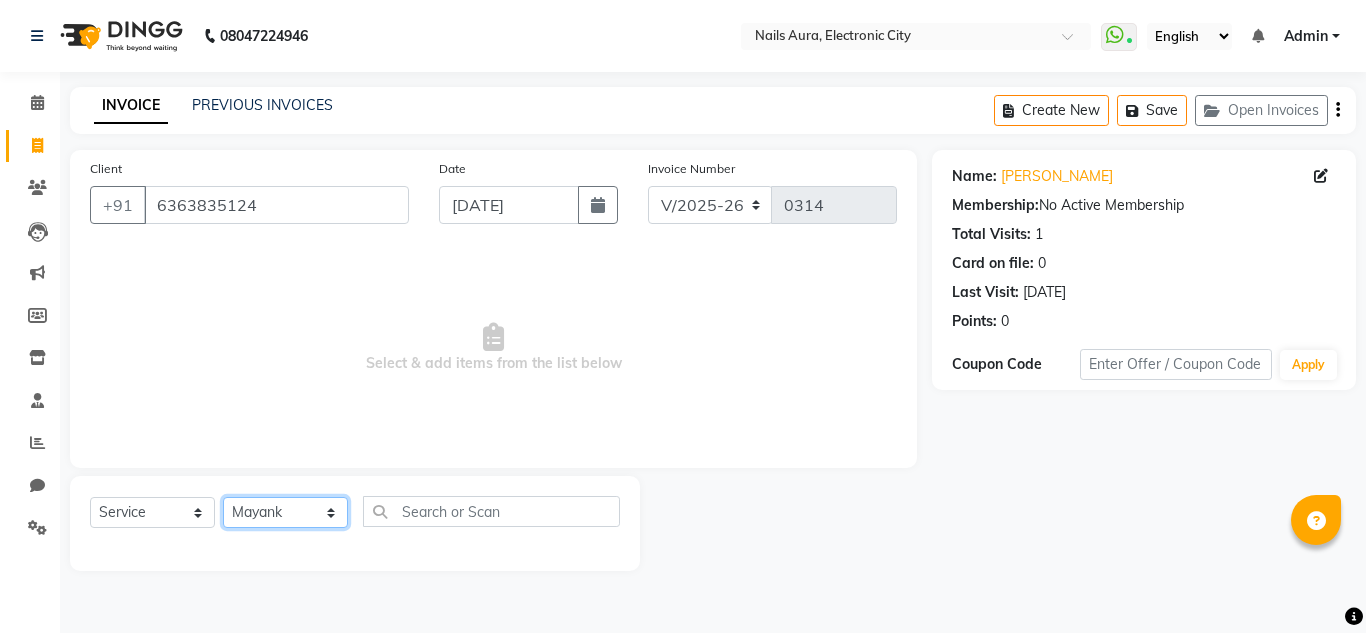 click on "Select Technician [PERSON_NAME] [PERSON_NAME] Pooja [PERSON_NAME] [PERSON_NAME] [PERSON_NAME] [PERSON_NAME] Vikram" 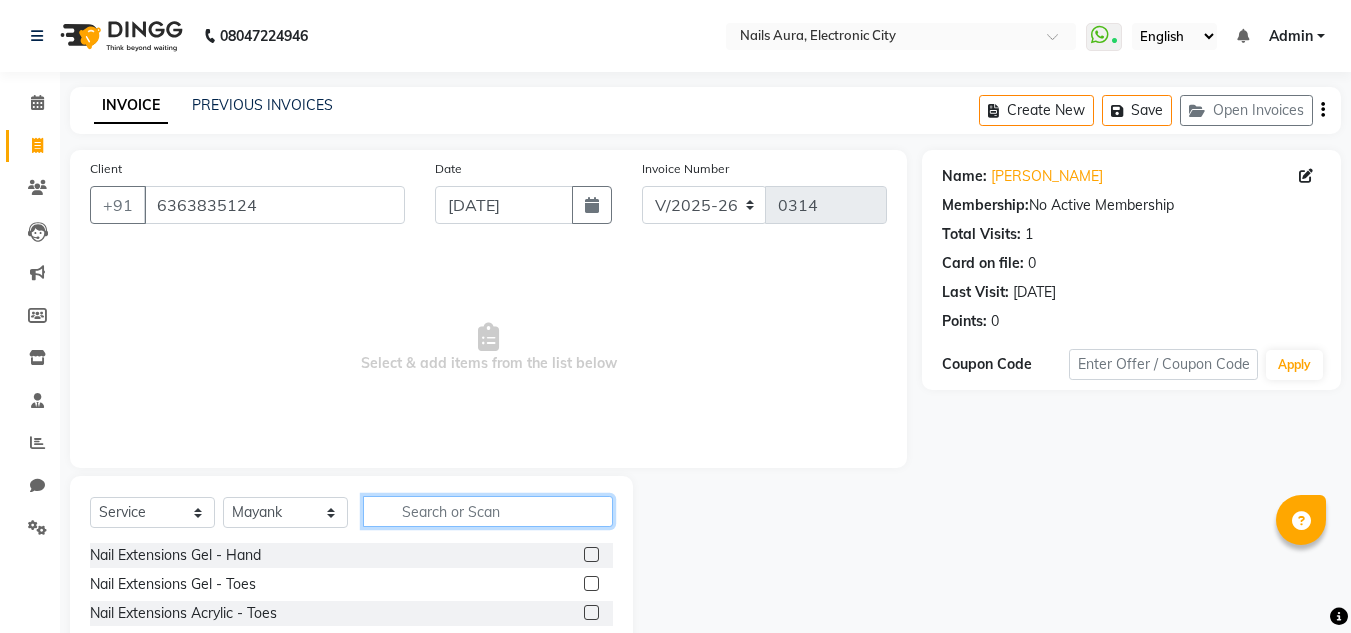 click 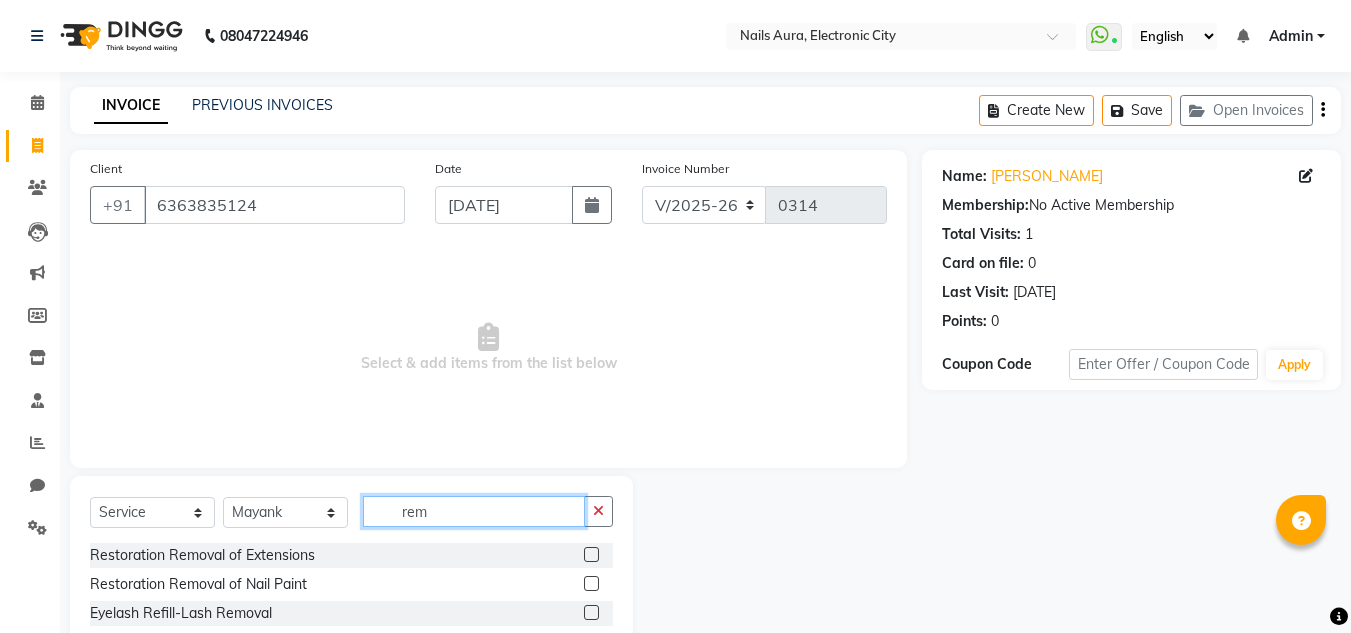 type on "rem" 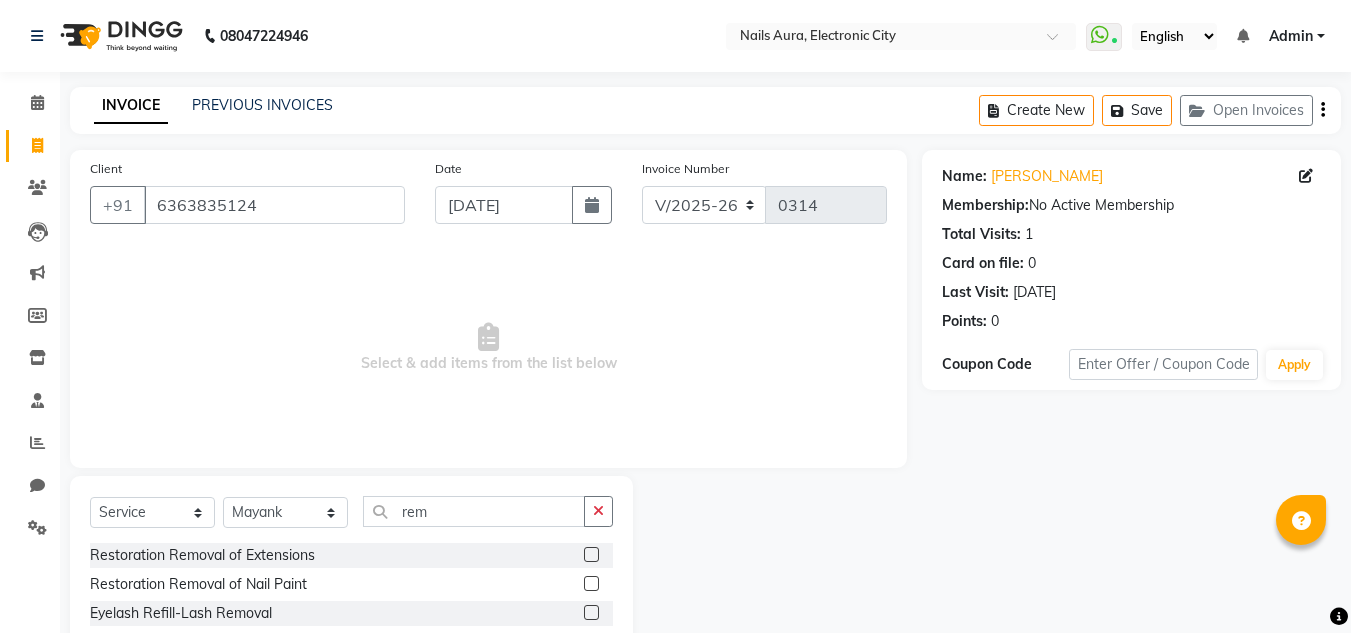 click 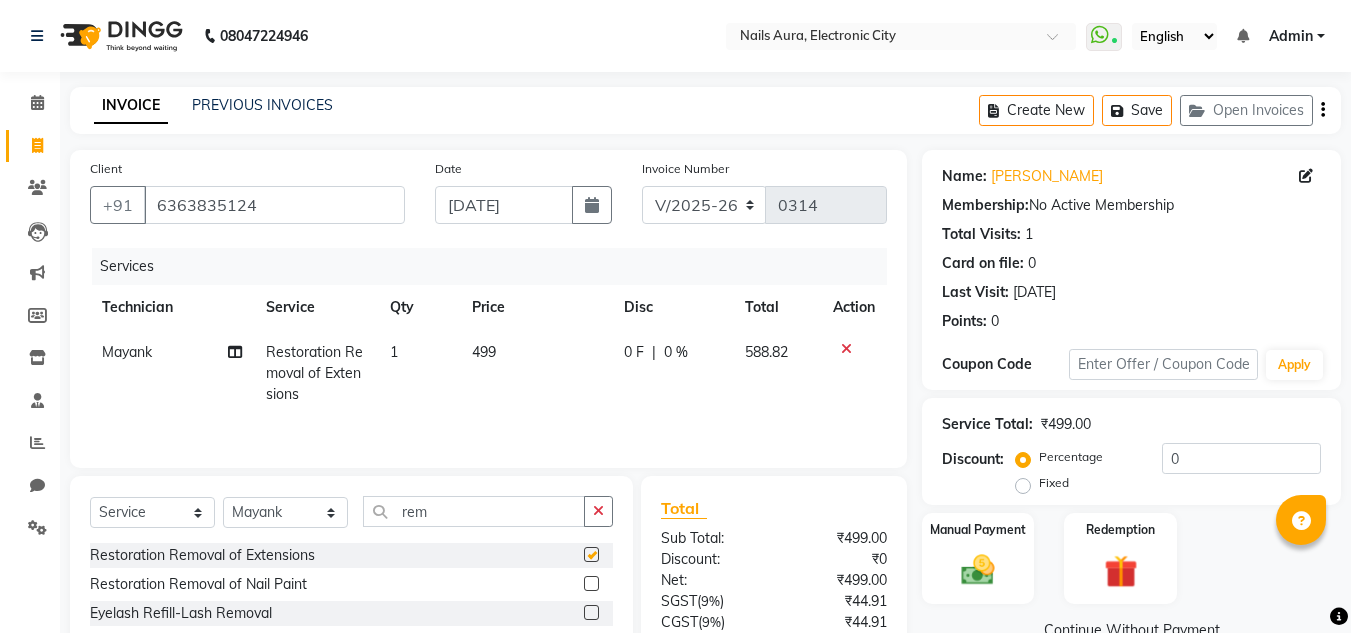checkbox on "false" 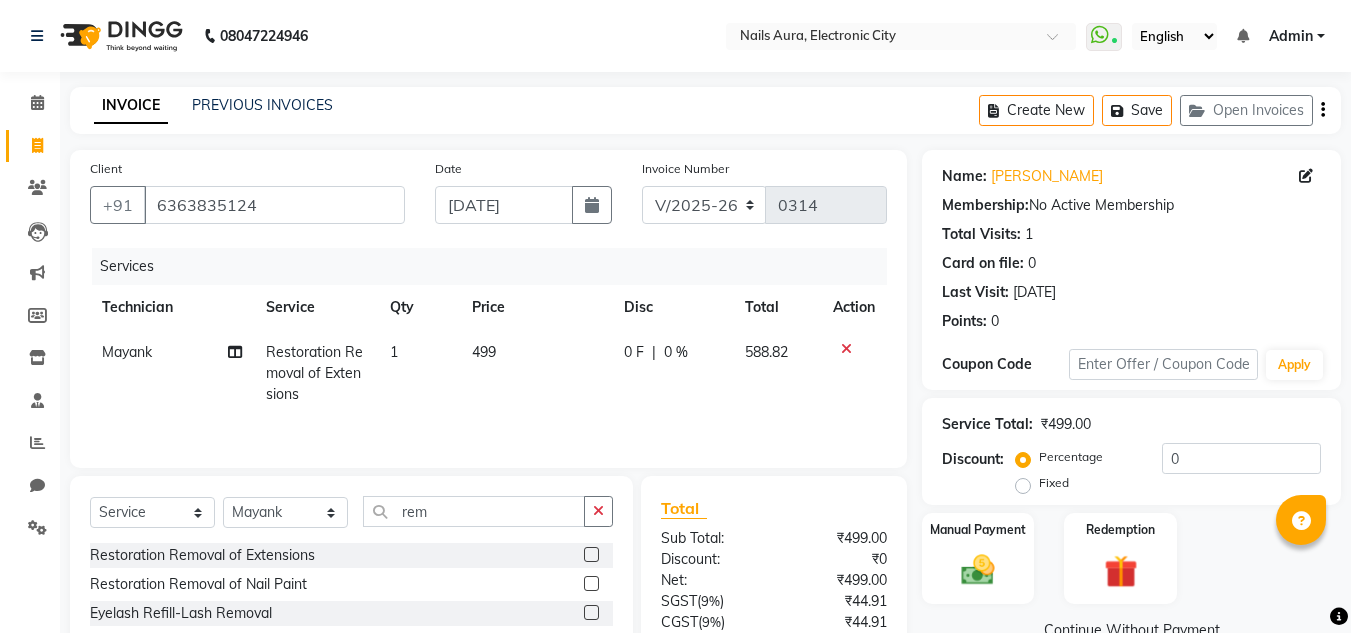 scroll, scrollTop: 188, scrollLeft: 0, axis: vertical 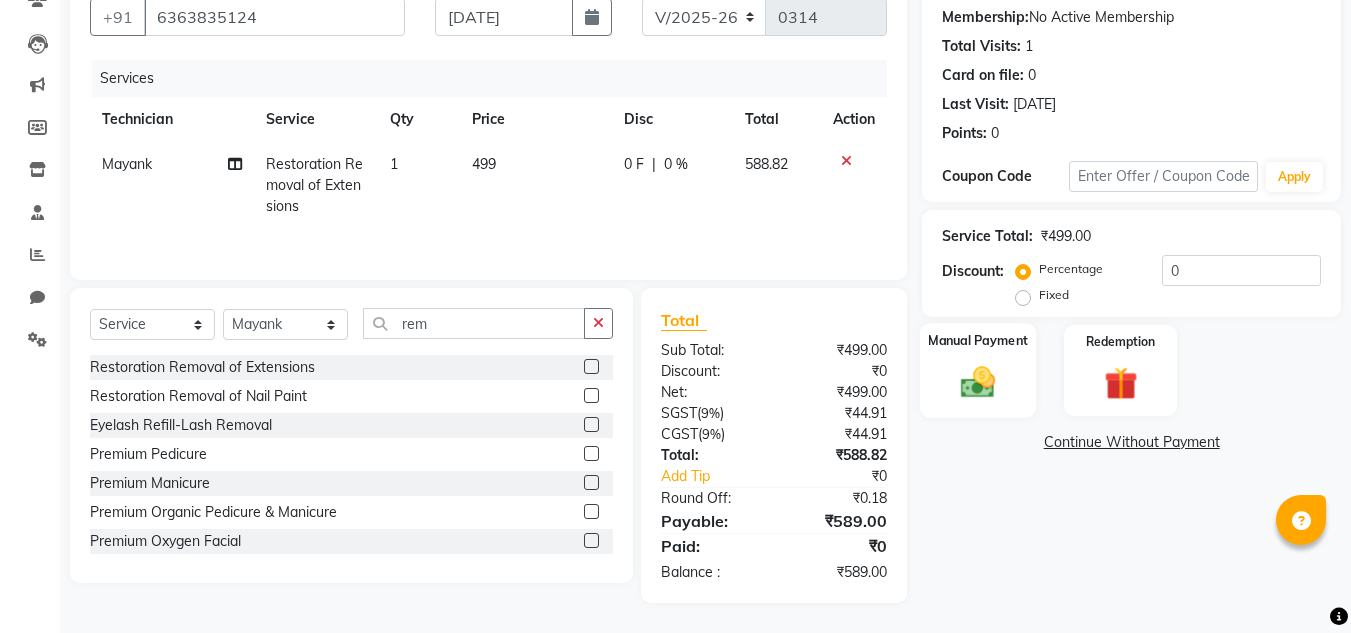 click 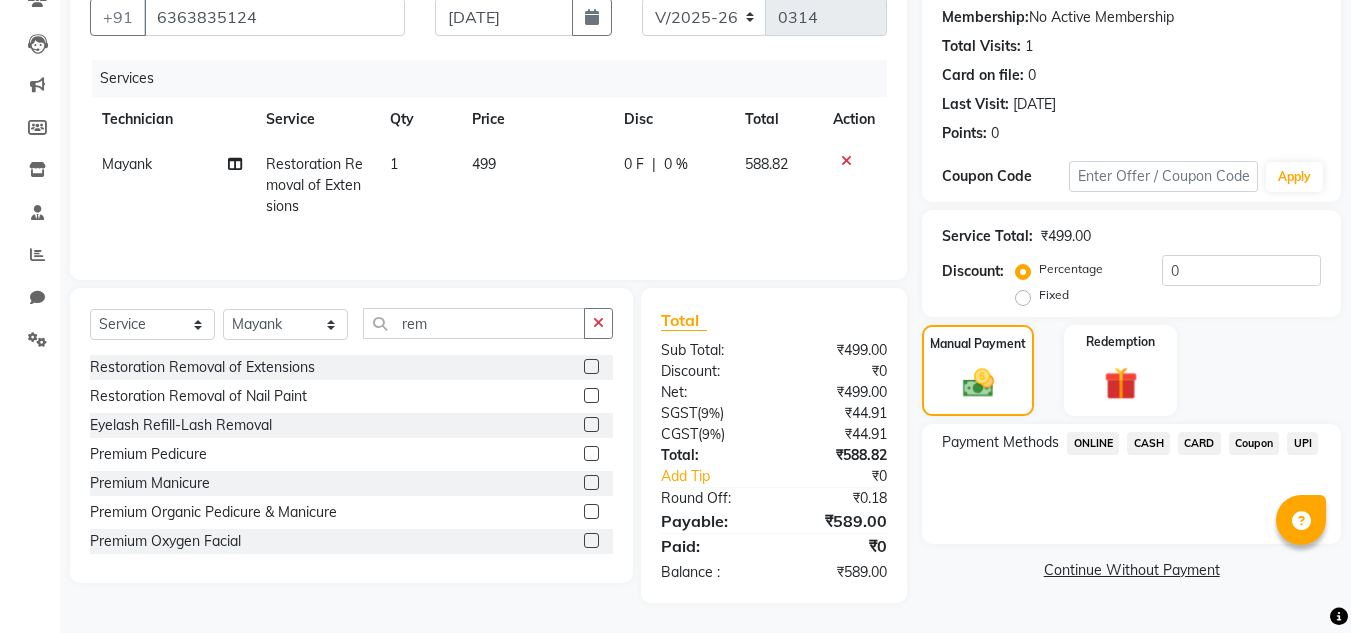 click on "UPI" 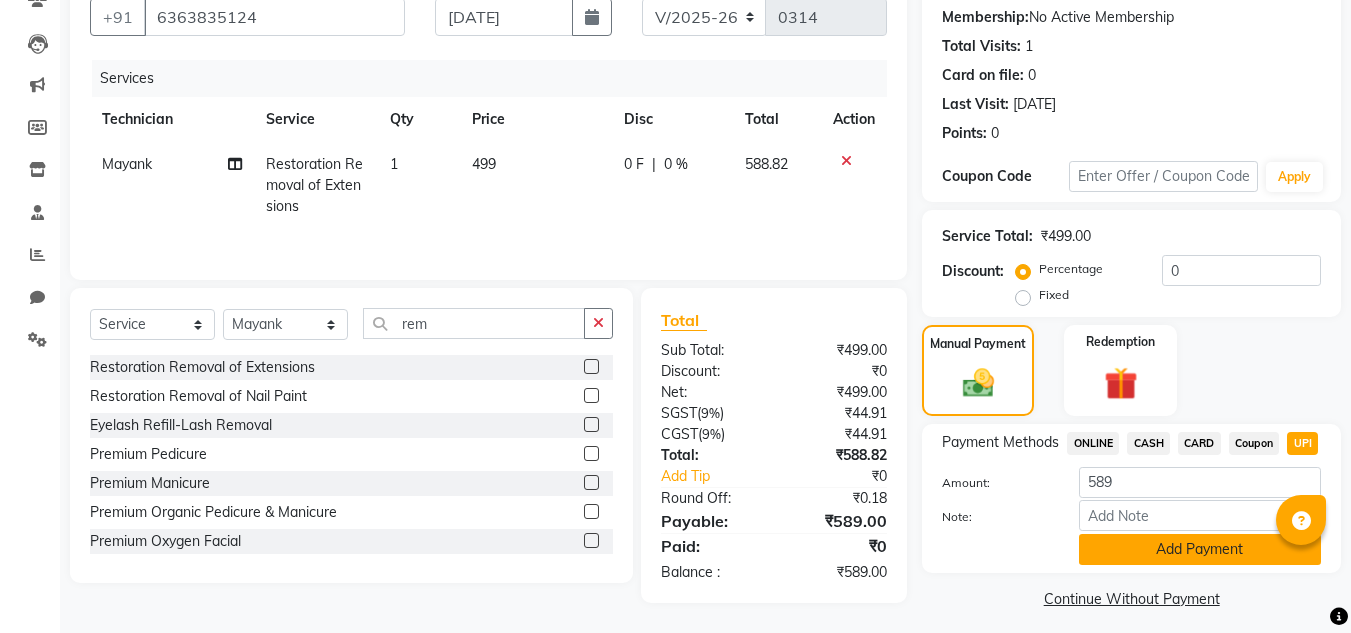 click on "Add Payment" 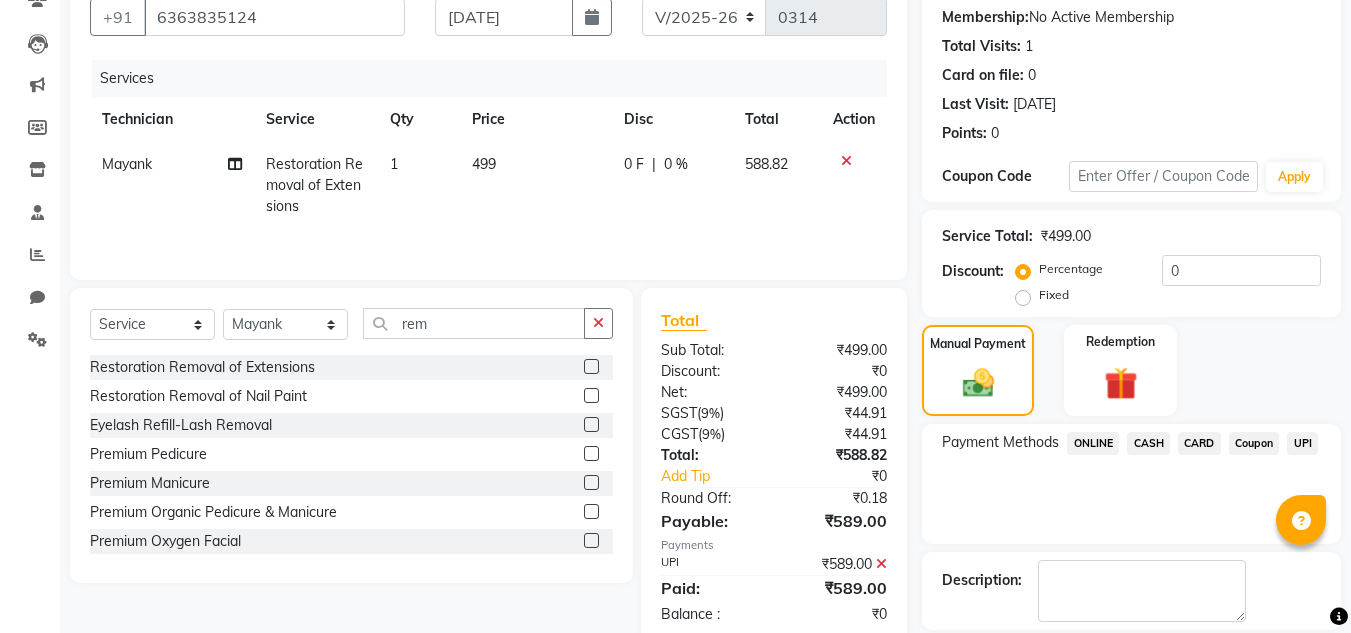 scroll, scrollTop: 283, scrollLeft: 0, axis: vertical 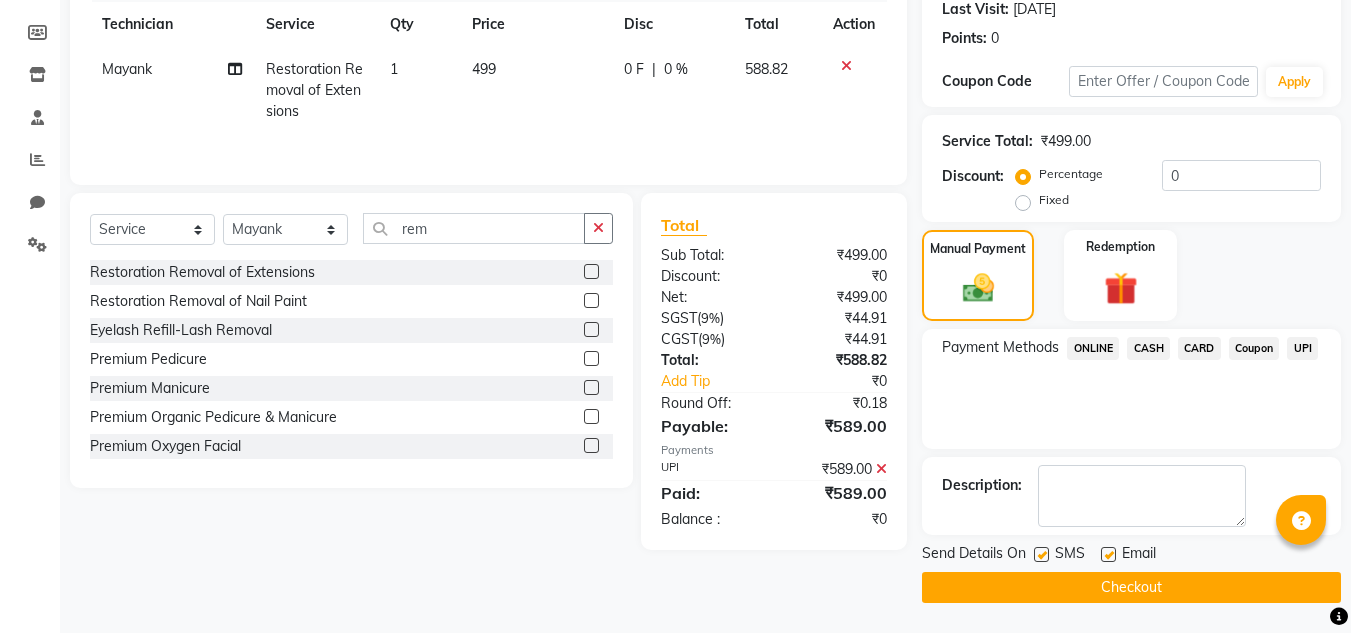 click on "Checkout" 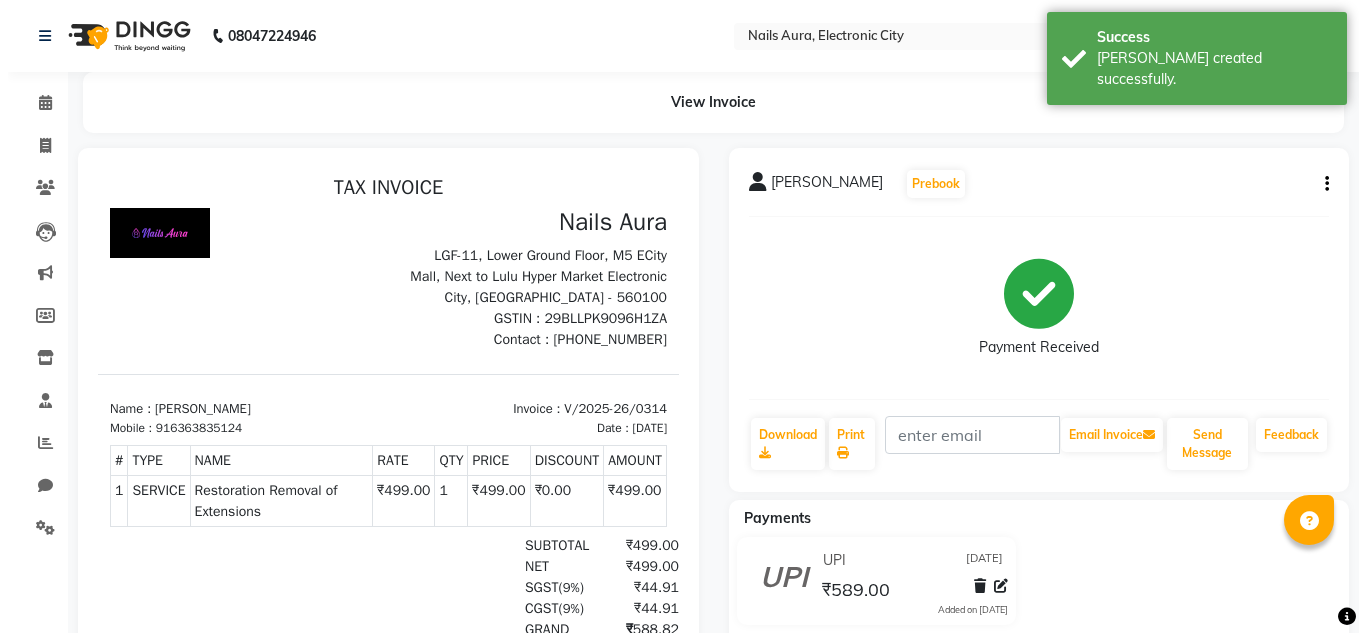 scroll, scrollTop: 0, scrollLeft: 0, axis: both 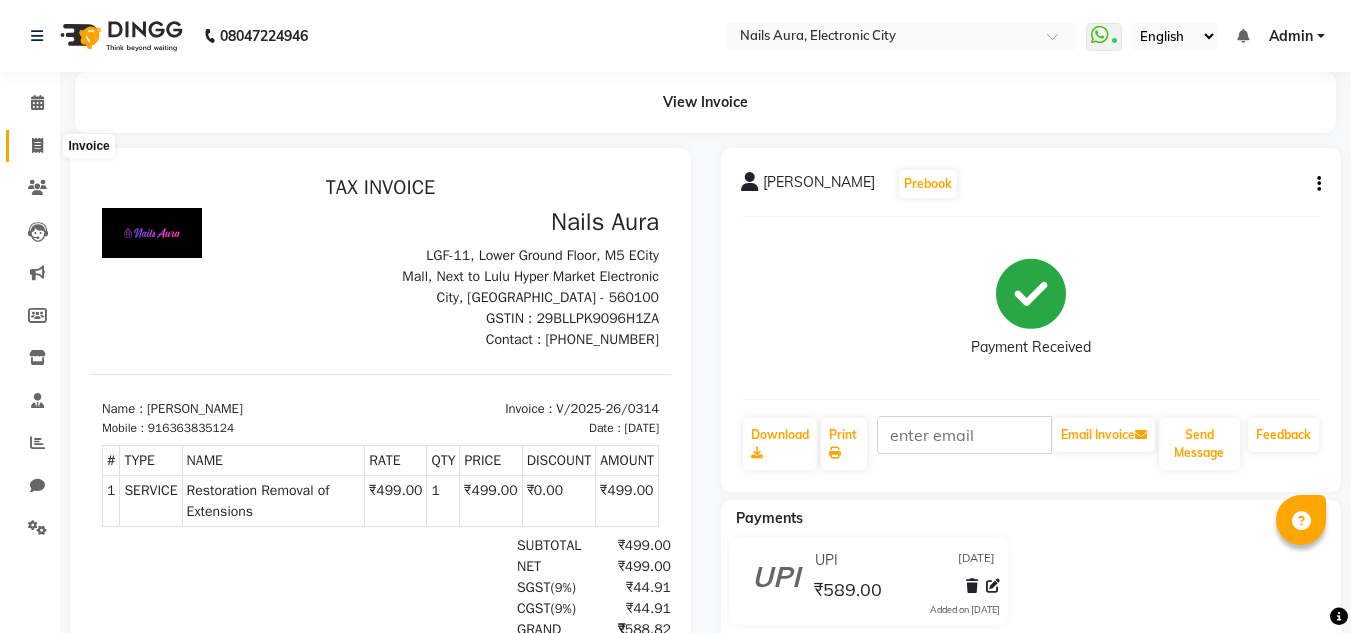 click 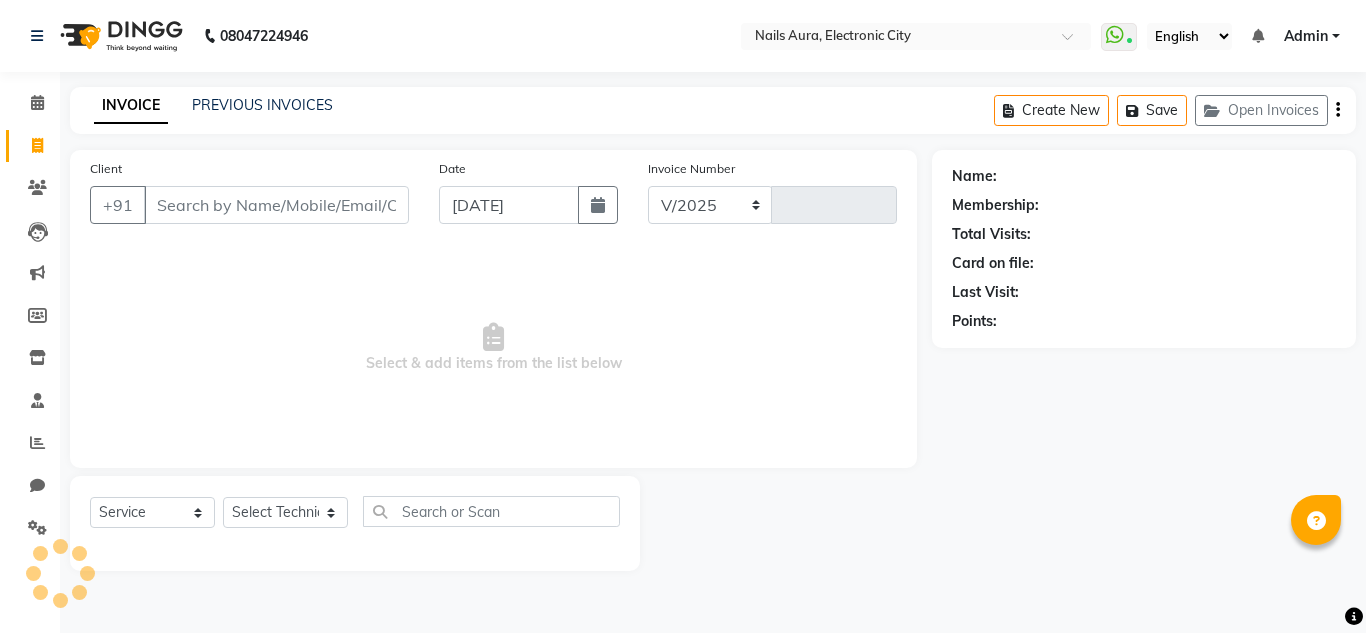 select on "8179" 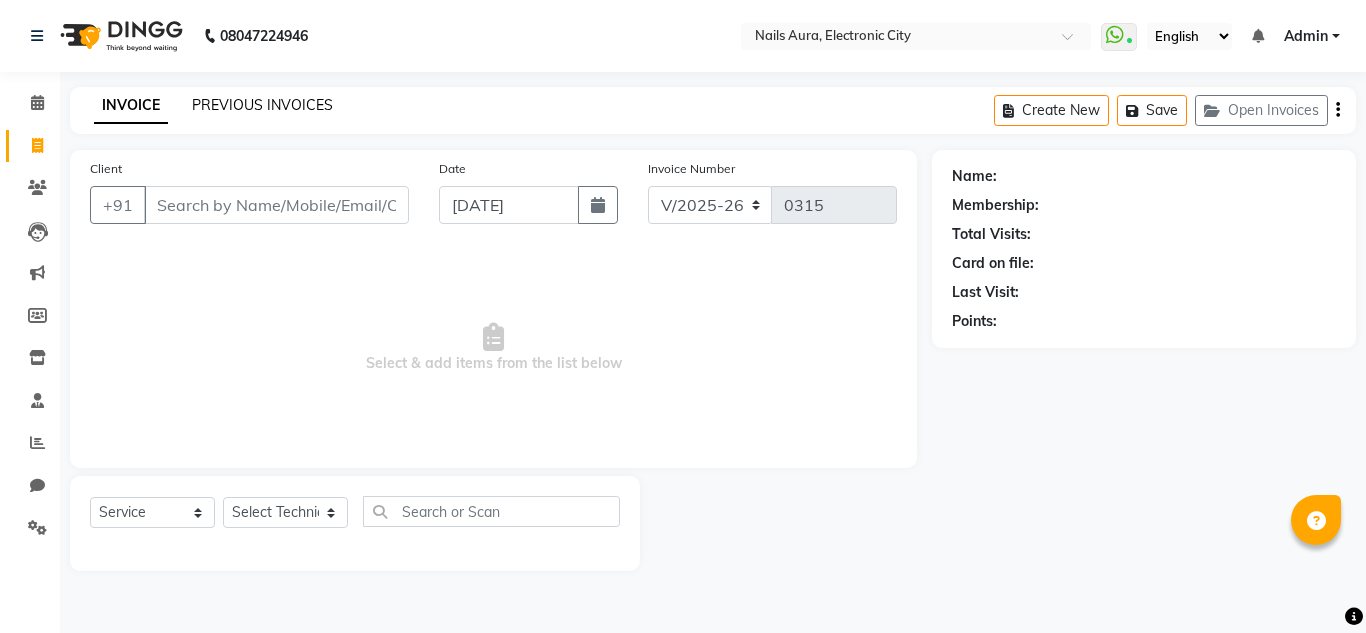 click on "PREVIOUS INVOICES" 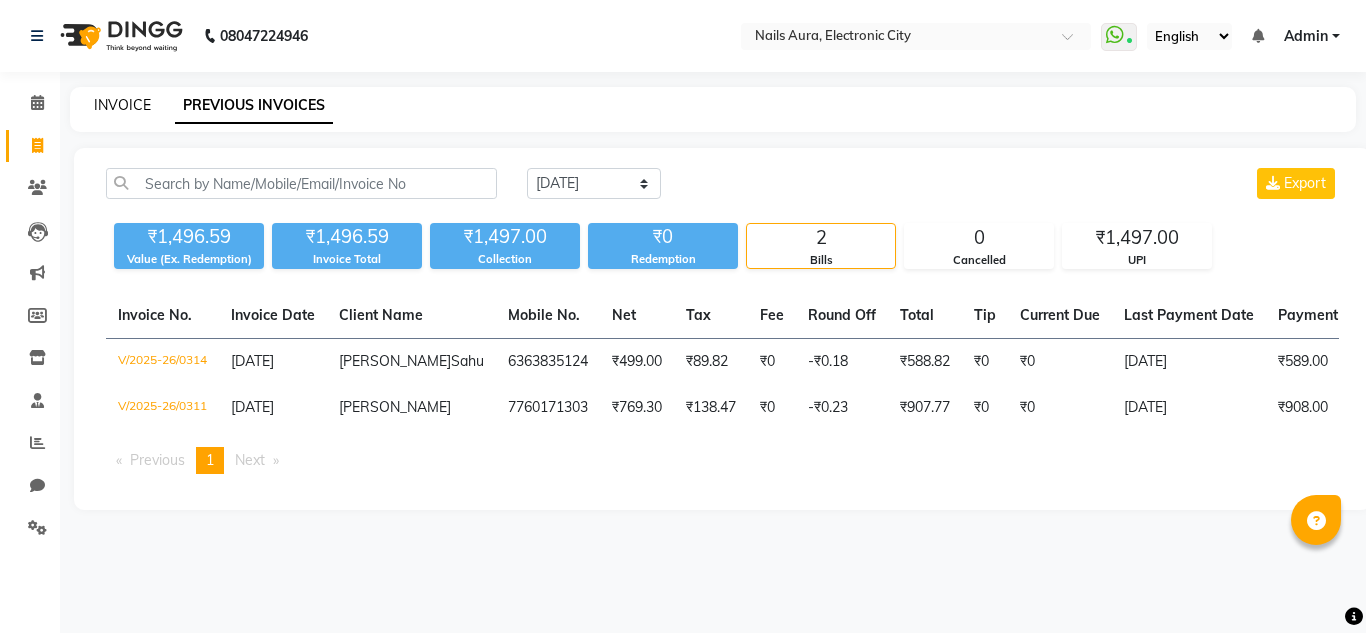 click on "INVOICE" 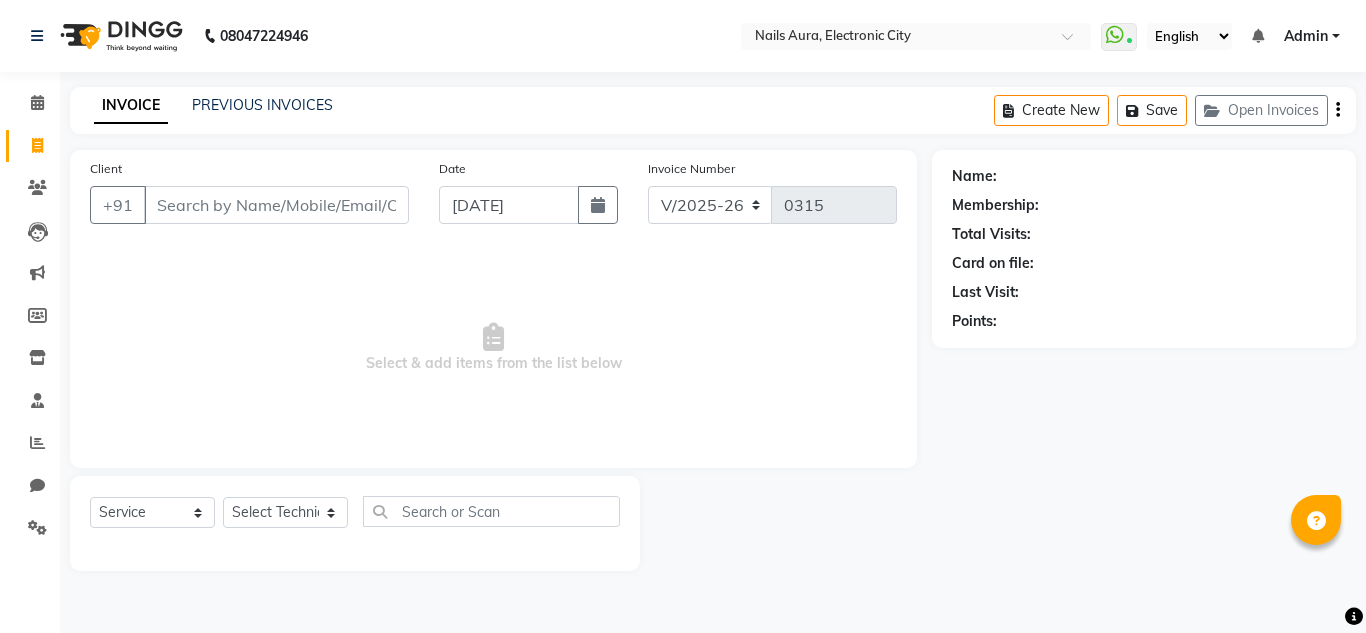 click 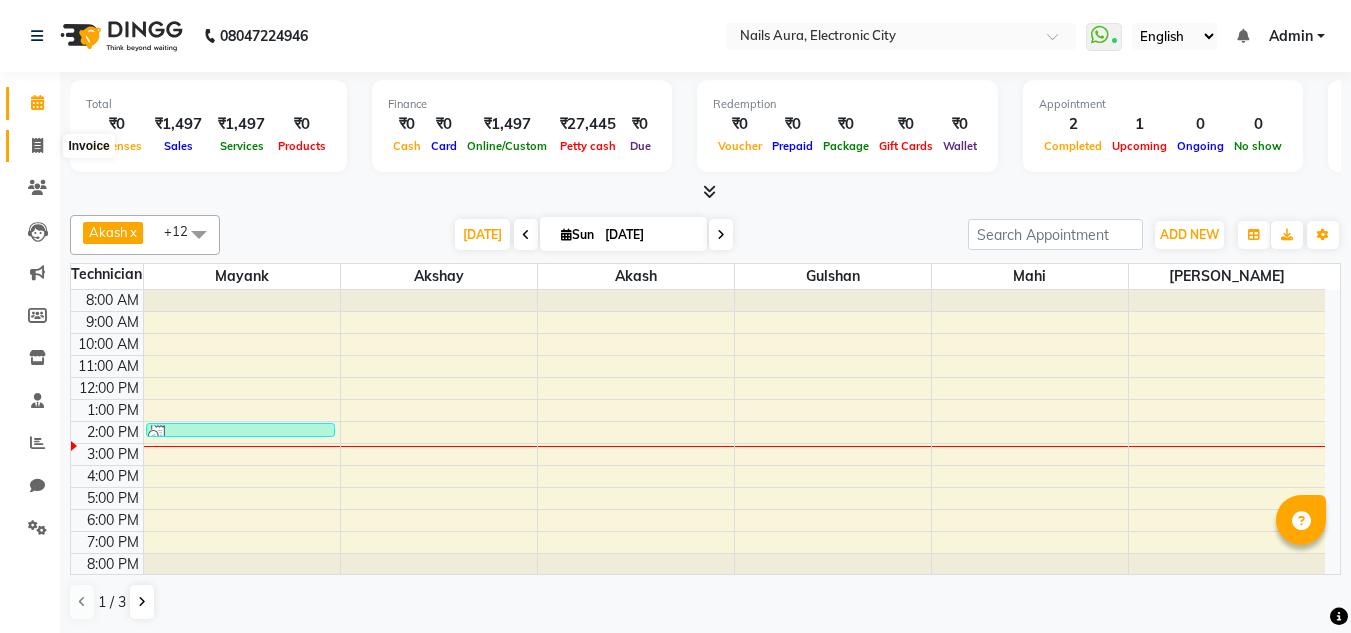 click 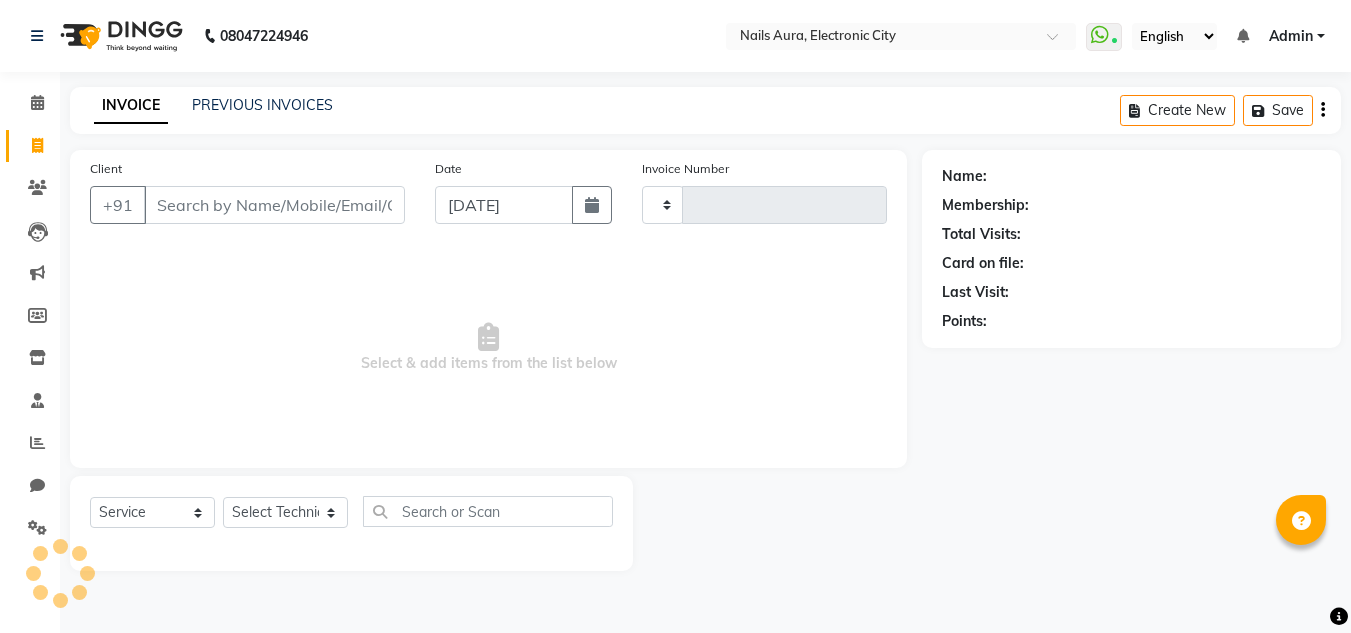 type on "0315" 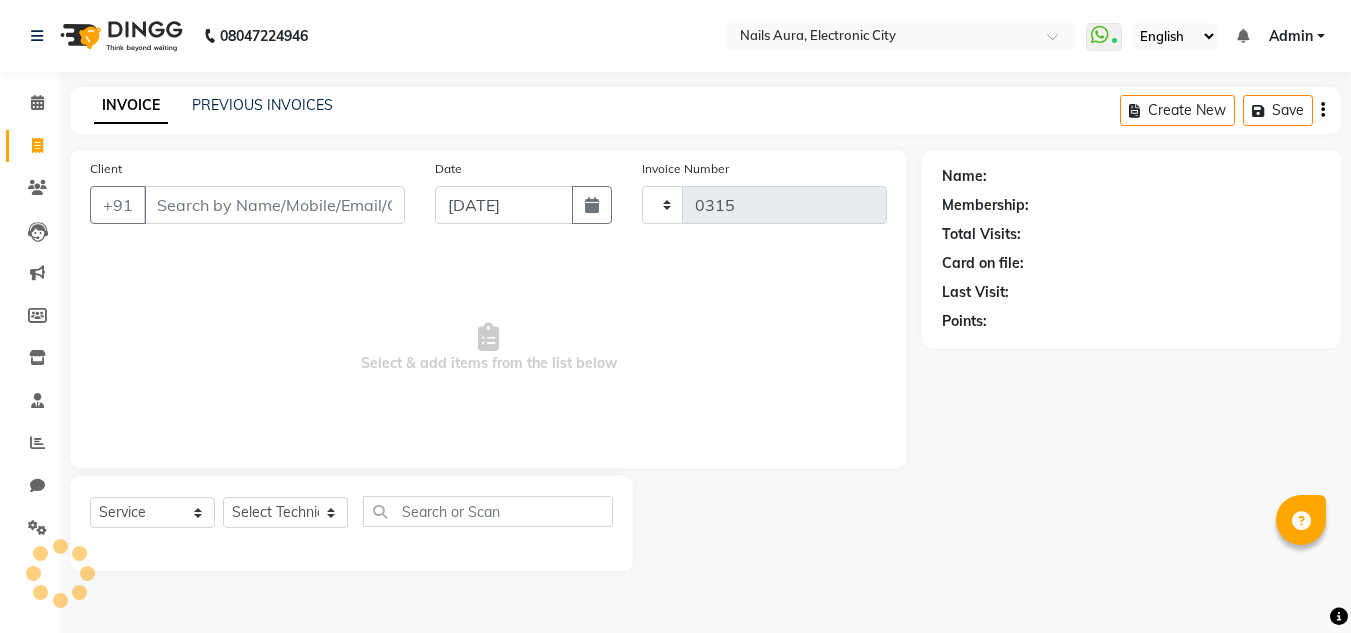 select on "8179" 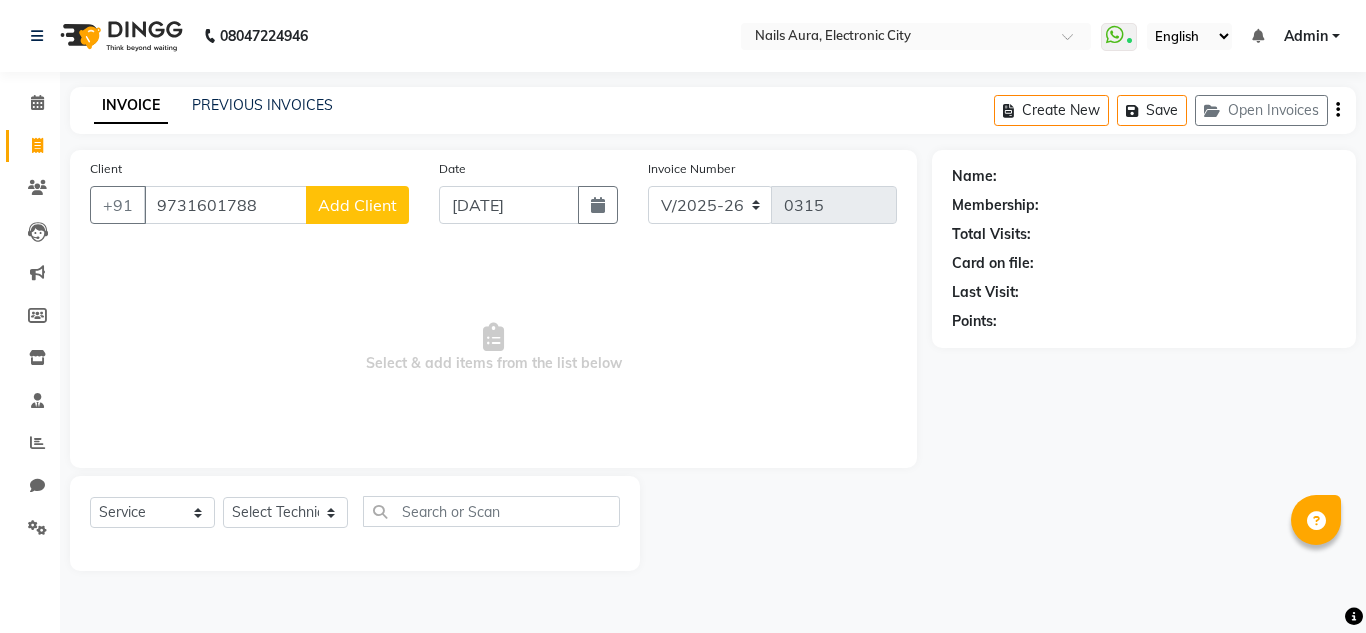type on "9731601788" 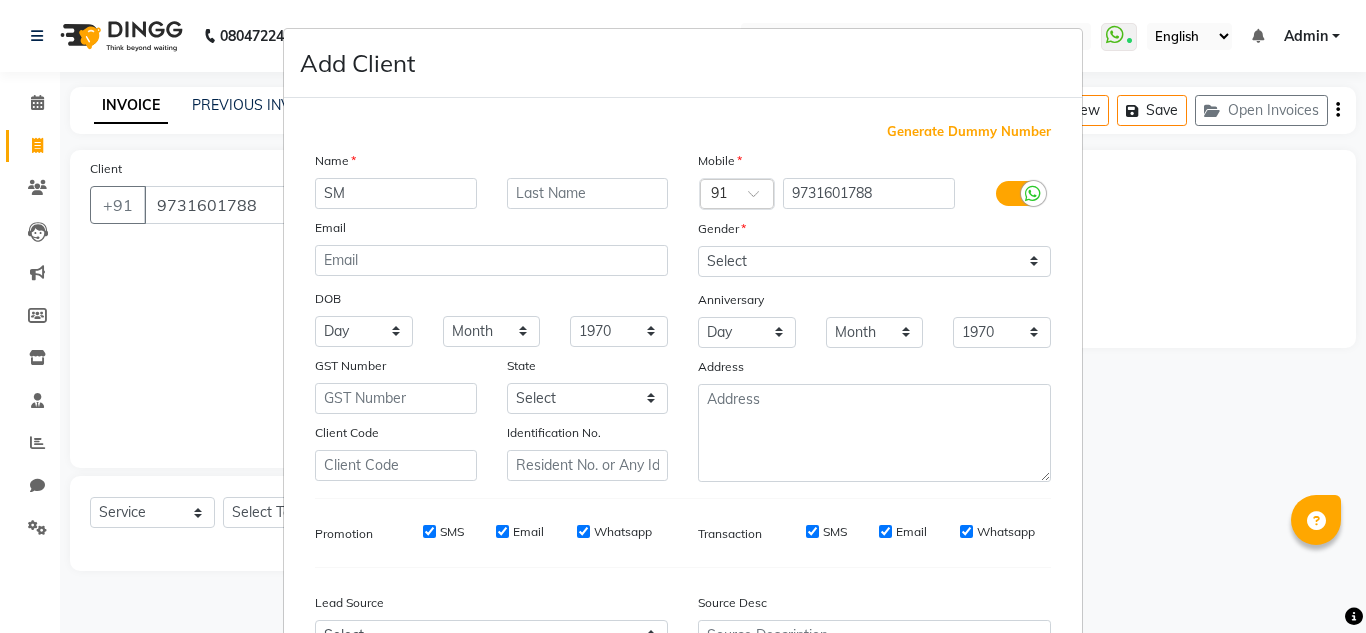 type on "SM" 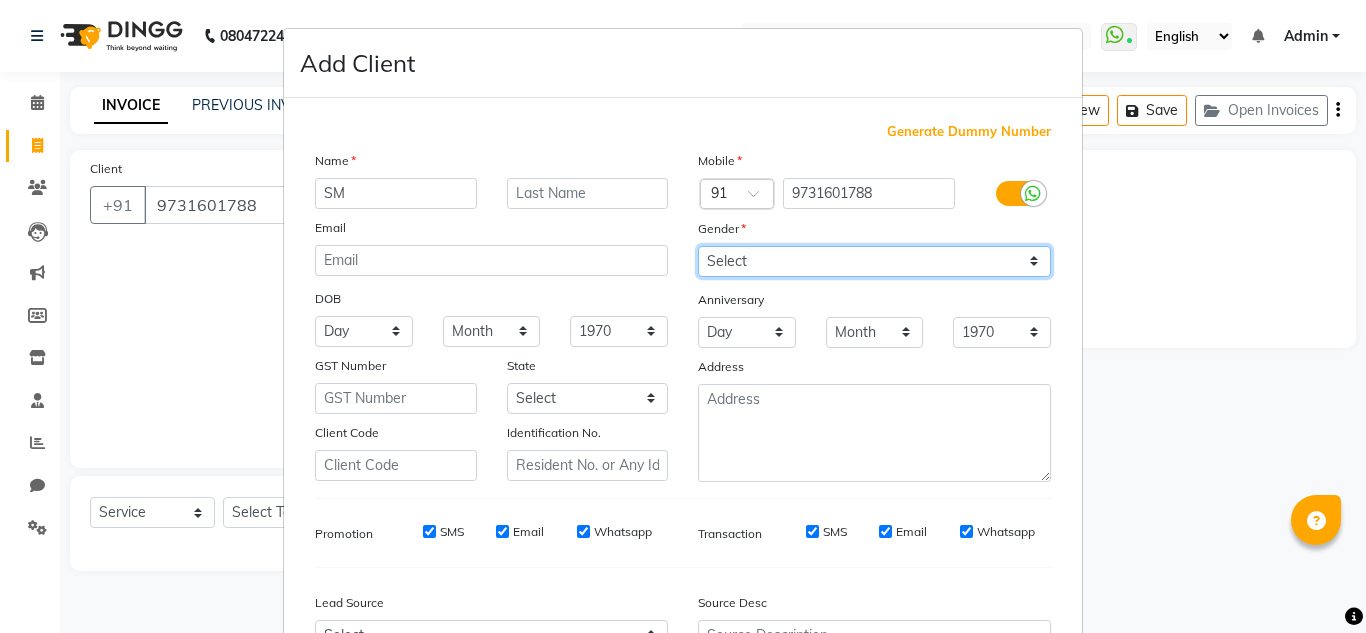 click on "Select [DEMOGRAPHIC_DATA] [DEMOGRAPHIC_DATA] Other Prefer Not To Say" at bounding box center [874, 261] 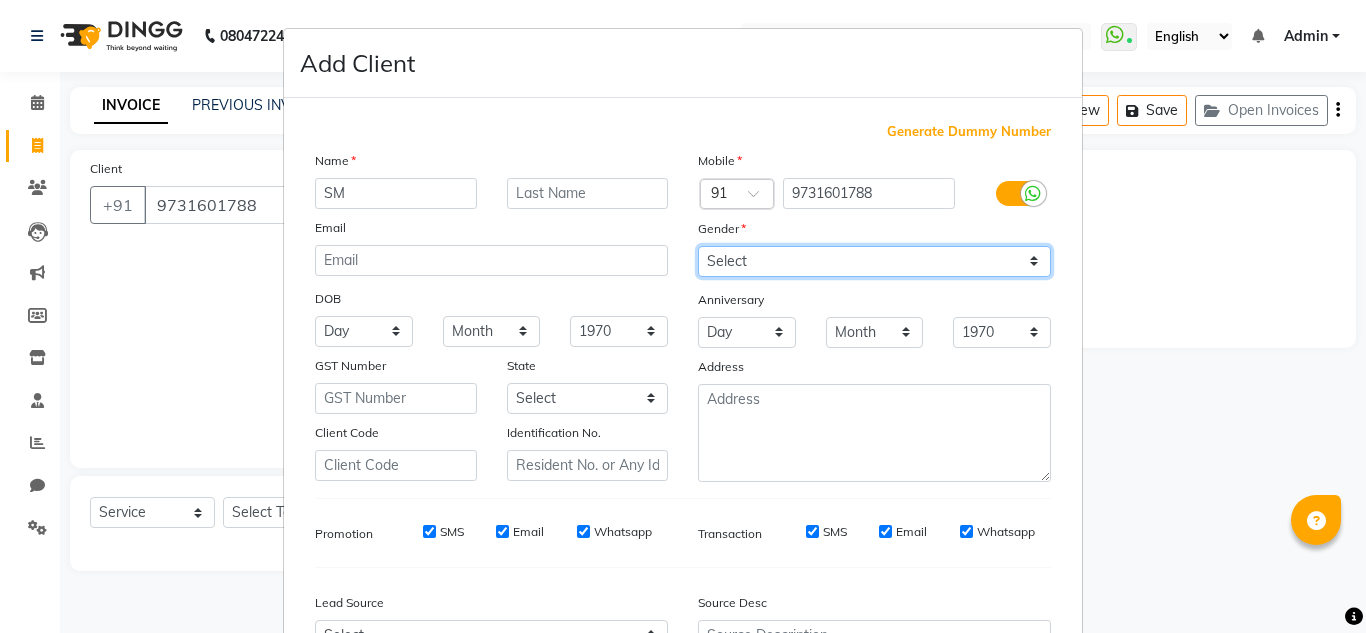 select on "[DEMOGRAPHIC_DATA]" 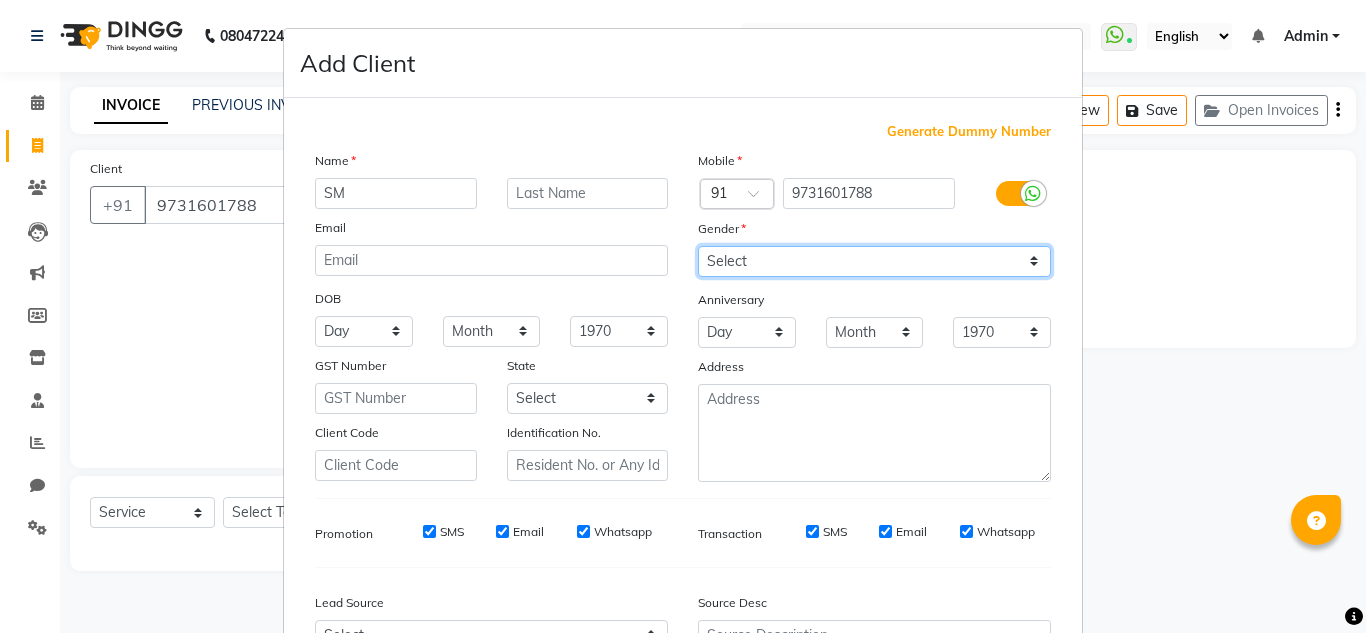 click on "Select [DEMOGRAPHIC_DATA] [DEMOGRAPHIC_DATA] Other Prefer Not To Say" at bounding box center (874, 261) 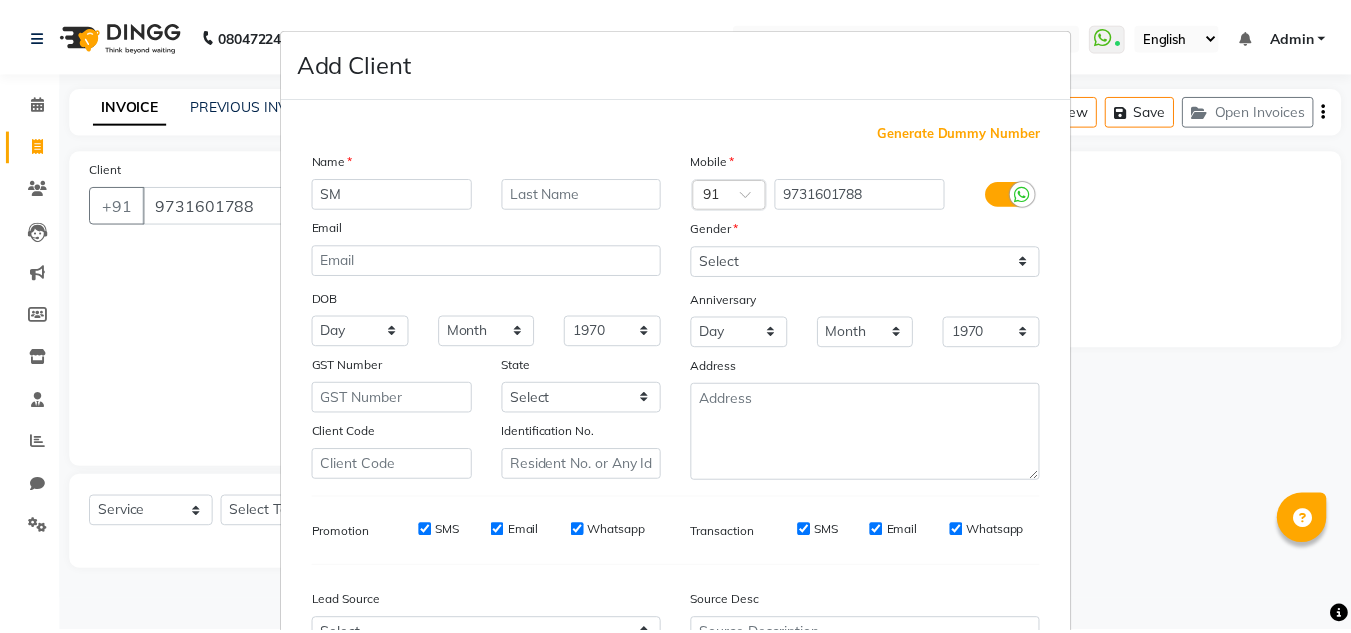 scroll, scrollTop: 216, scrollLeft: 0, axis: vertical 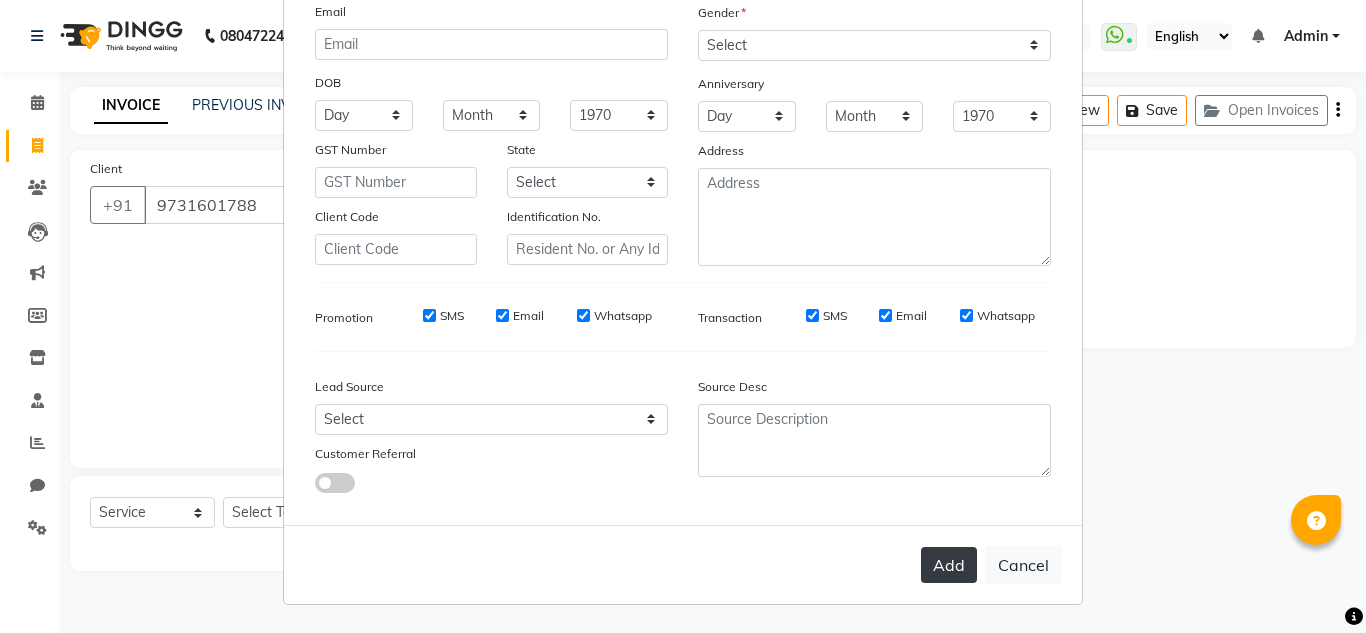 click on "Add" at bounding box center (949, 565) 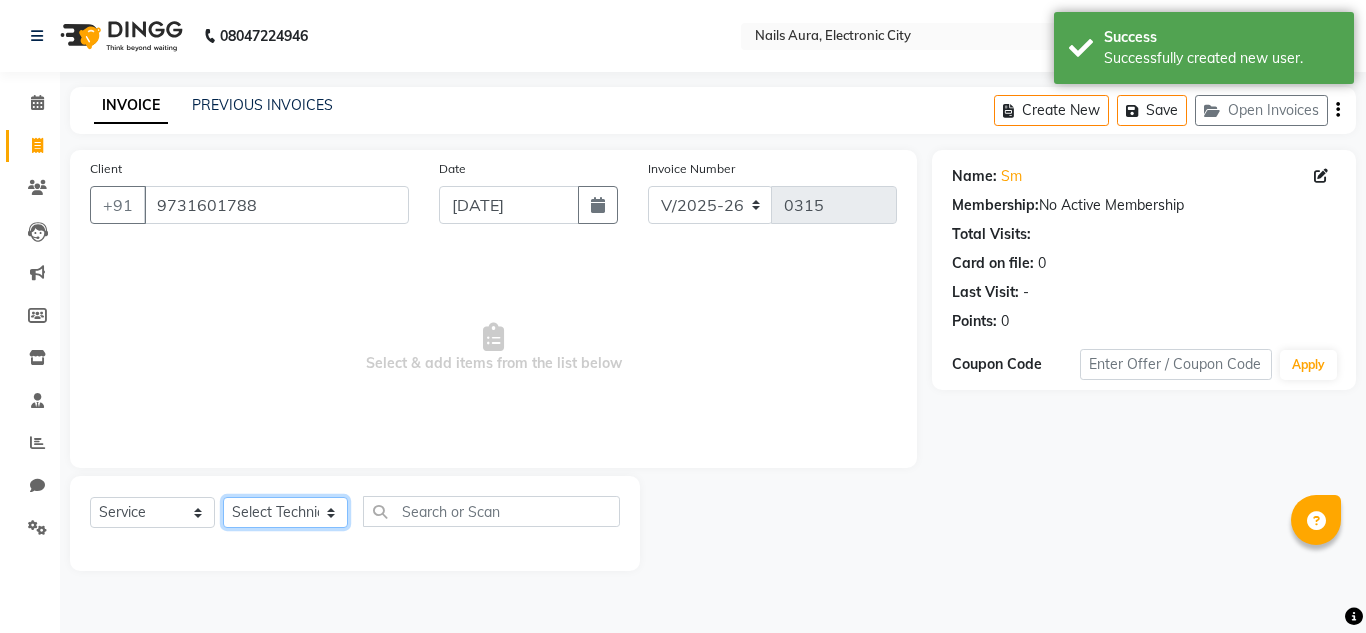 click on "Select Technician [PERSON_NAME] [PERSON_NAME] Pooja [PERSON_NAME] [PERSON_NAME] [PERSON_NAME] [PERSON_NAME] Vikram" 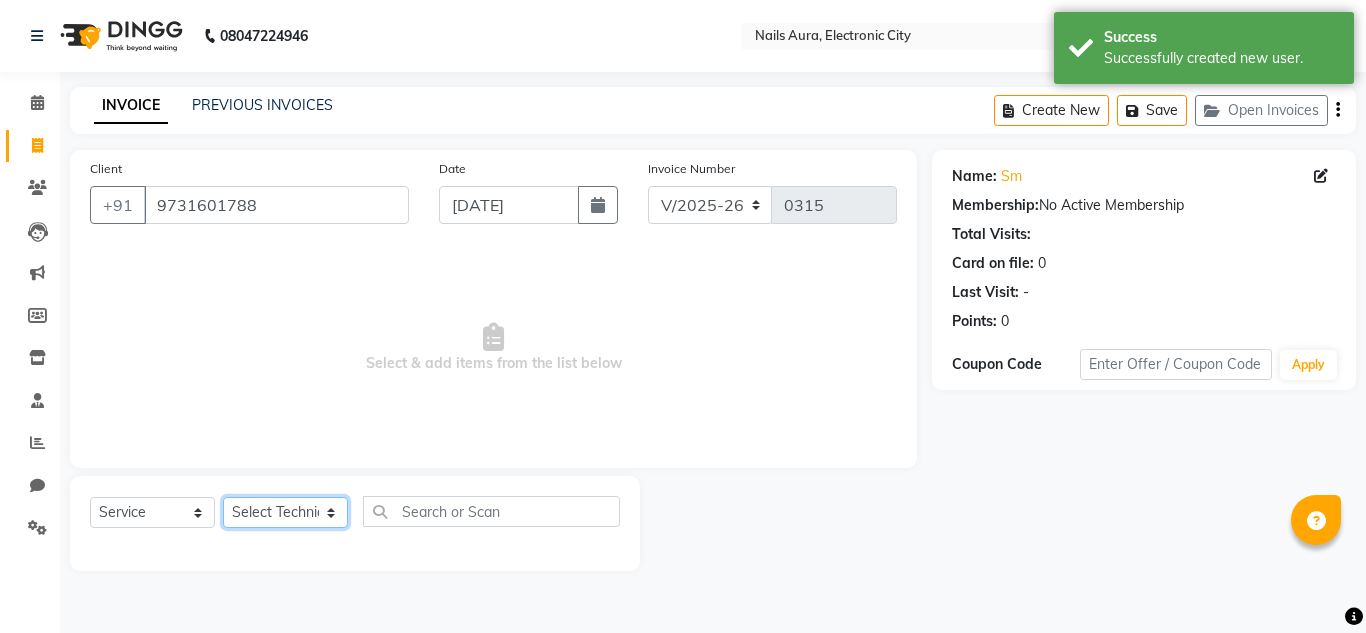 select on "82767" 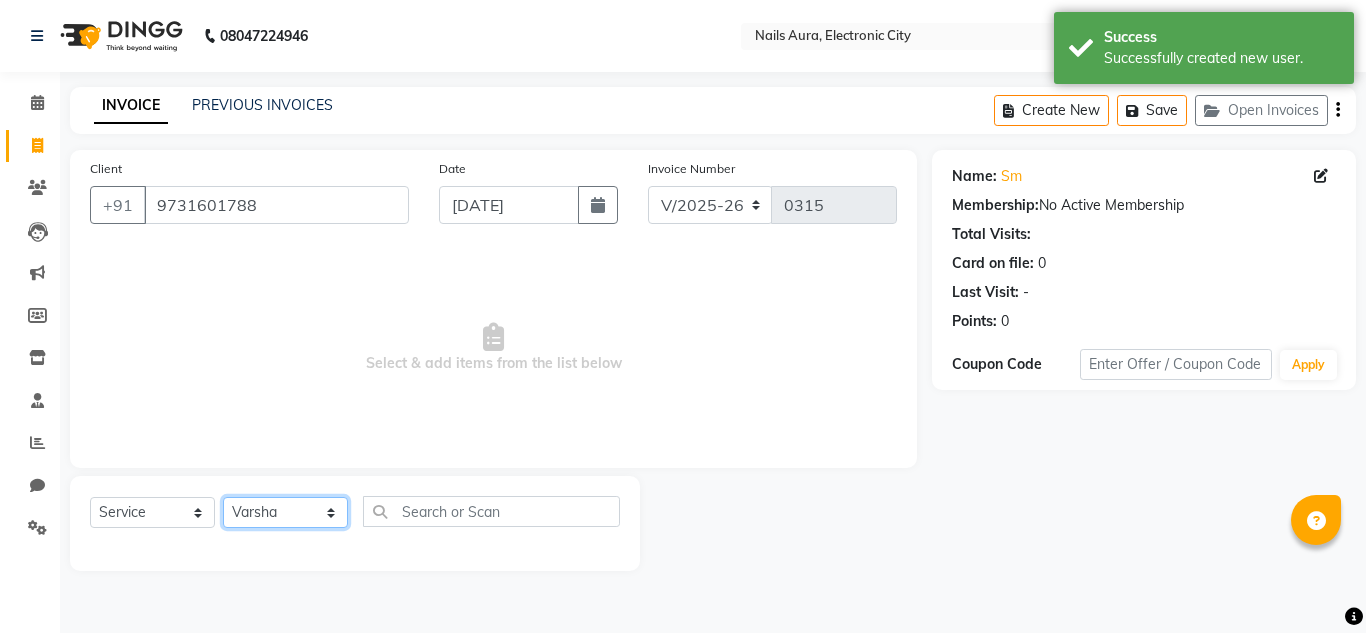 click on "Select Technician [PERSON_NAME] [PERSON_NAME] Pooja [PERSON_NAME] [PERSON_NAME] [PERSON_NAME] [PERSON_NAME] Vikram" 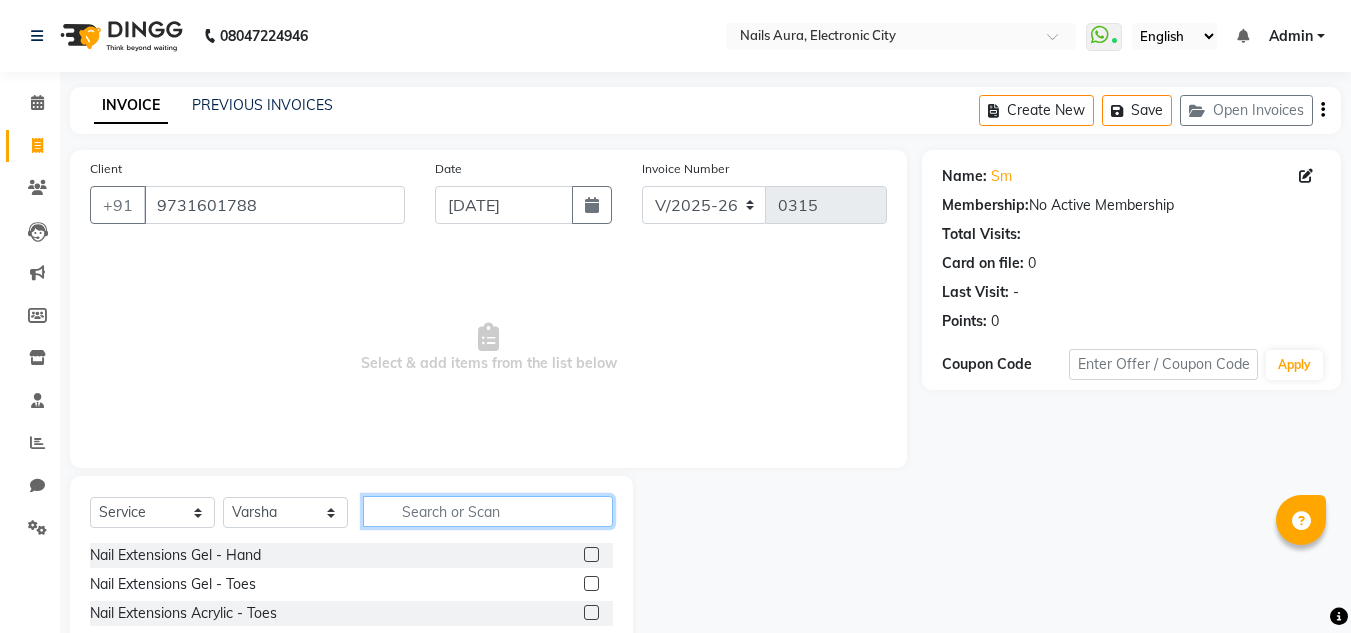 click 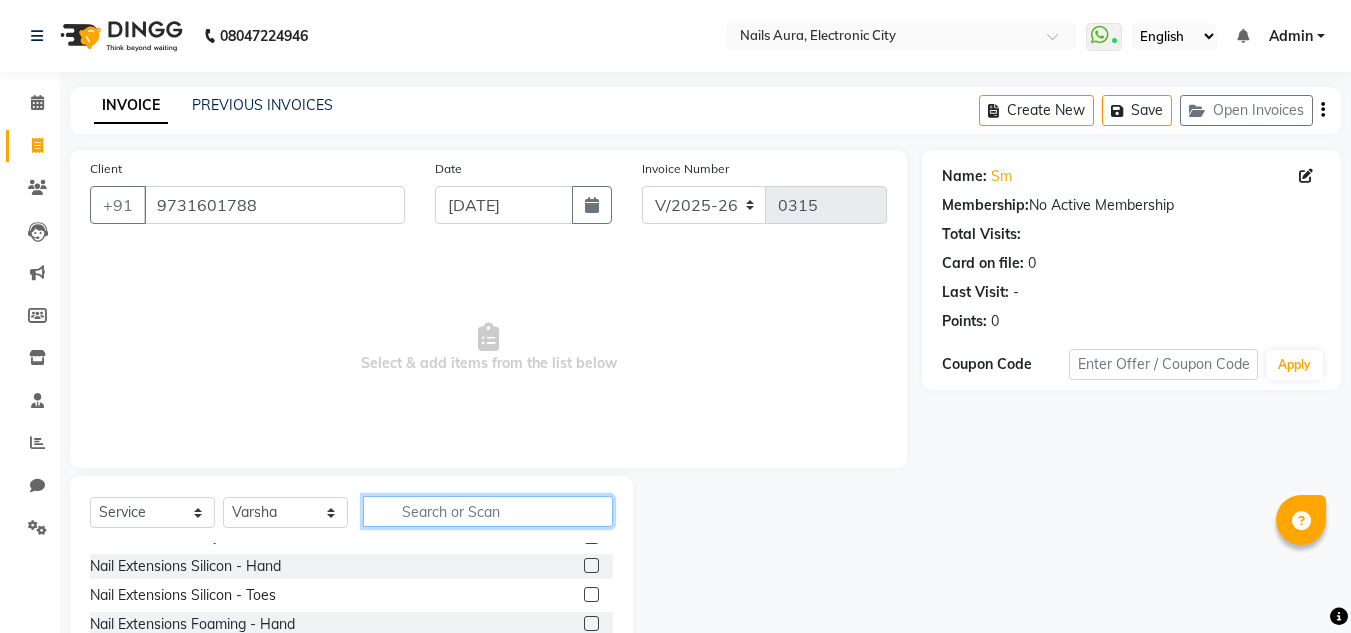 scroll, scrollTop: 0, scrollLeft: 0, axis: both 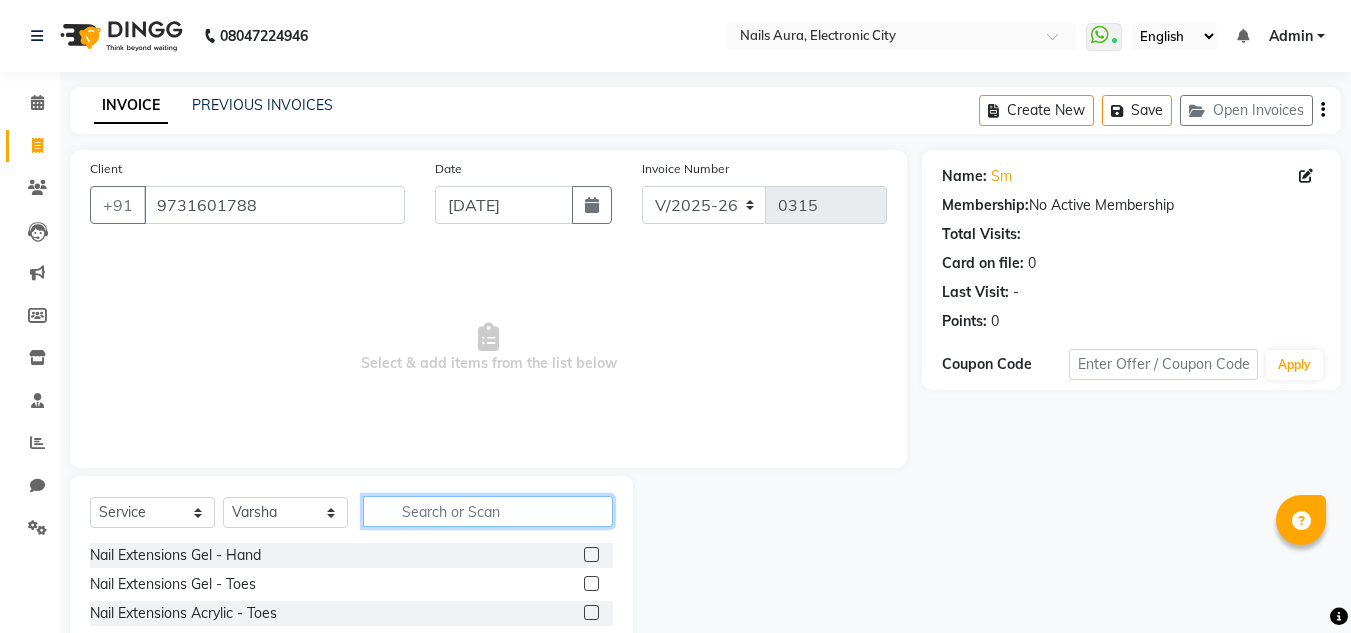 click 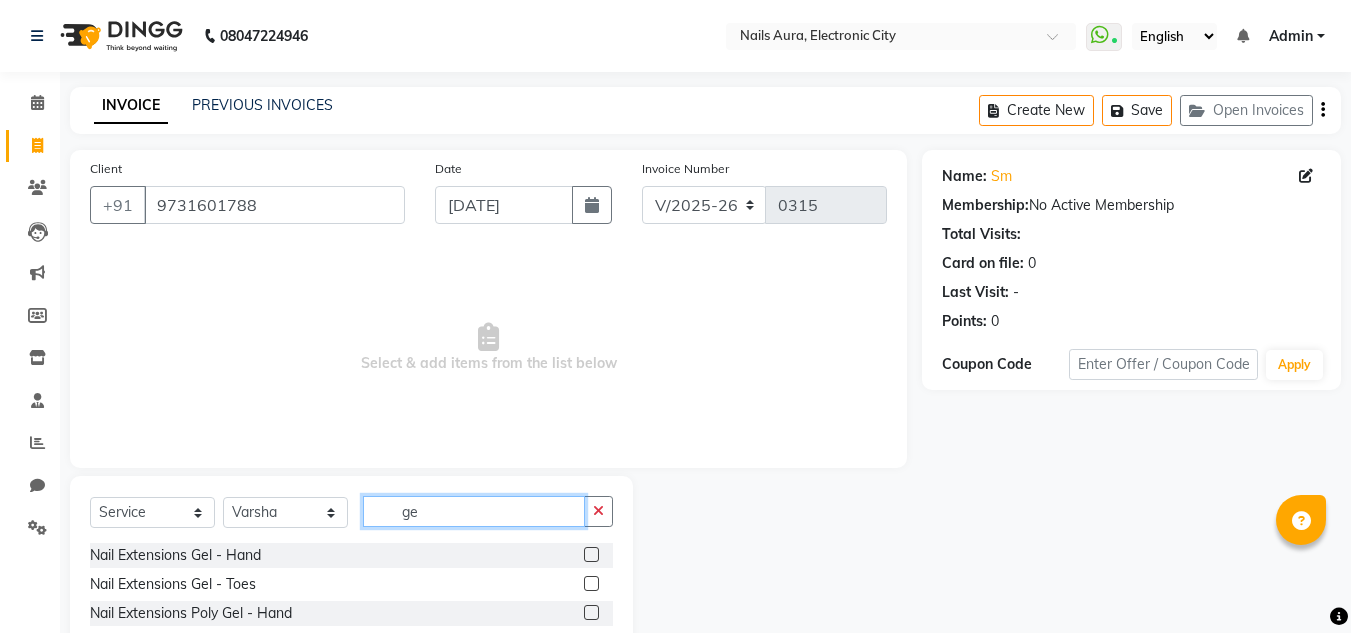 type on "ge" 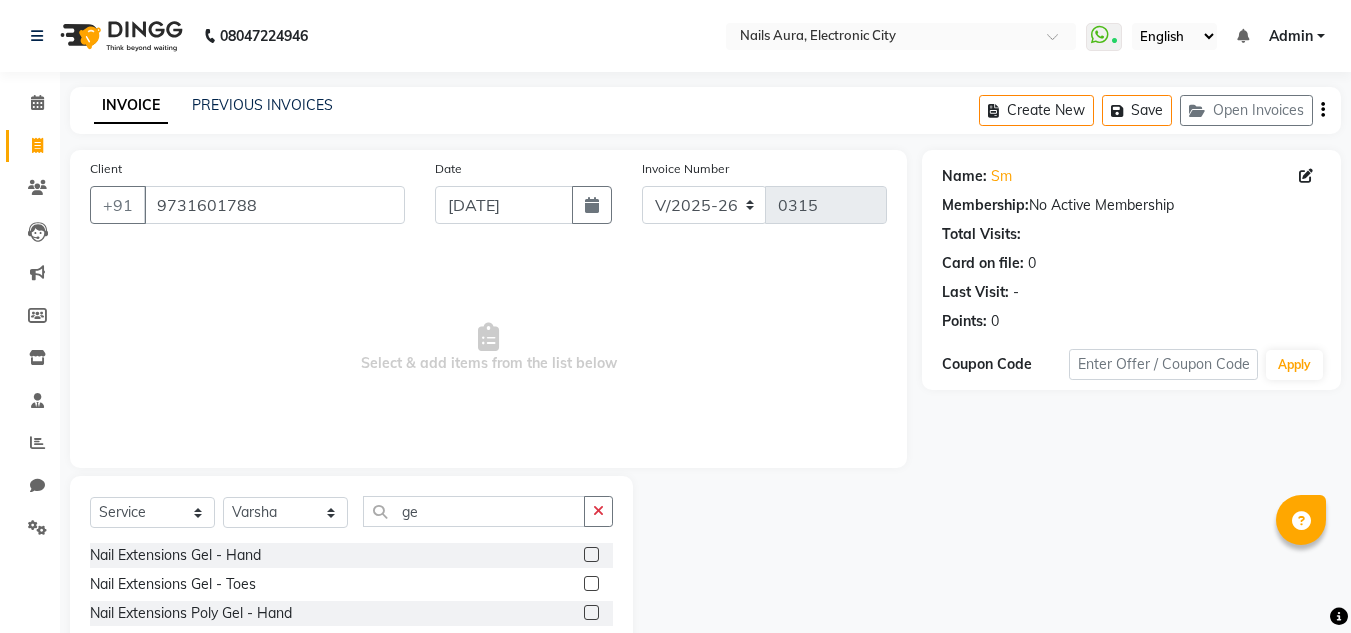 click 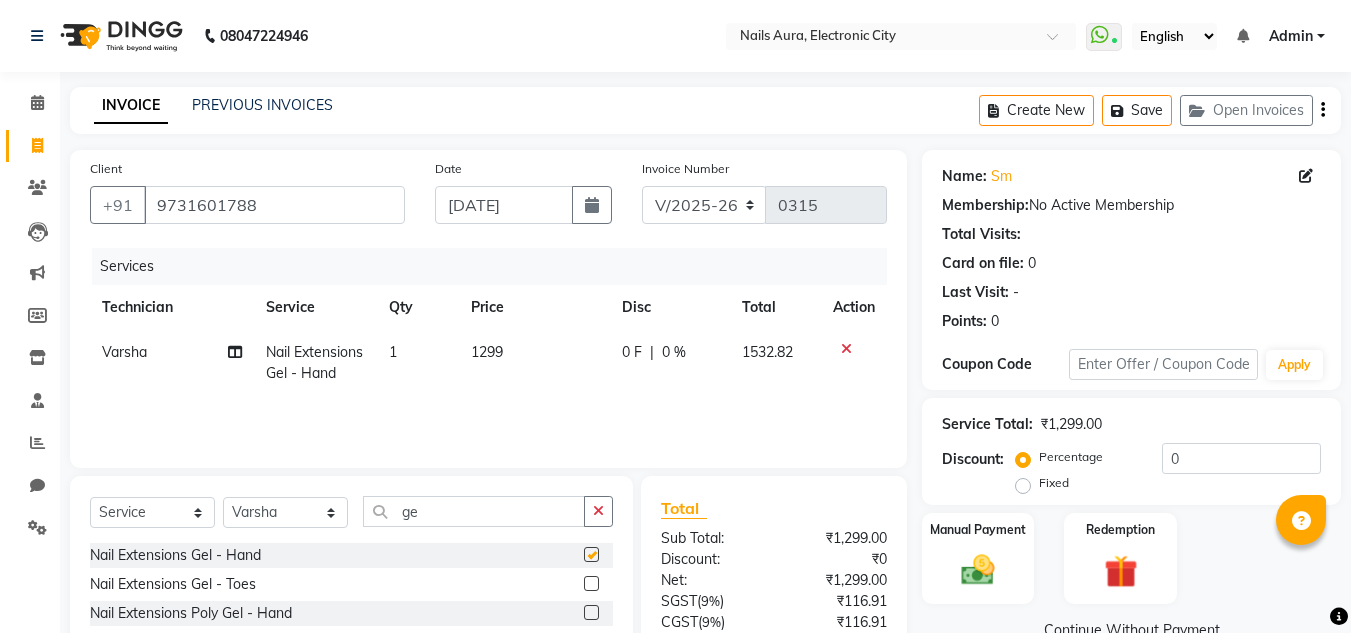 checkbox on "false" 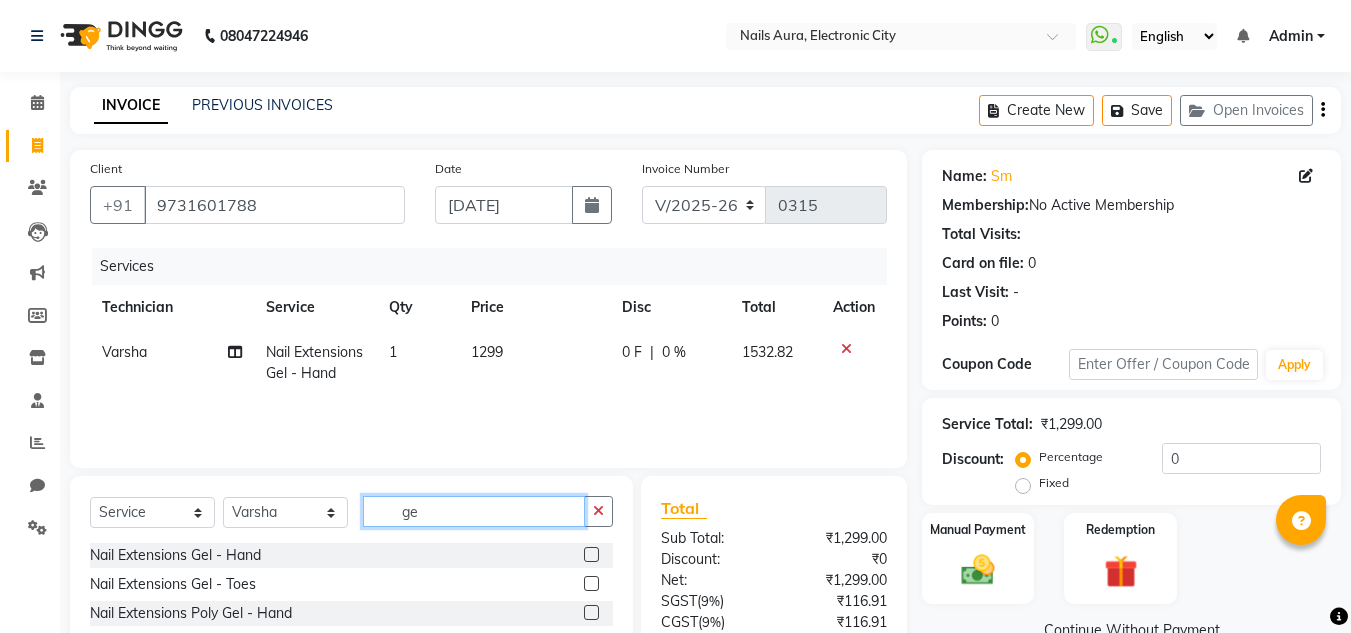 click on "ge" 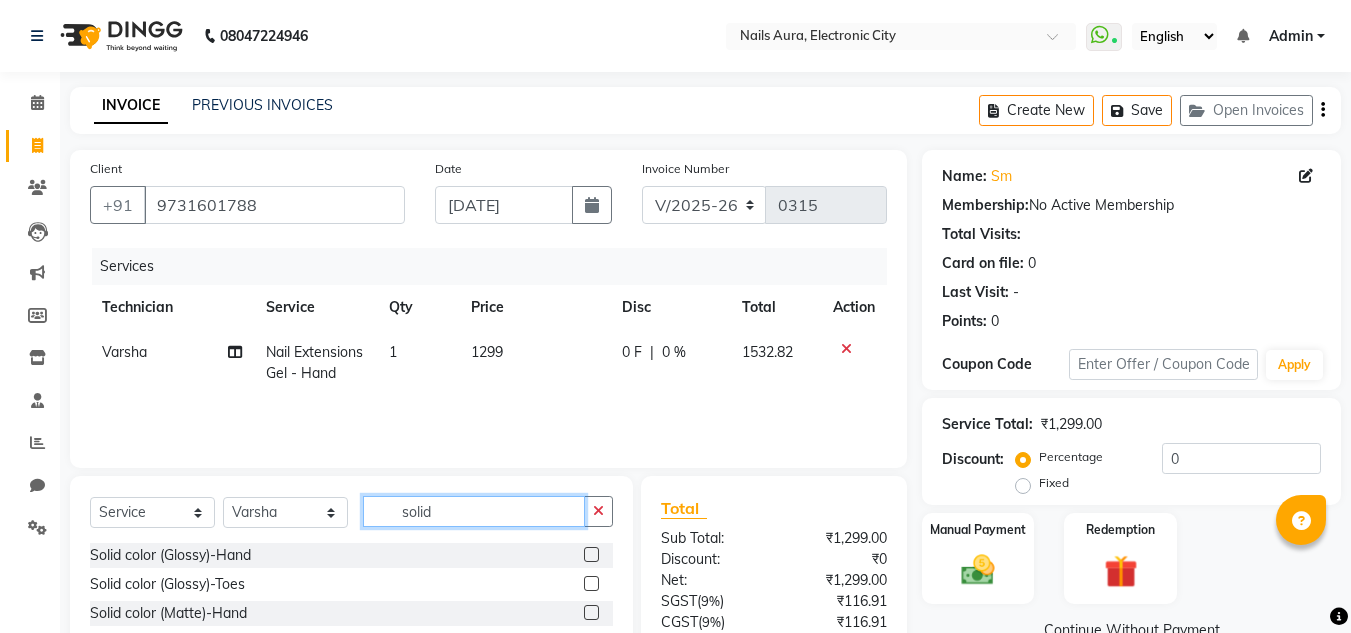 type on "solid" 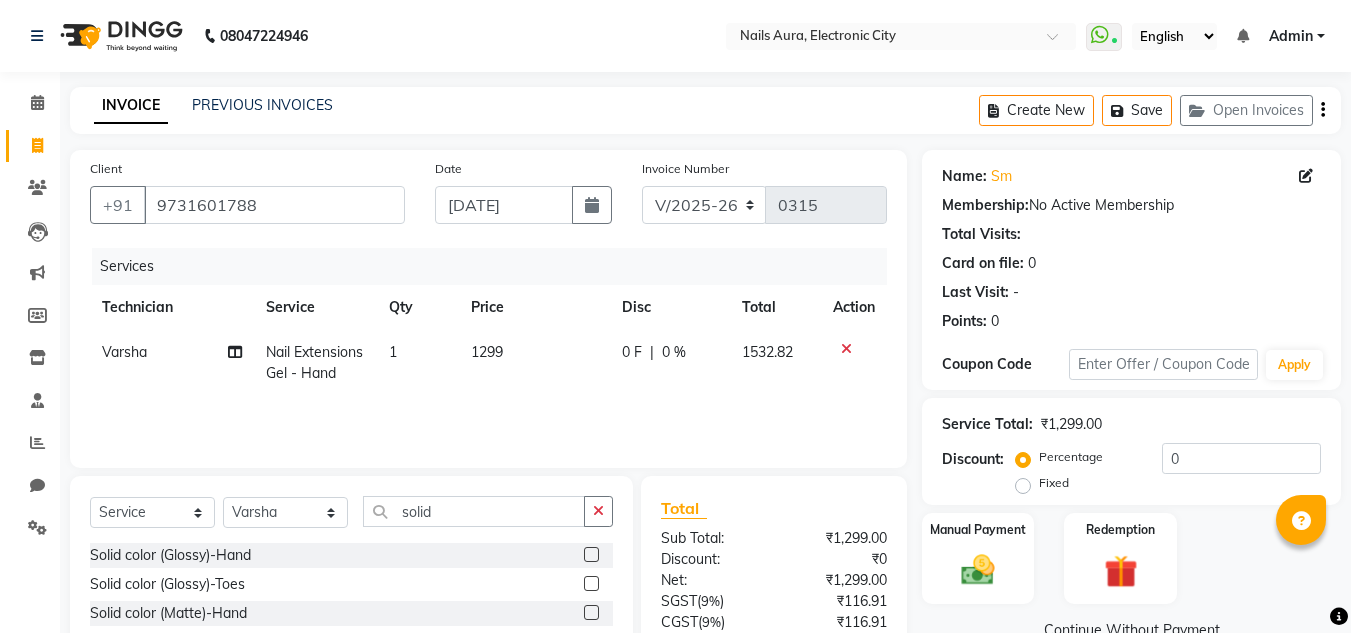 click 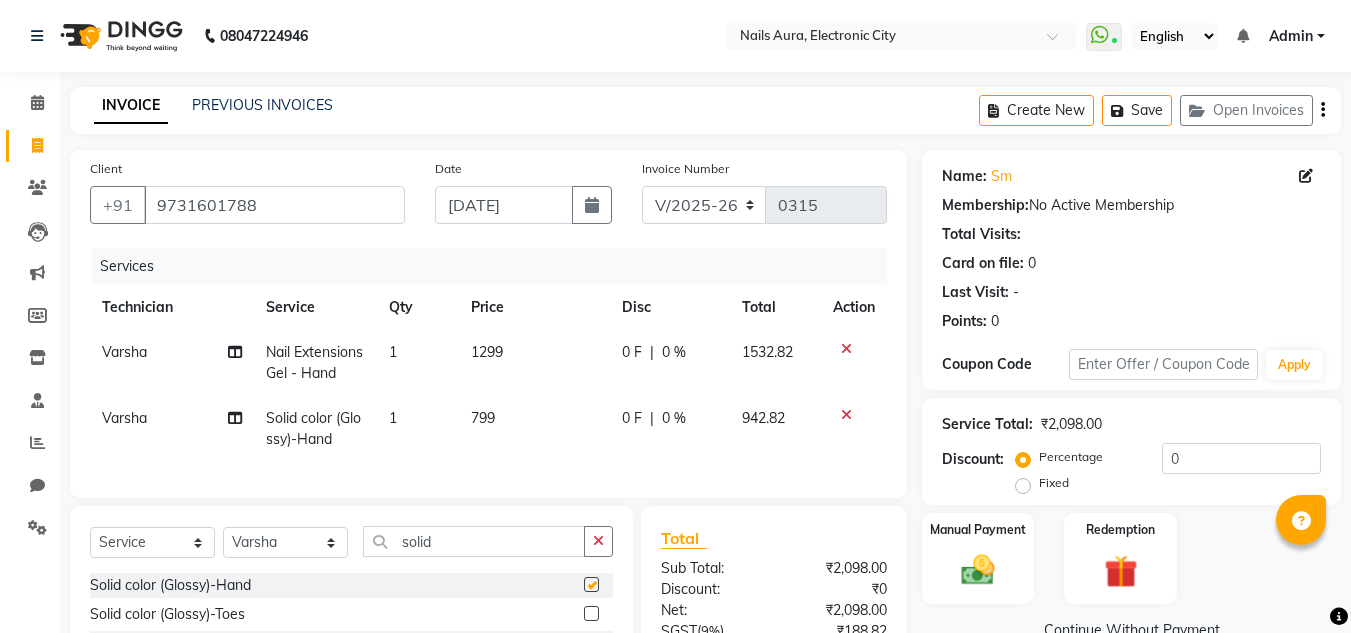 checkbox on "false" 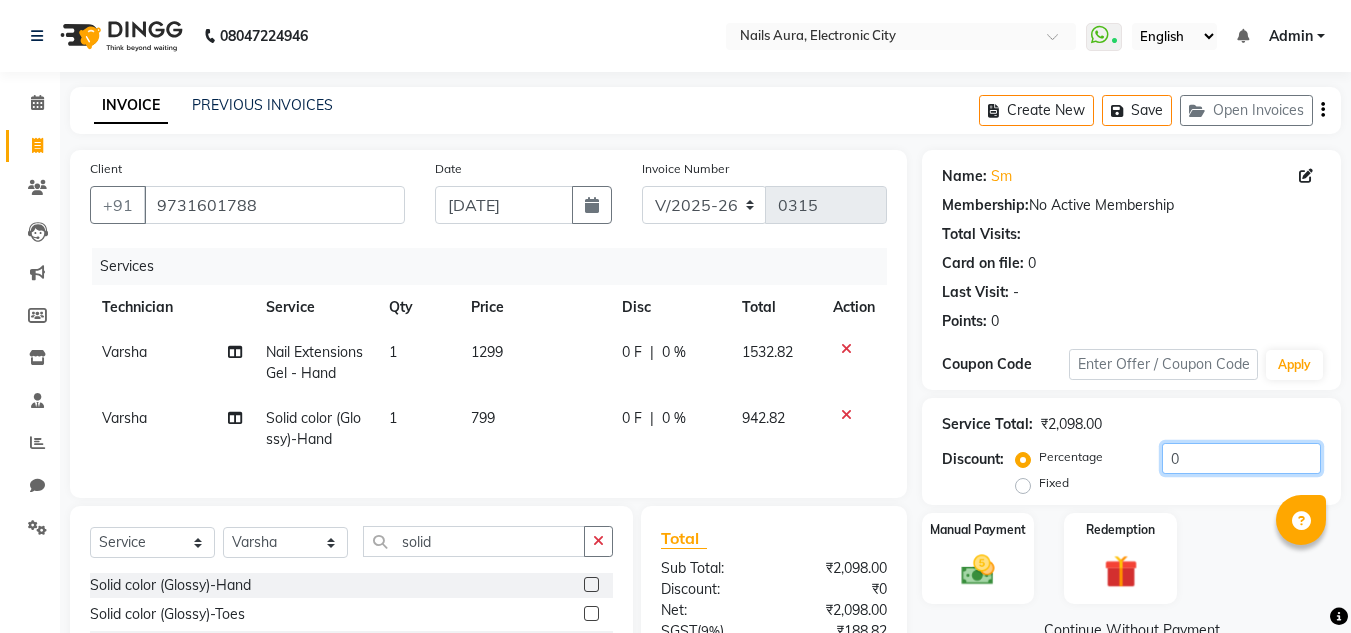 click on "0" 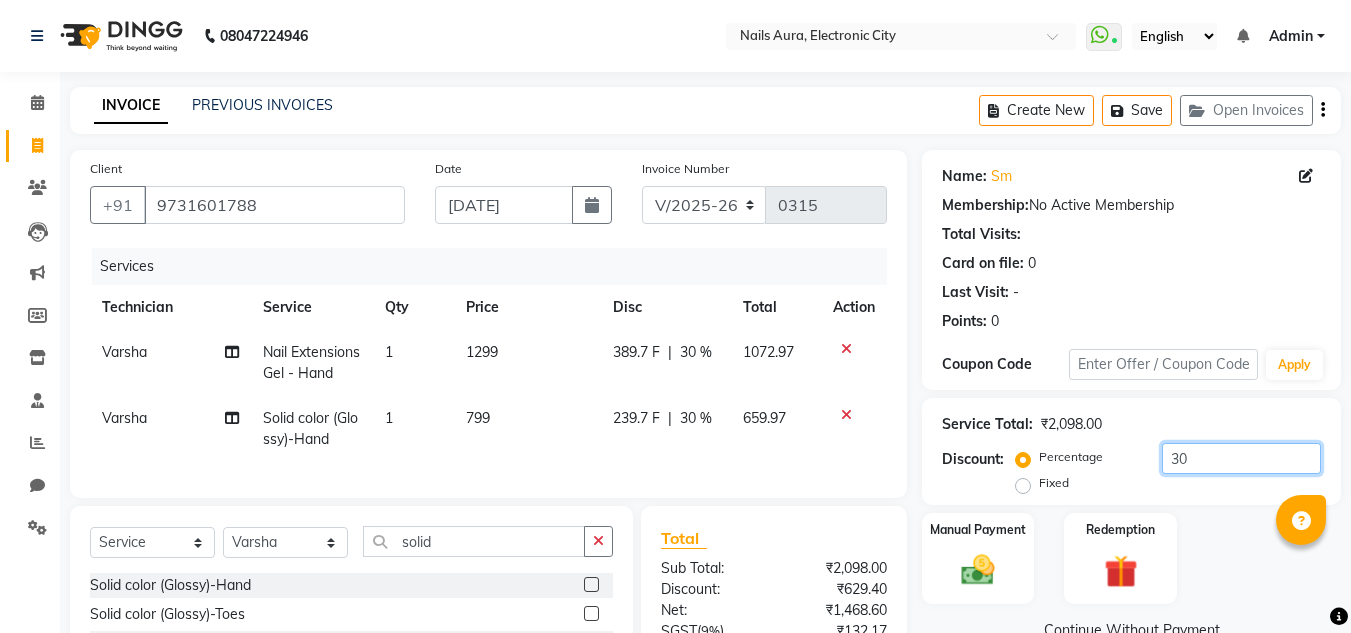 scroll, scrollTop: 233, scrollLeft: 0, axis: vertical 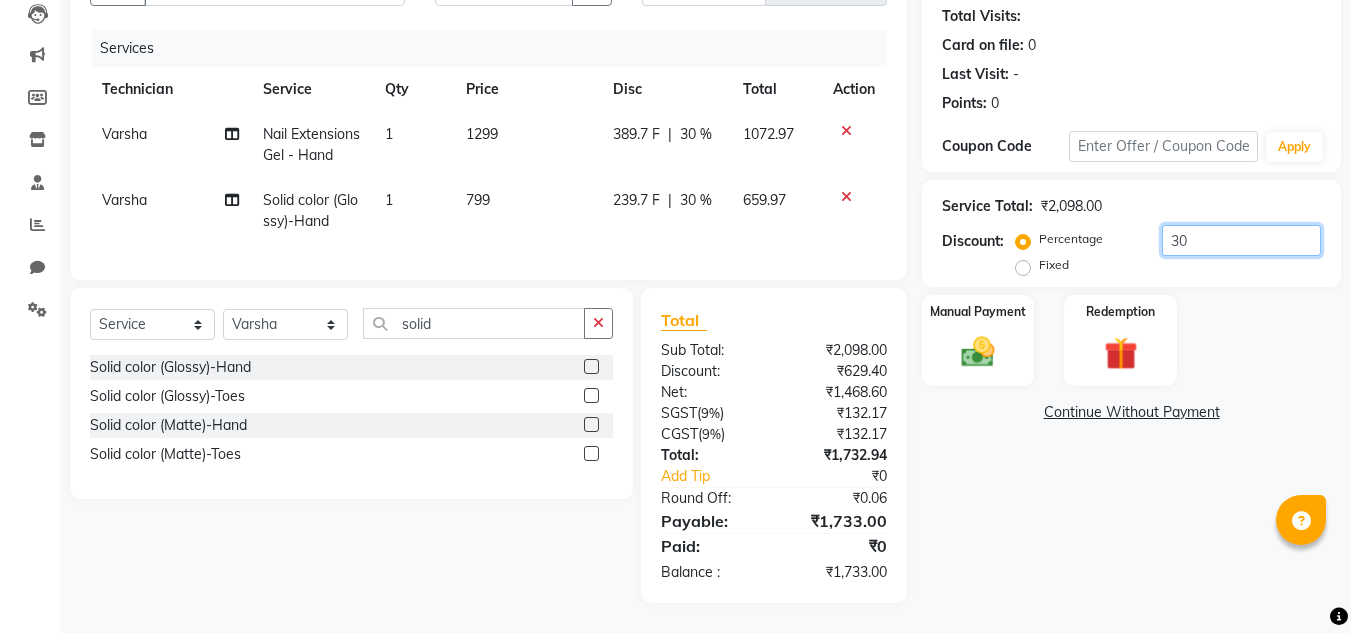 type on "30" 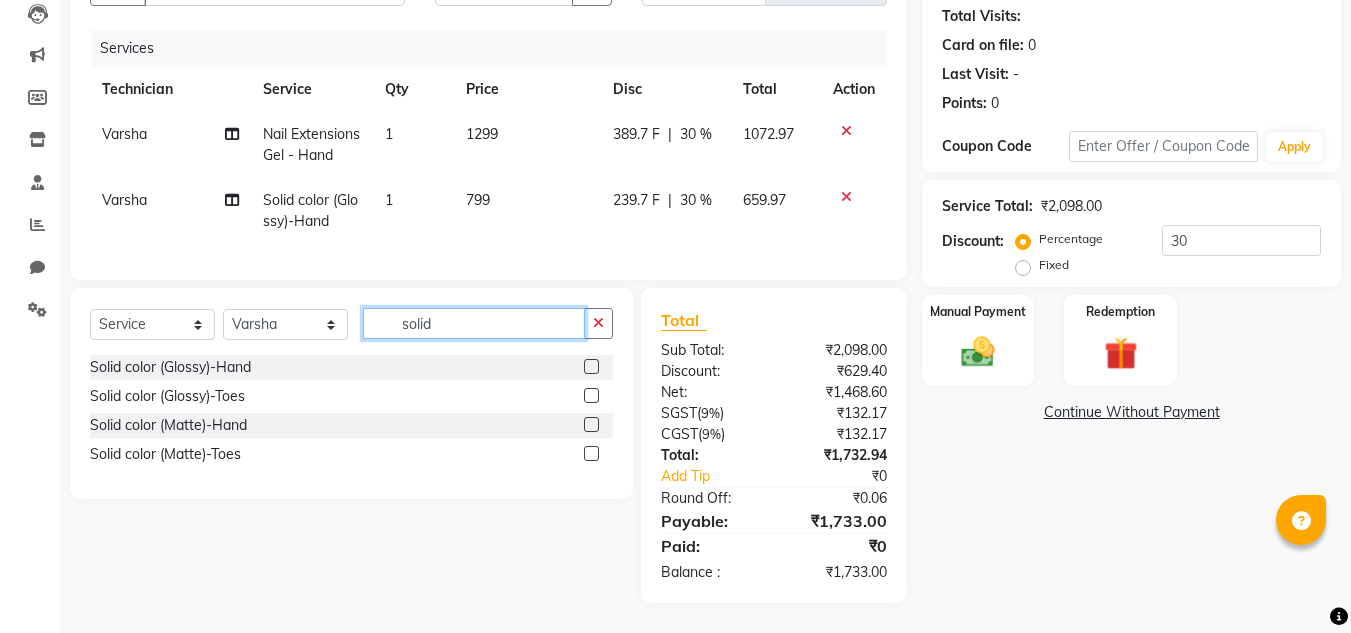click on "solid" 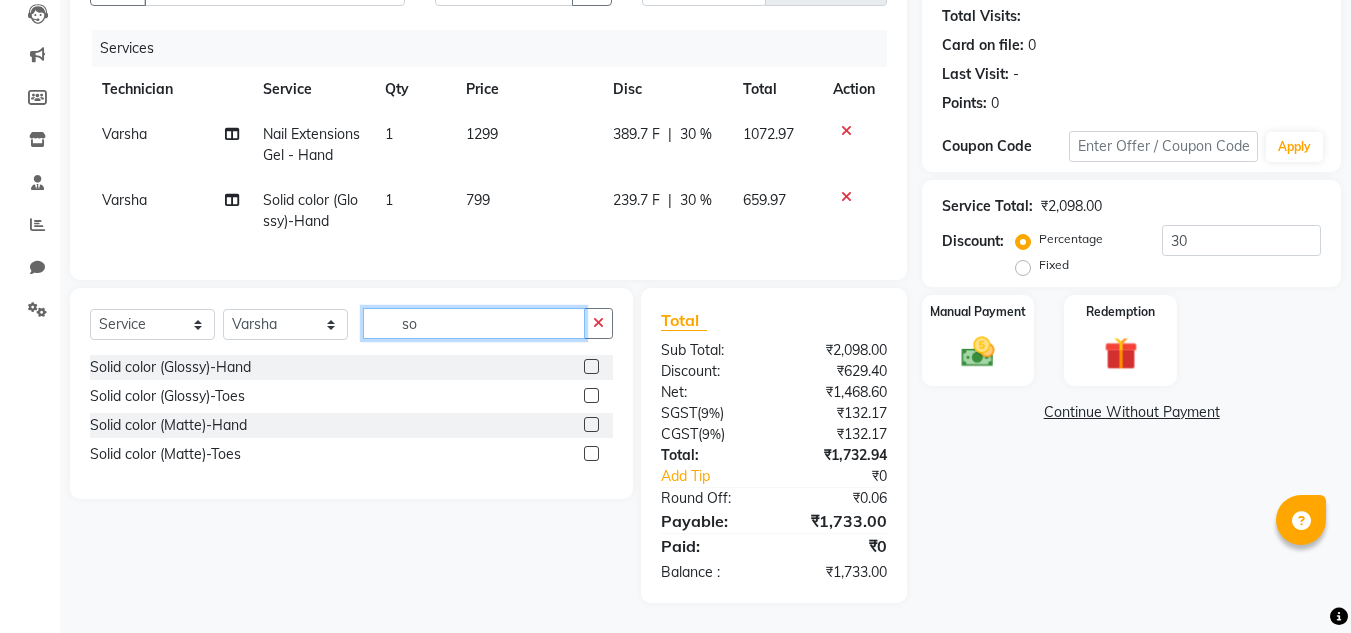 type on "s" 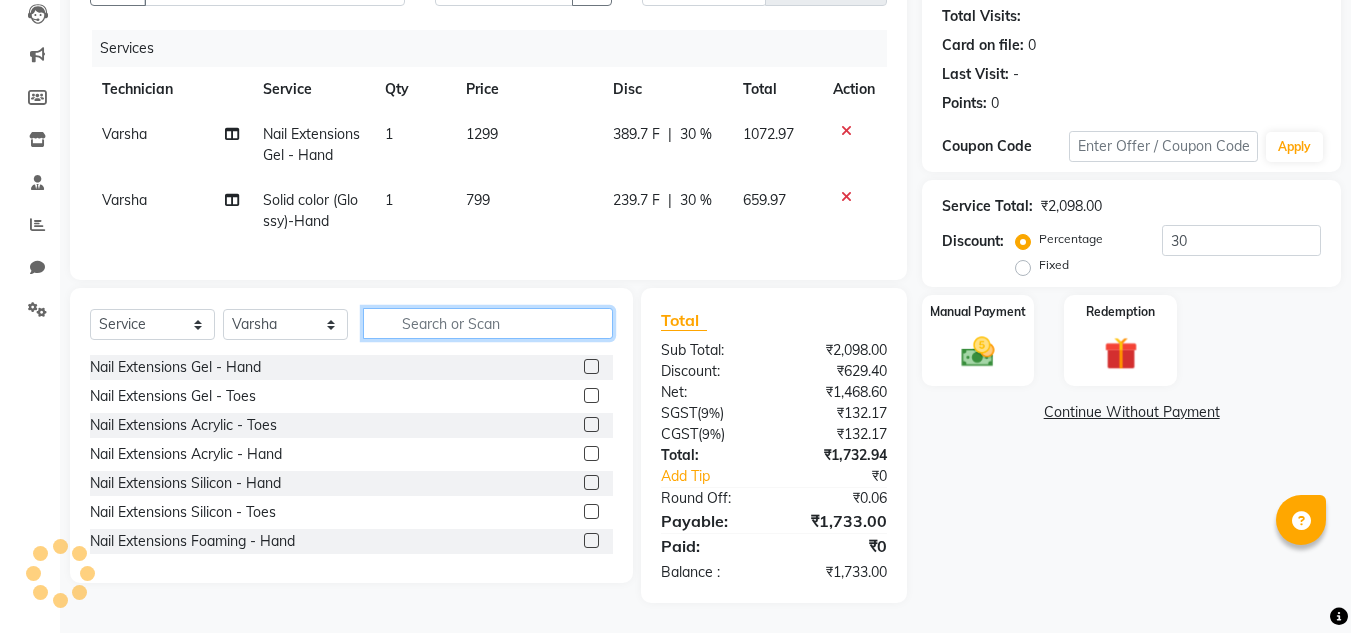 type 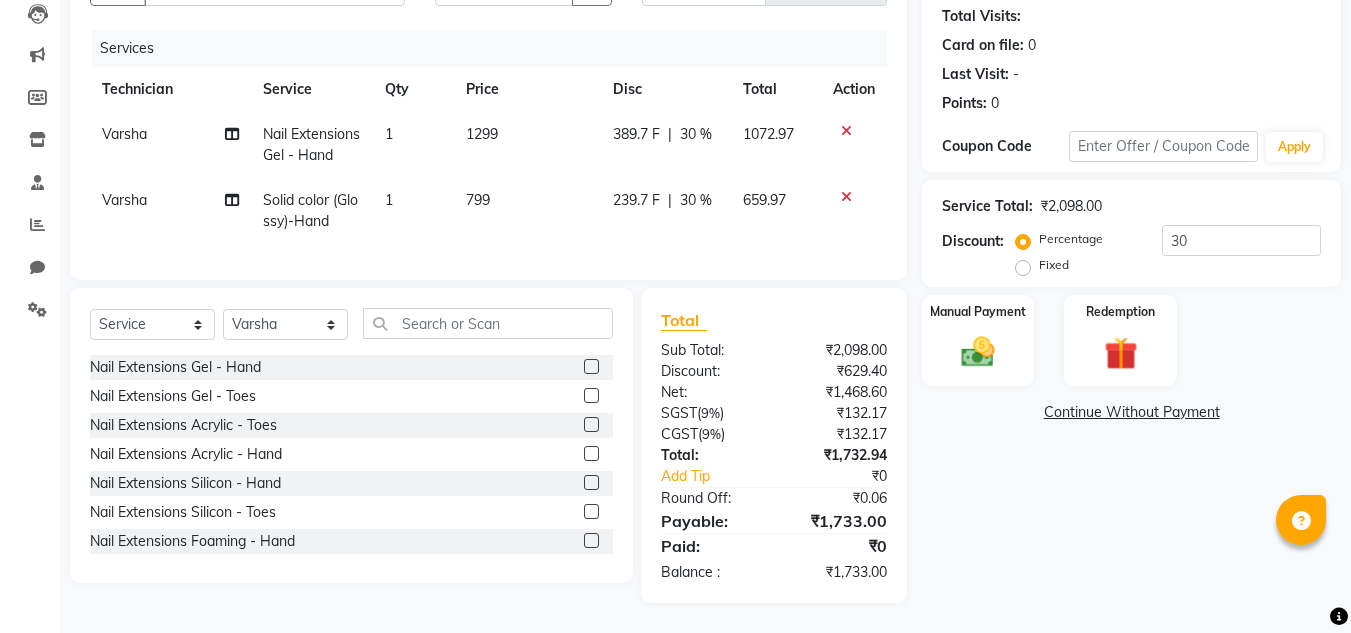 click on "Select  Service  Product  Membership  Package Voucher Prepaid Gift Card  Select Technician Akash Akshay Gulshan Mahi [PERSON_NAME] Pooja [PERSON_NAME] [PERSON_NAME] [PERSON_NAME] [PERSON_NAME] Vikram" 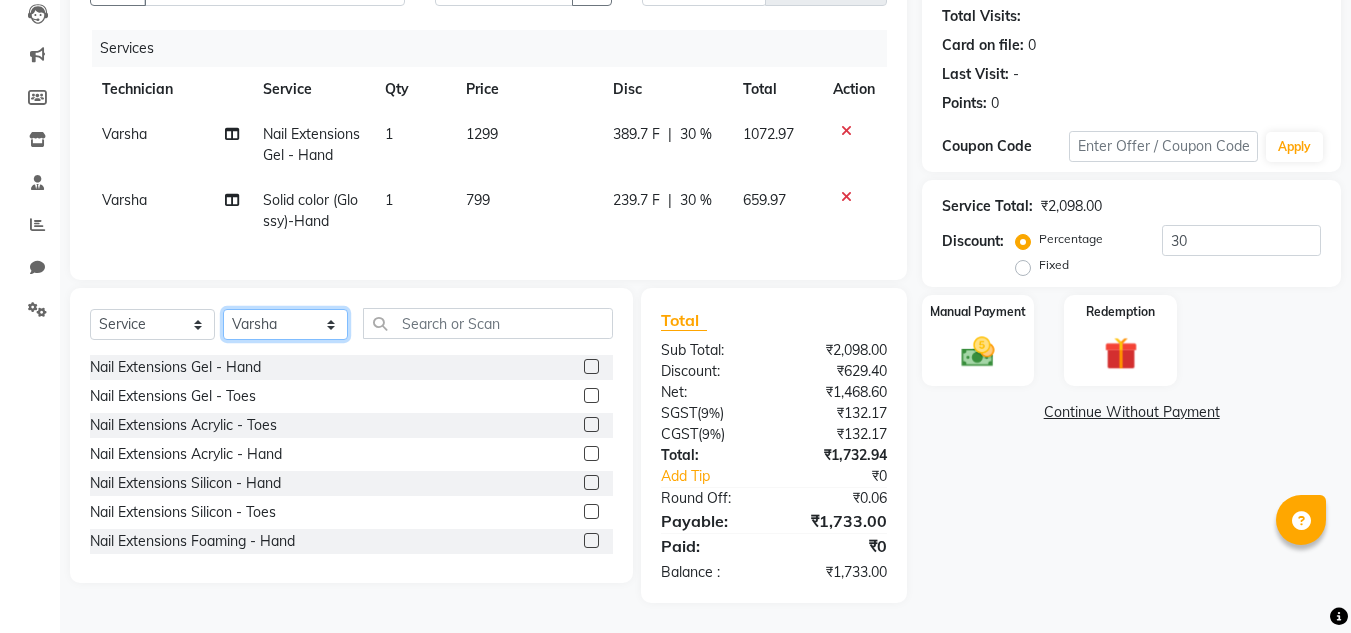 click on "Select Technician [PERSON_NAME] [PERSON_NAME] Pooja [PERSON_NAME] [PERSON_NAME] [PERSON_NAME] [PERSON_NAME] Vikram" 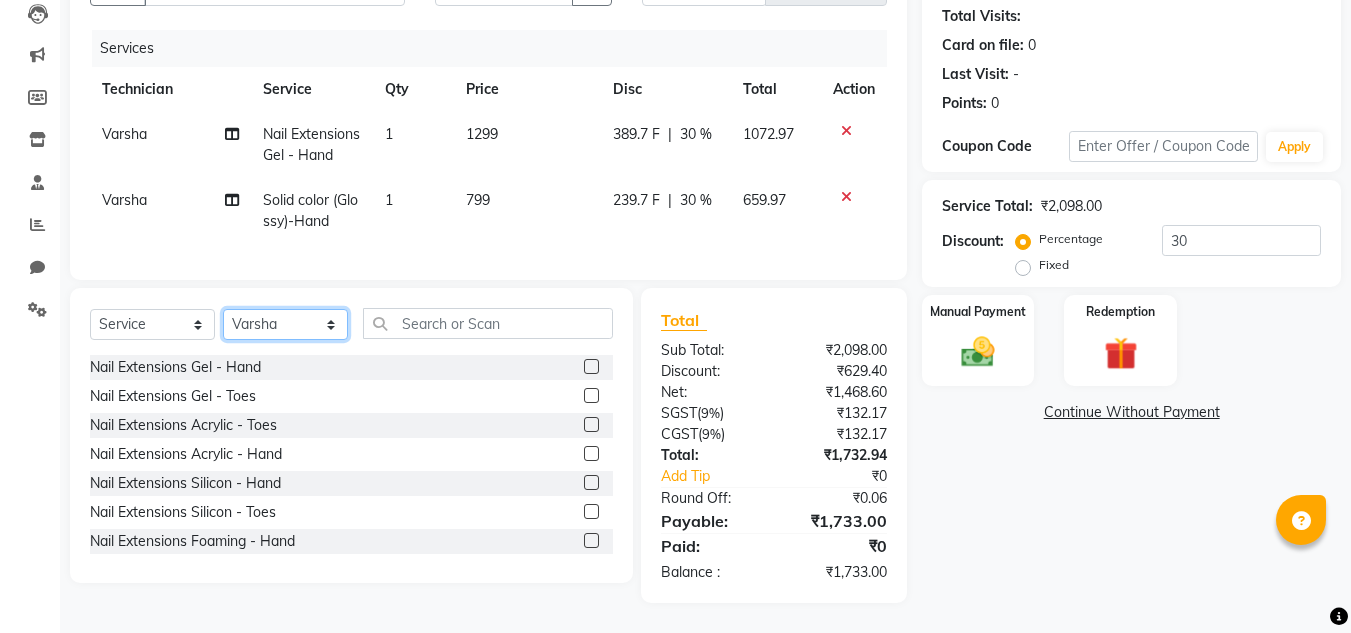 select on "81947" 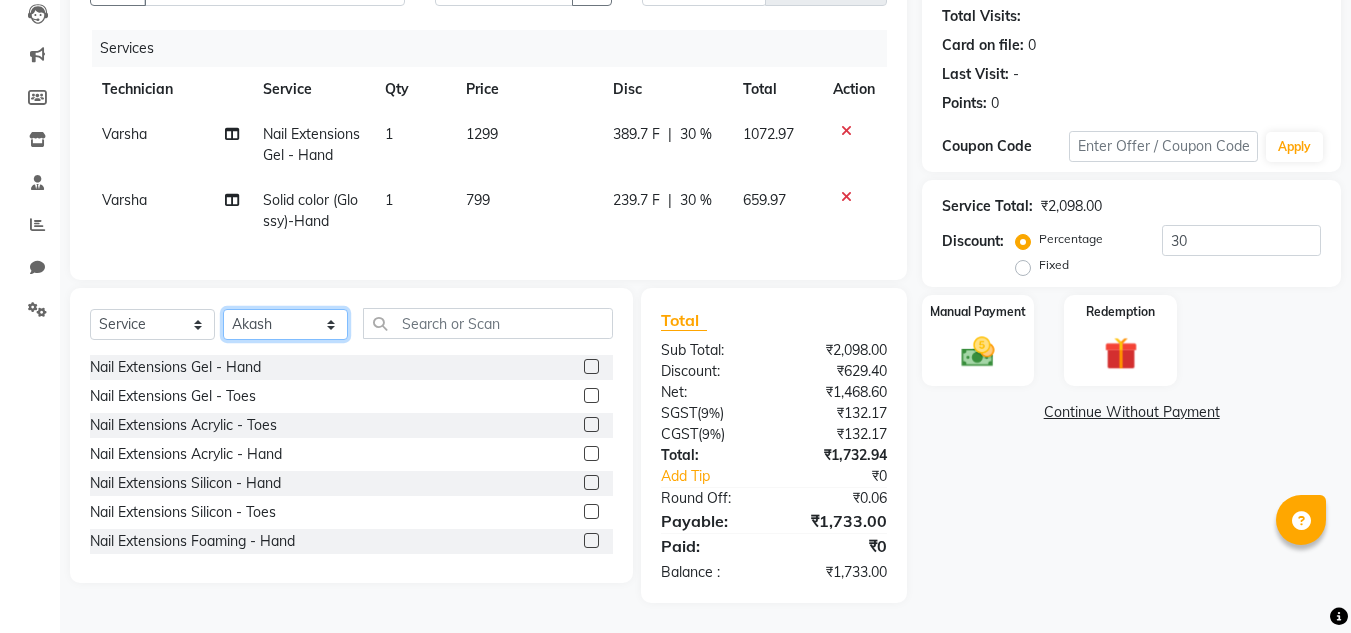 click on "Select Technician [PERSON_NAME] [PERSON_NAME] Pooja [PERSON_NAME] [PERSON_NAME] [PERSON_NAME] [PERSON_NAME] Vikram" 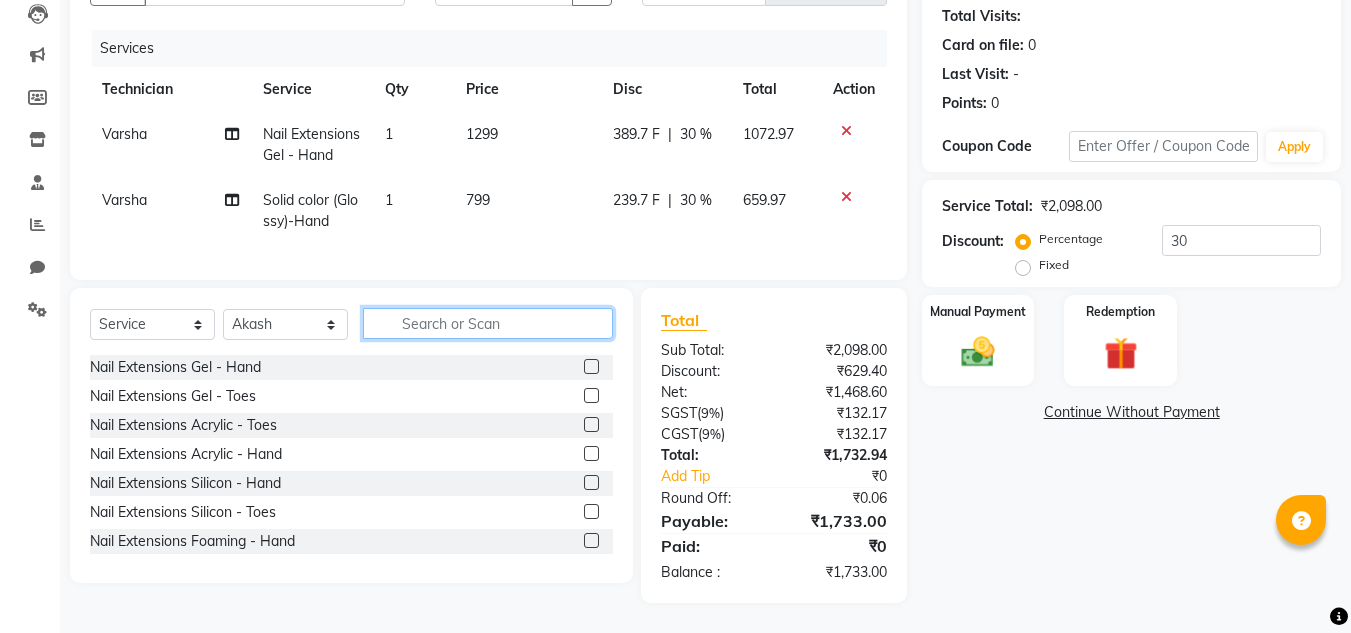 click 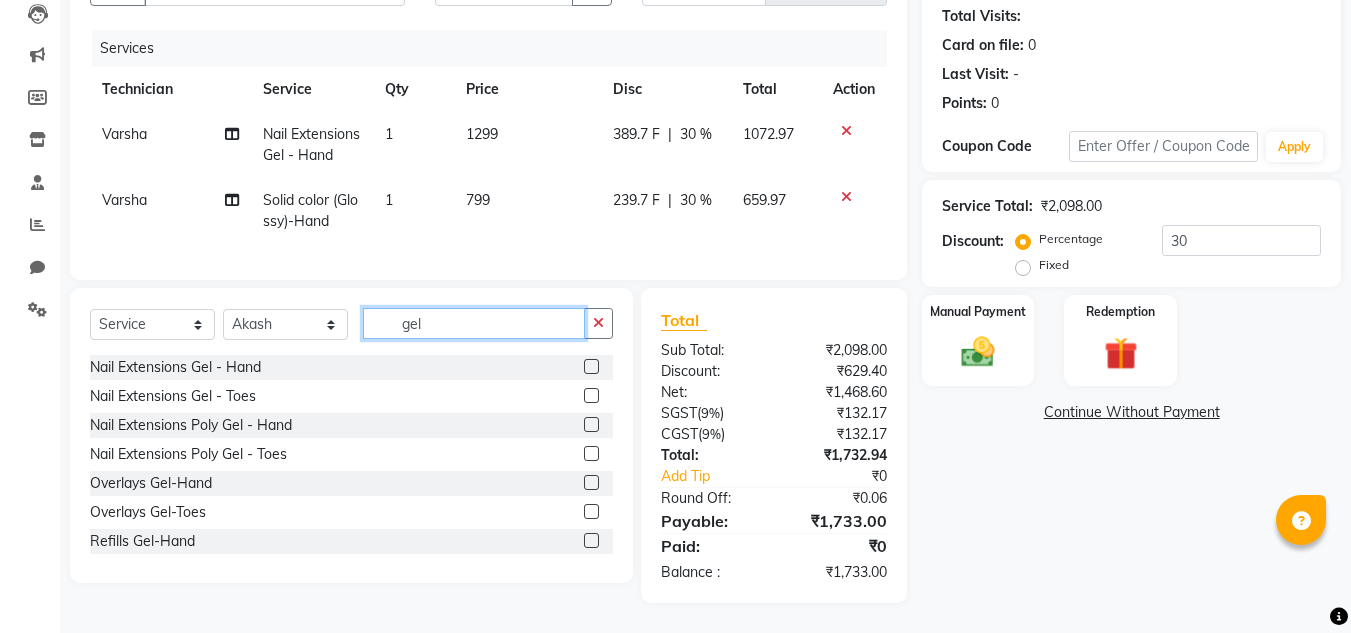 type on "gel" 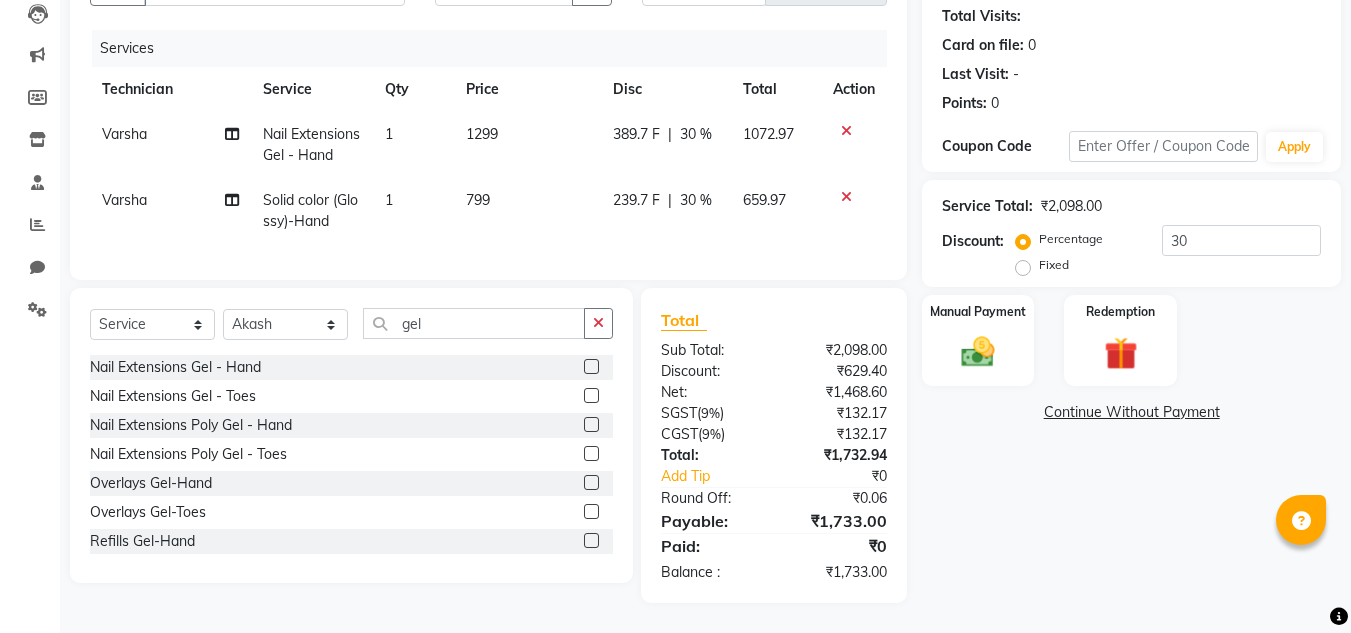 click 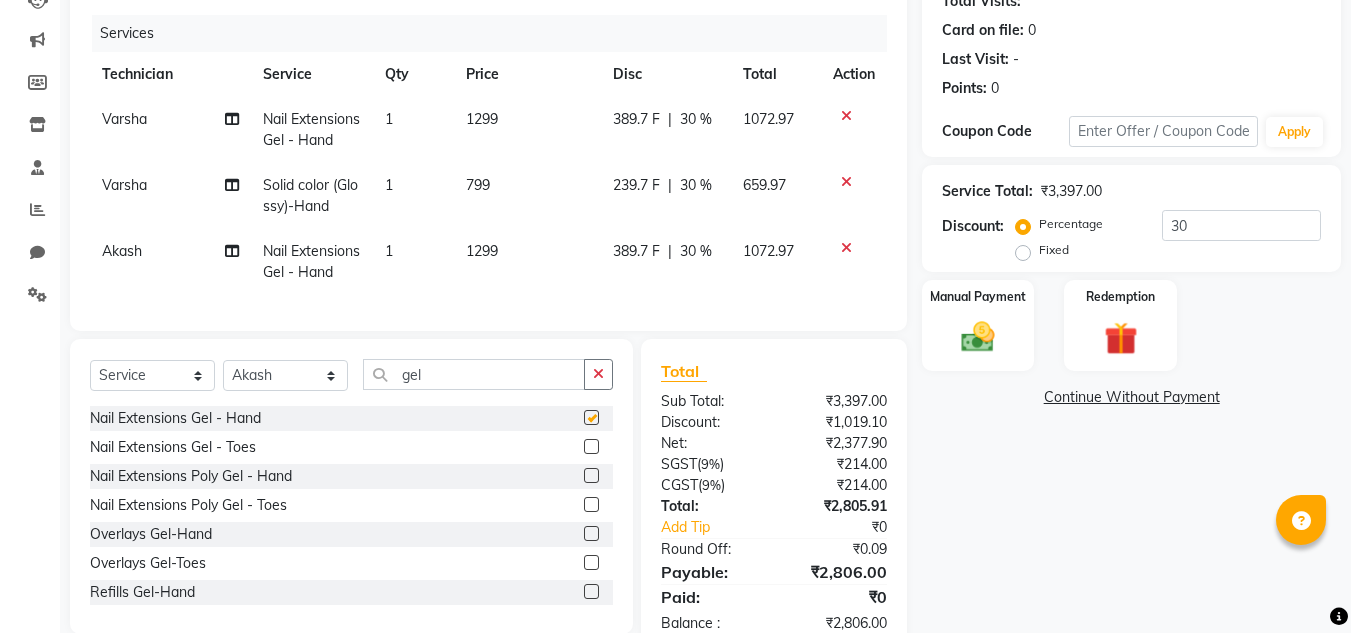 checkbox on "false" 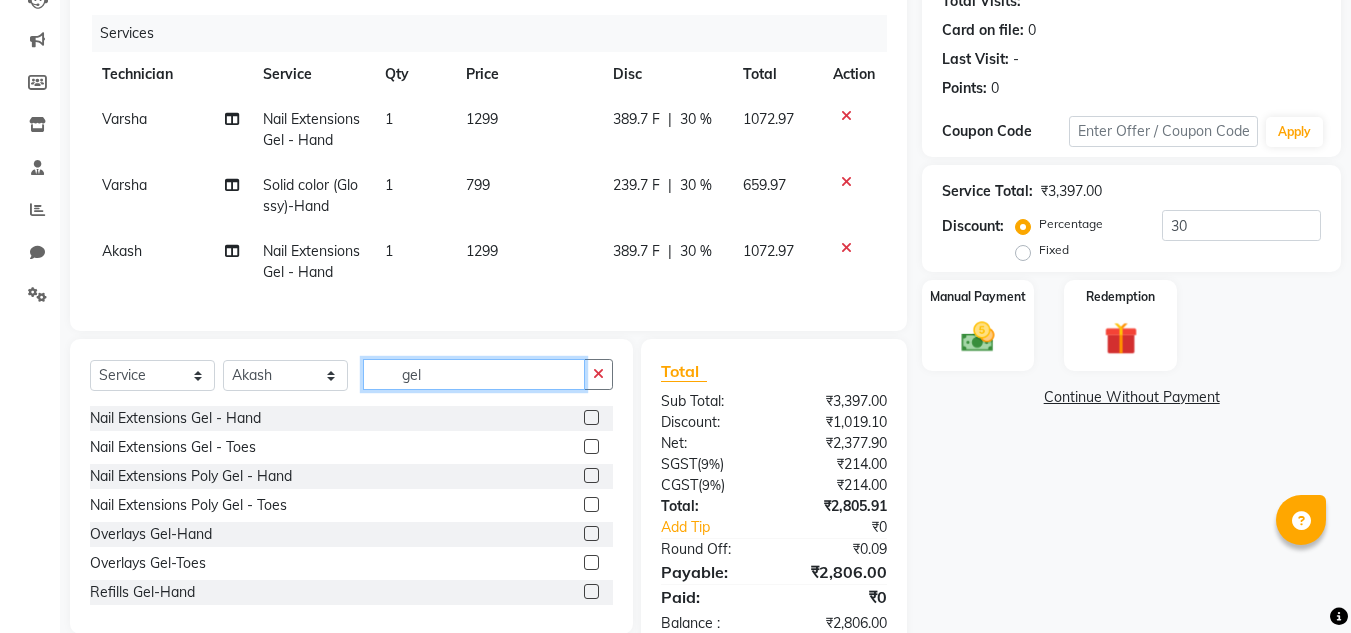 click on "gel" 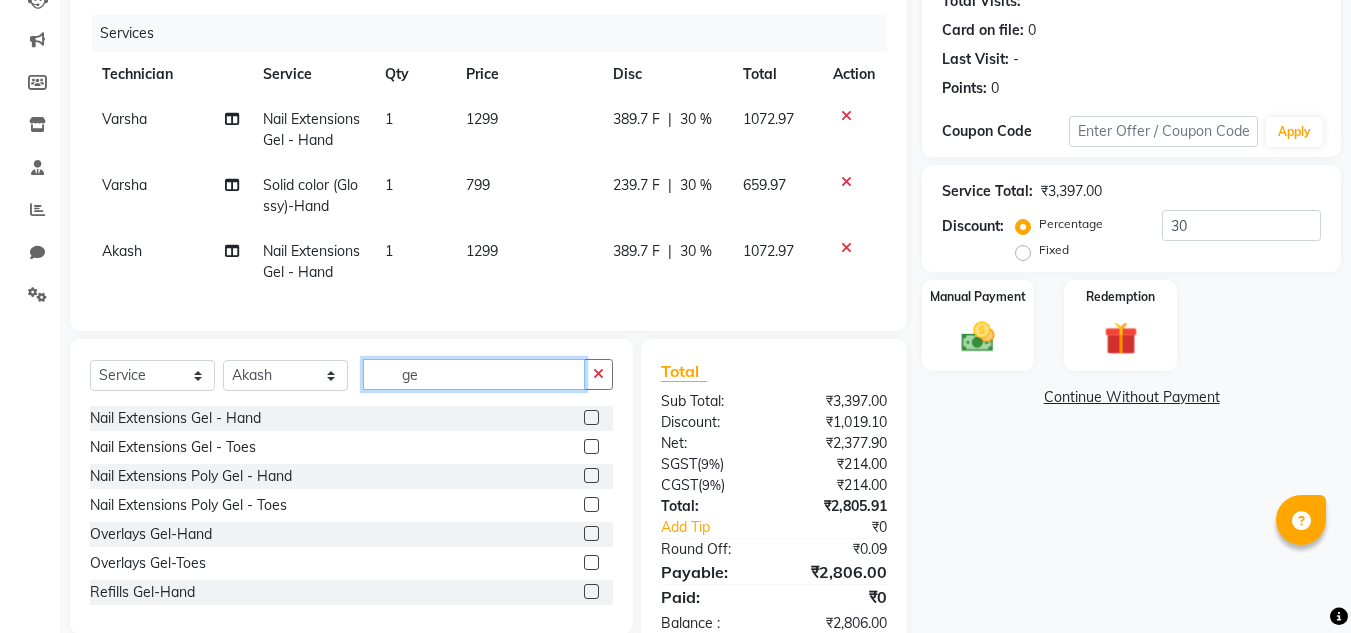 type on "g" 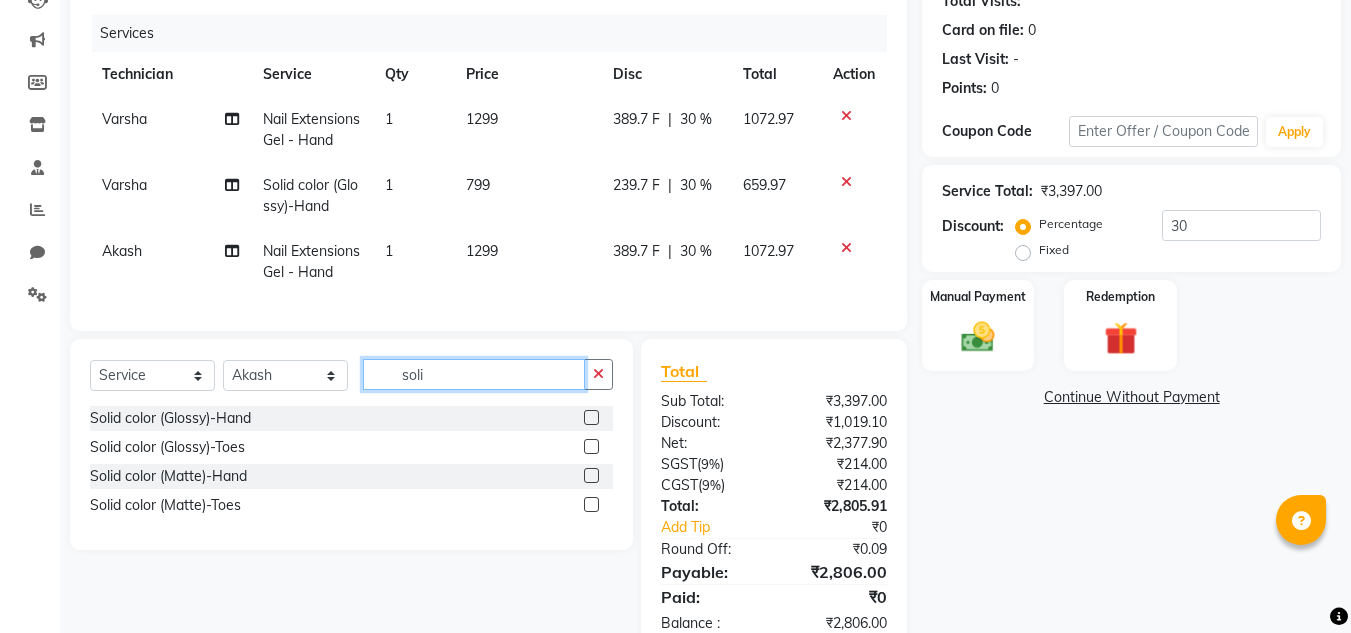 type on "soli" 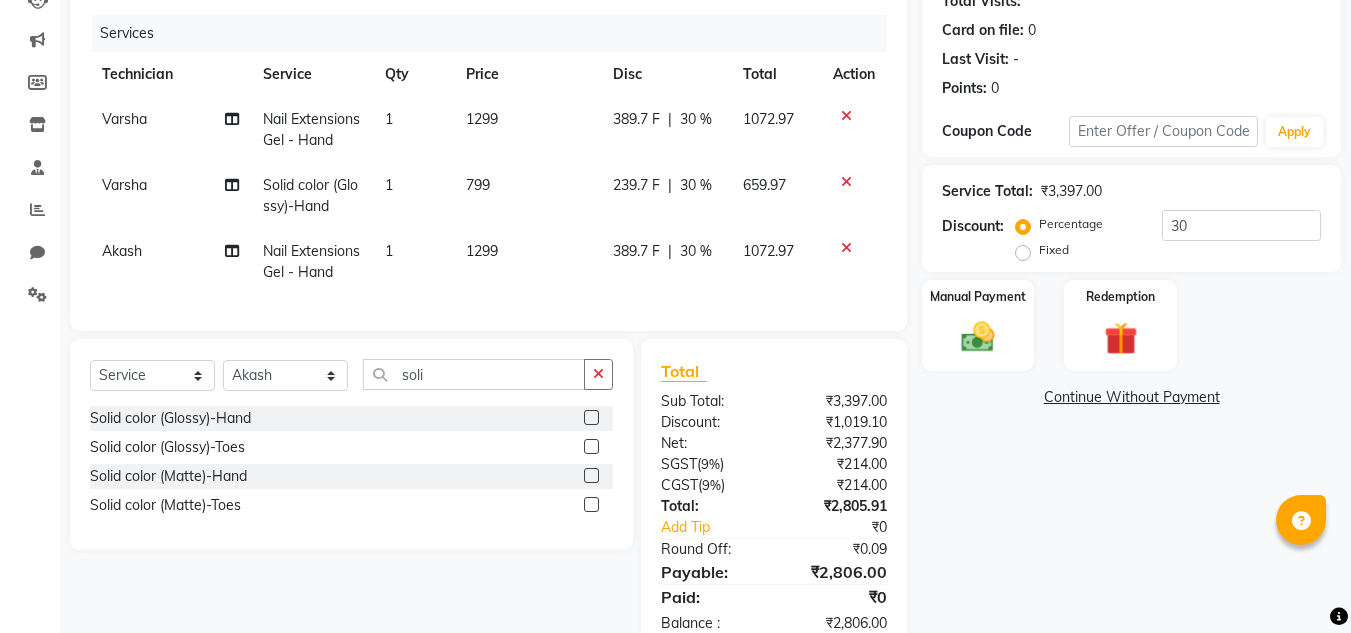 click 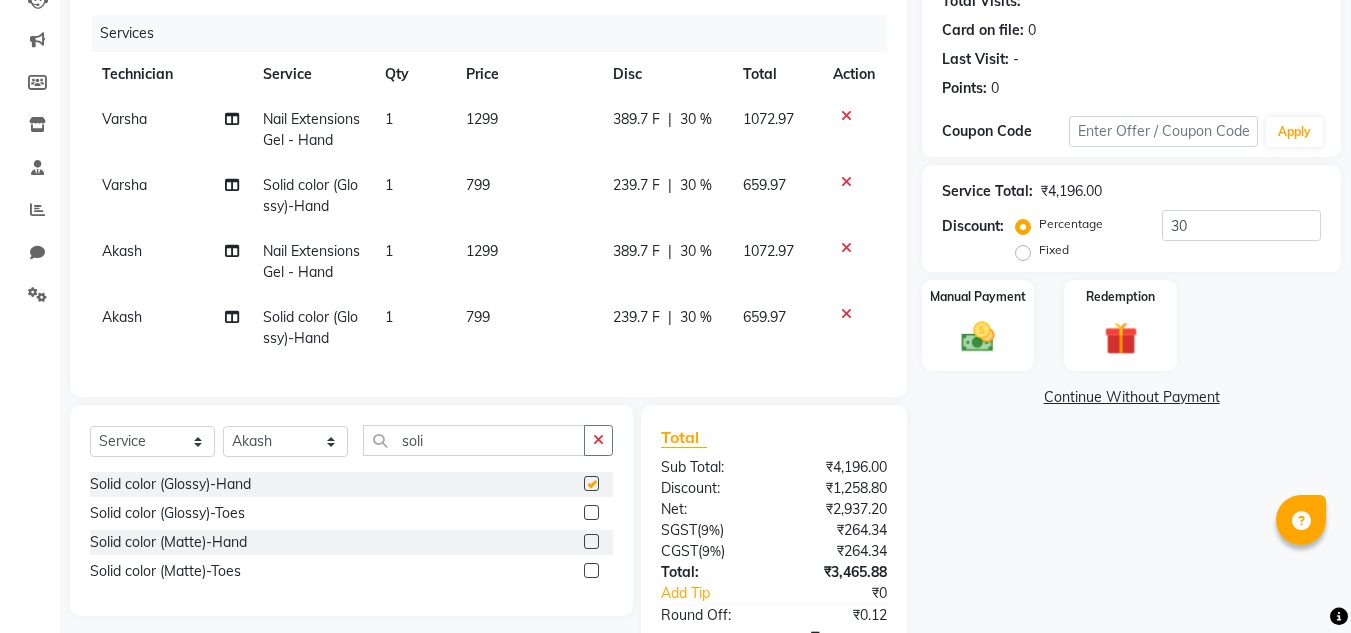 checkbox on "false" 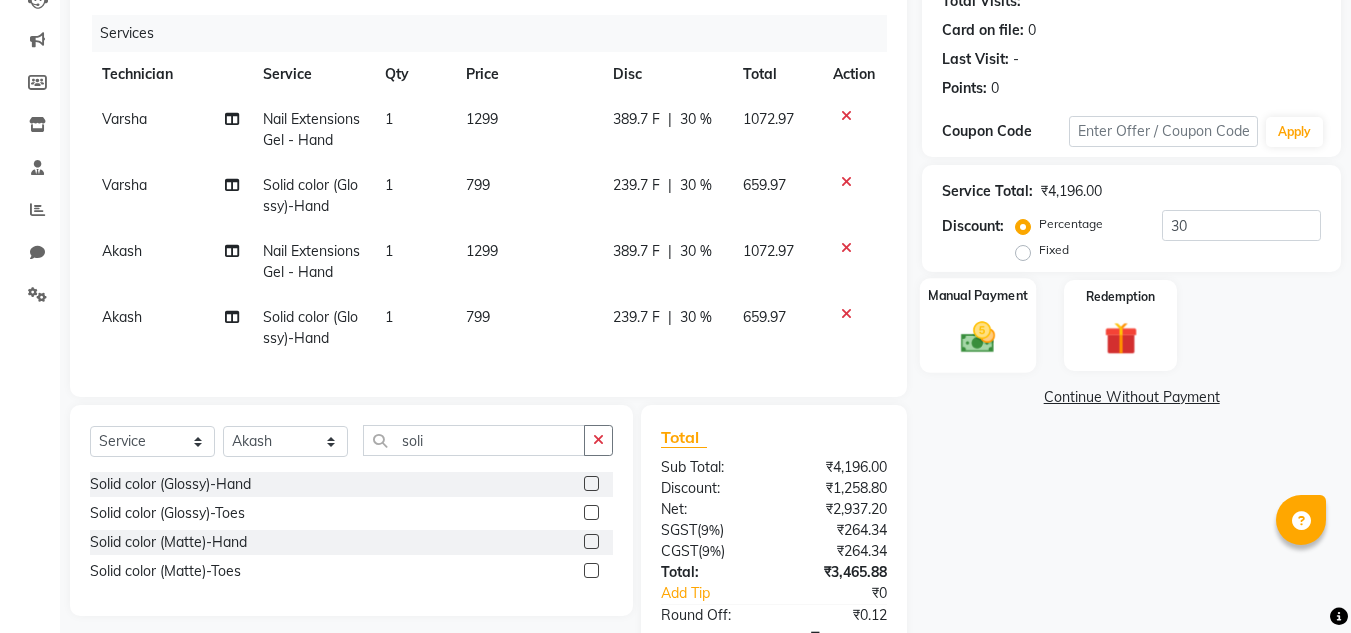 click 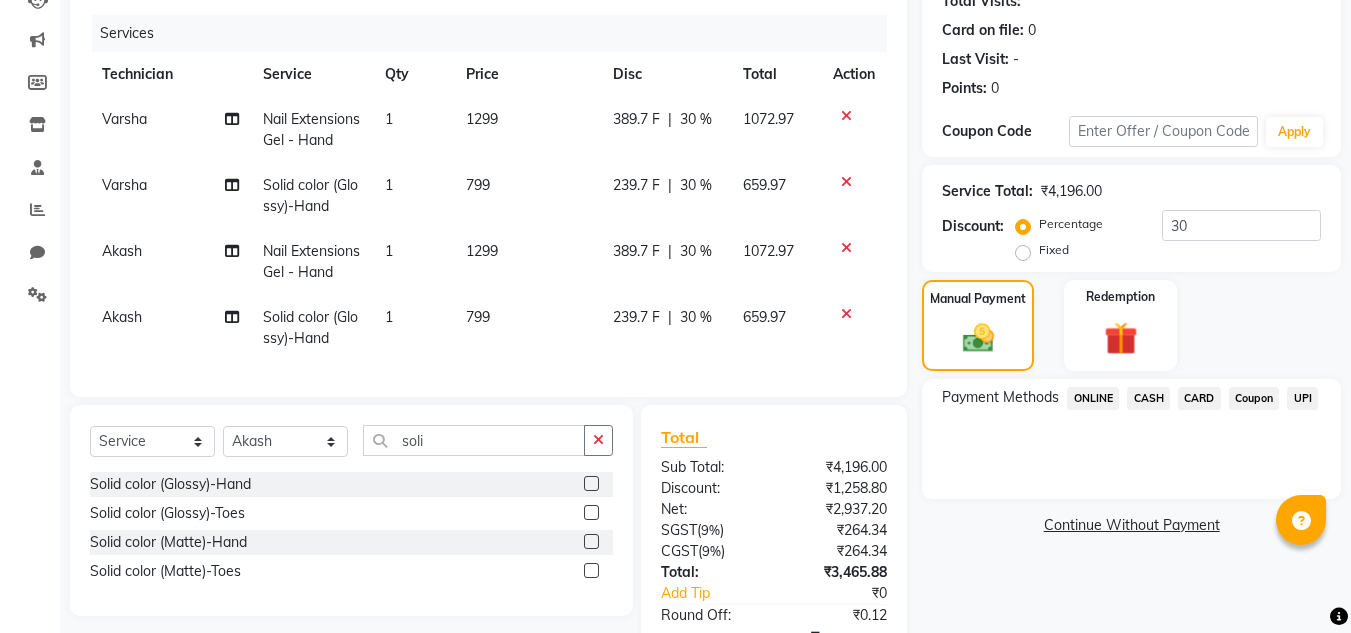click on "UPI" 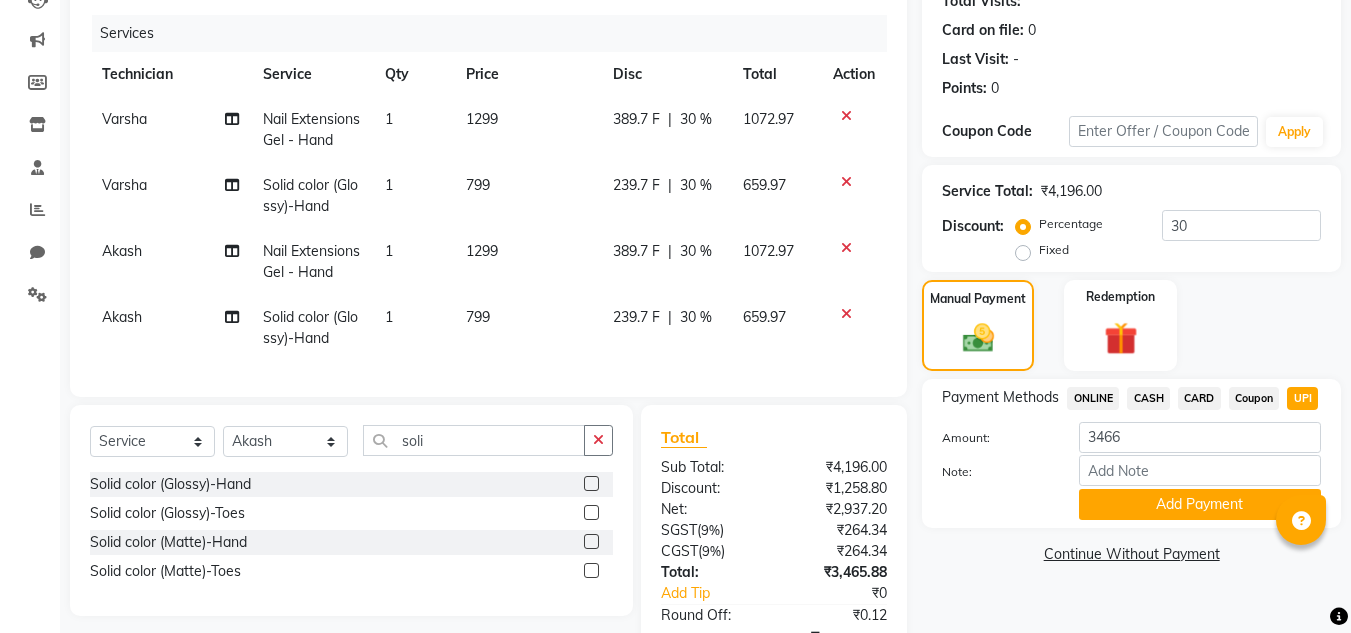 scroll, scrollTop: 365, scrollLeft: 0, axis: vertical 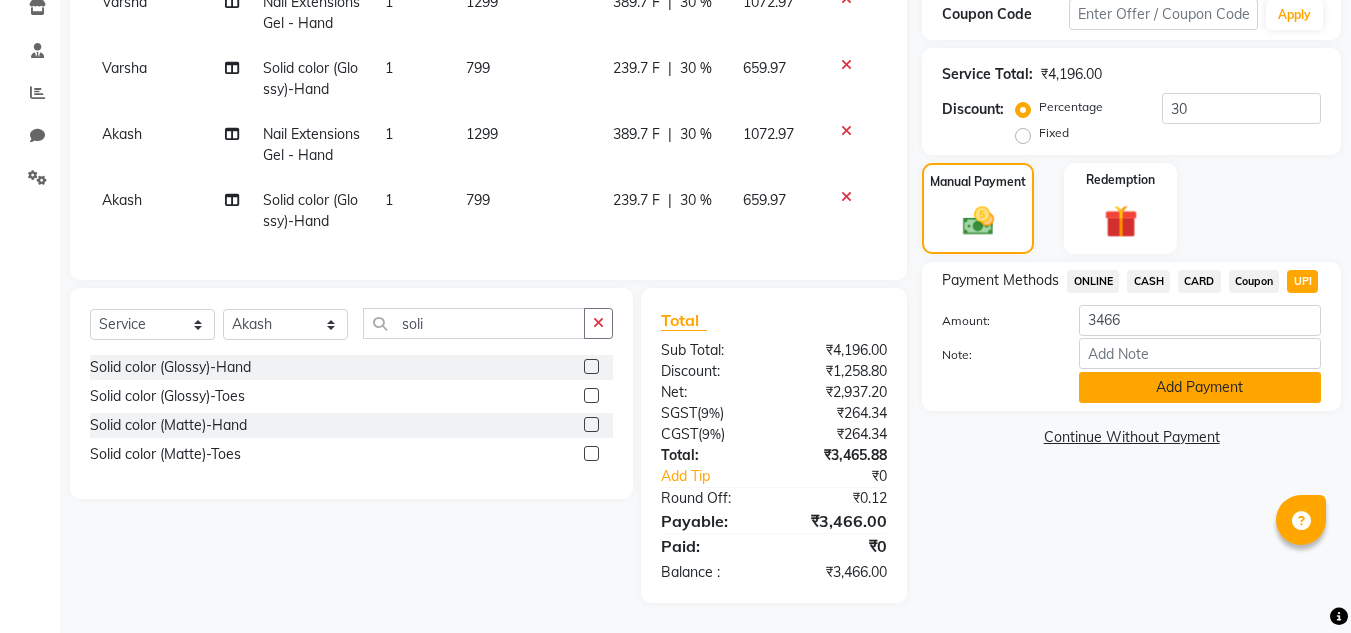 click on "Add Payment" 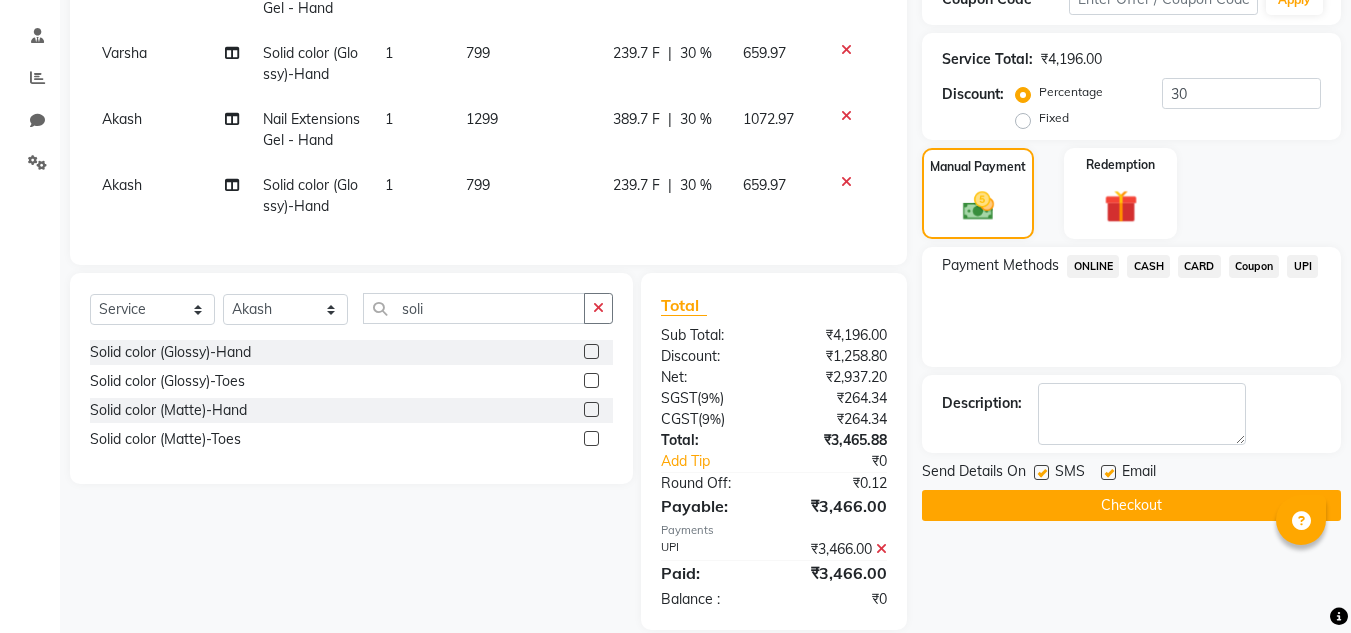 click on "Checkout" 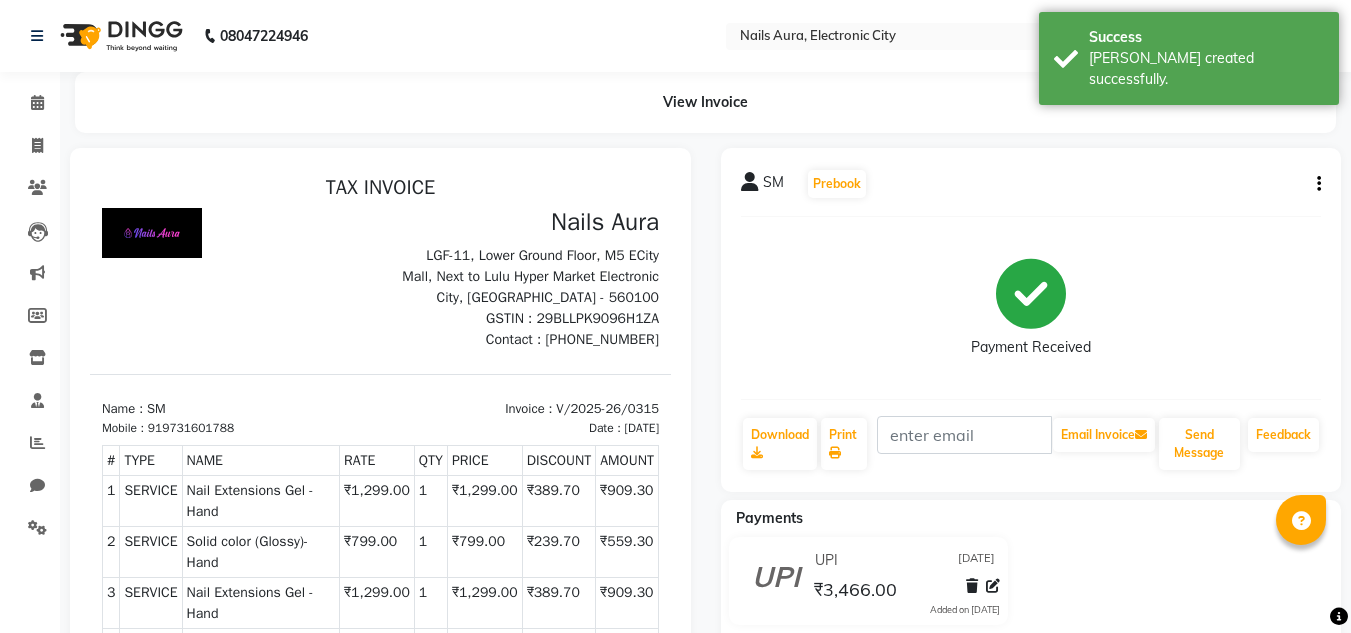 scroll, scrollTop: 0, scrollLeft: 0, axis: both 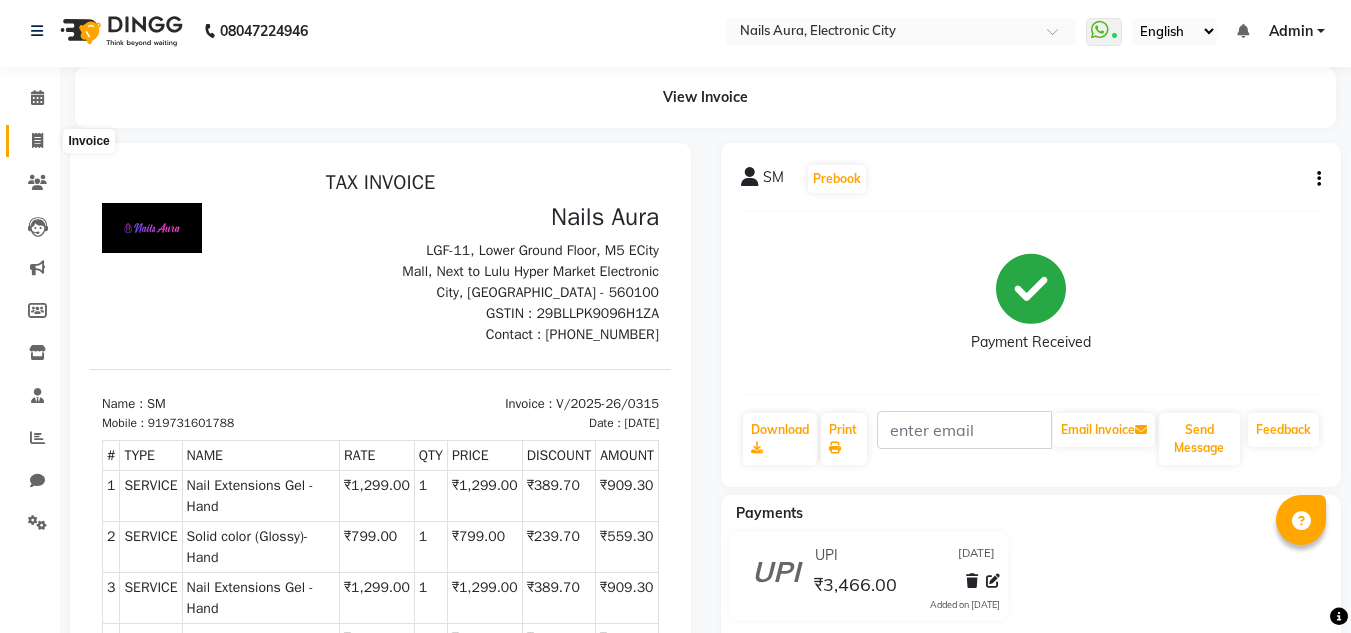 click 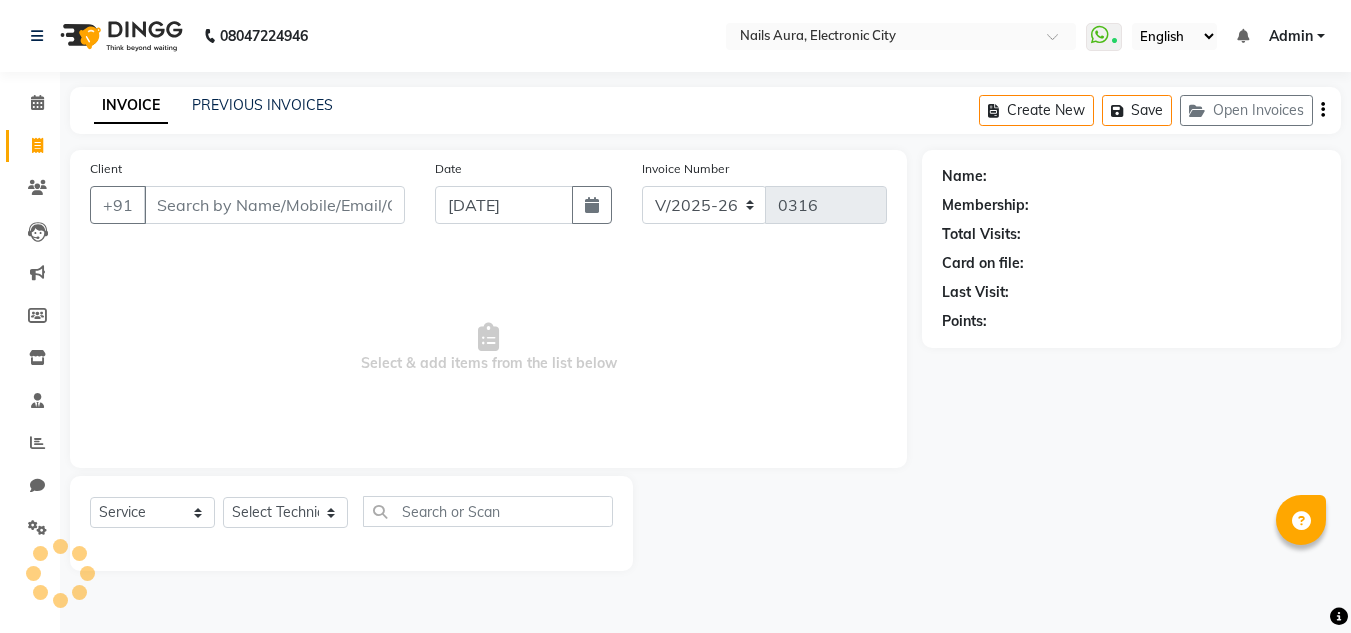 scroll, scrollTop: 0, scrollLeft: 0, axis: both 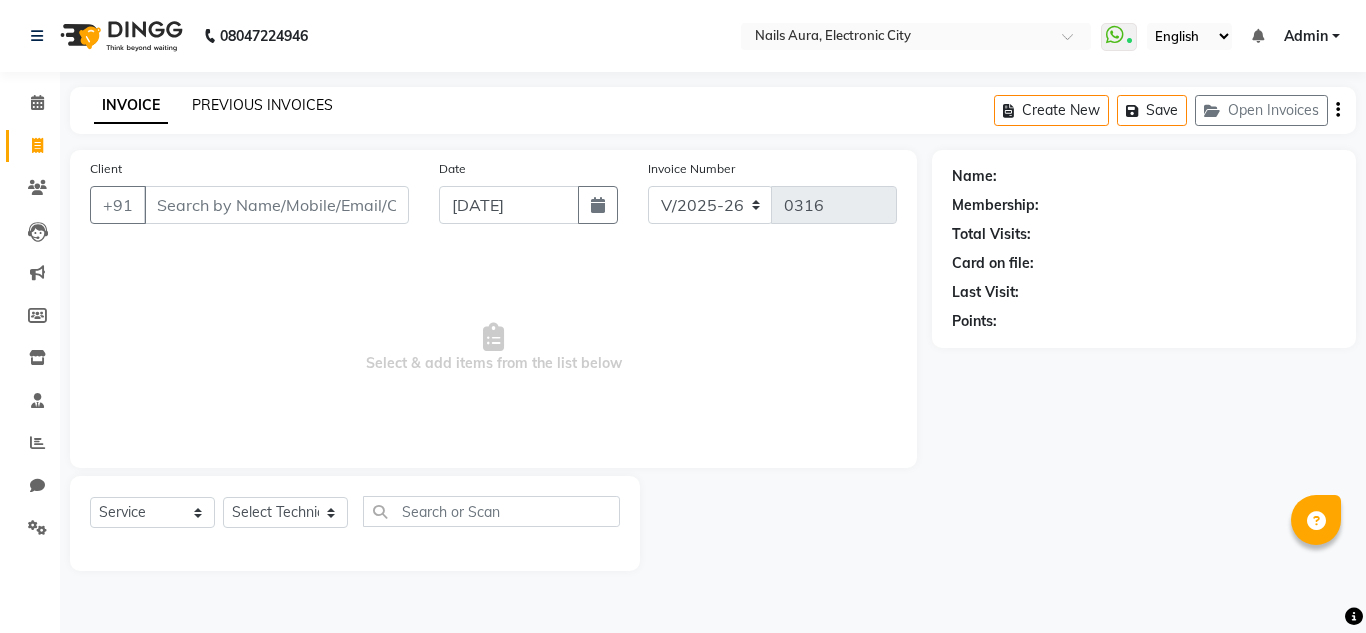 click on "PREVIOUS INVOICES" 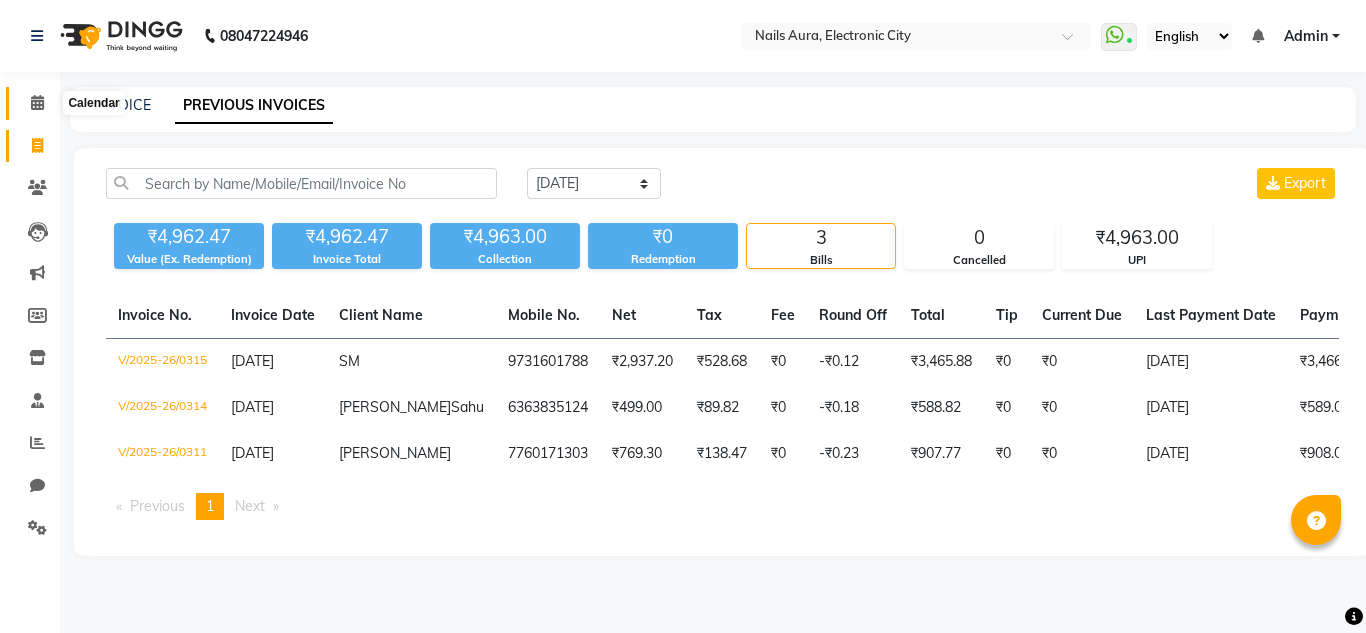click 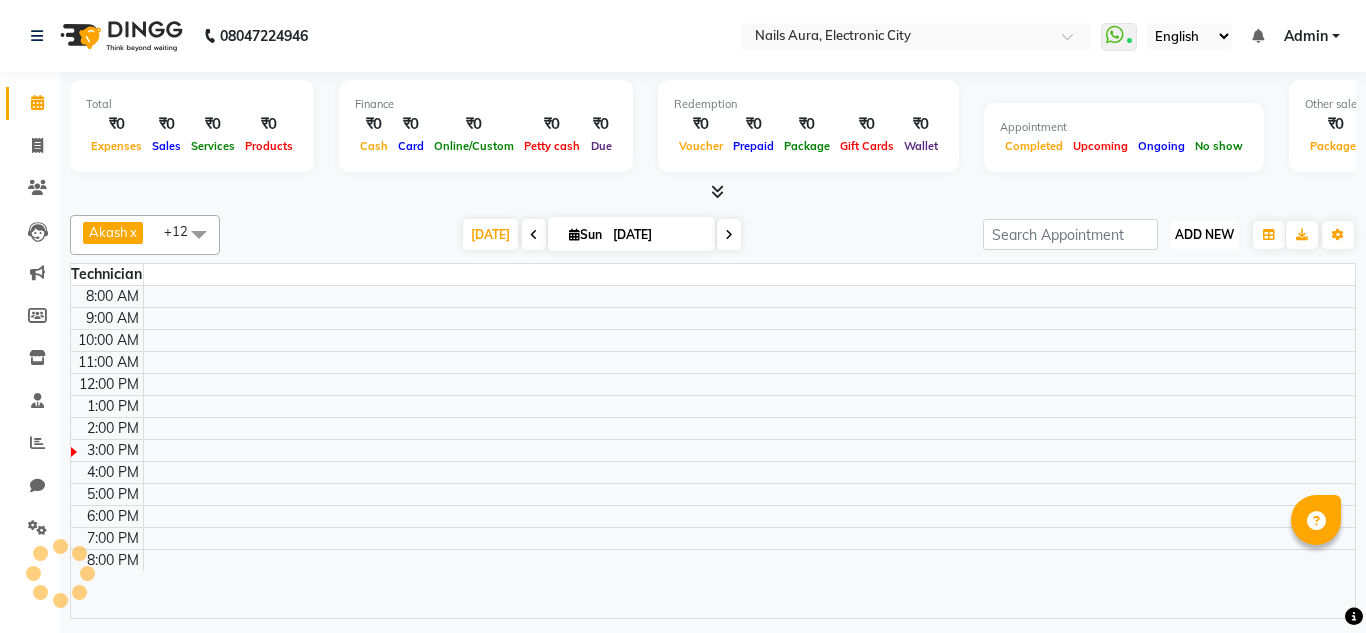 click on "ADD NEW Toggle Dropdown" at bounding box center [1204, 235] 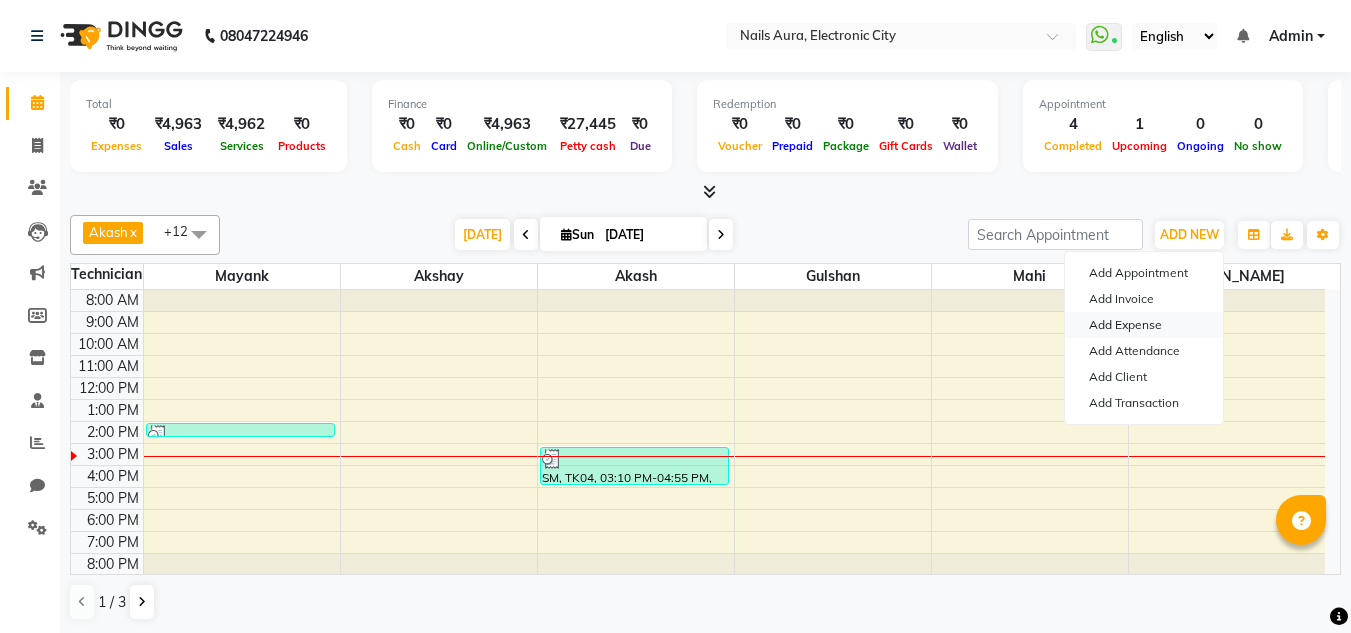 click on "Add Expense" at bounding box center (1144, 325) 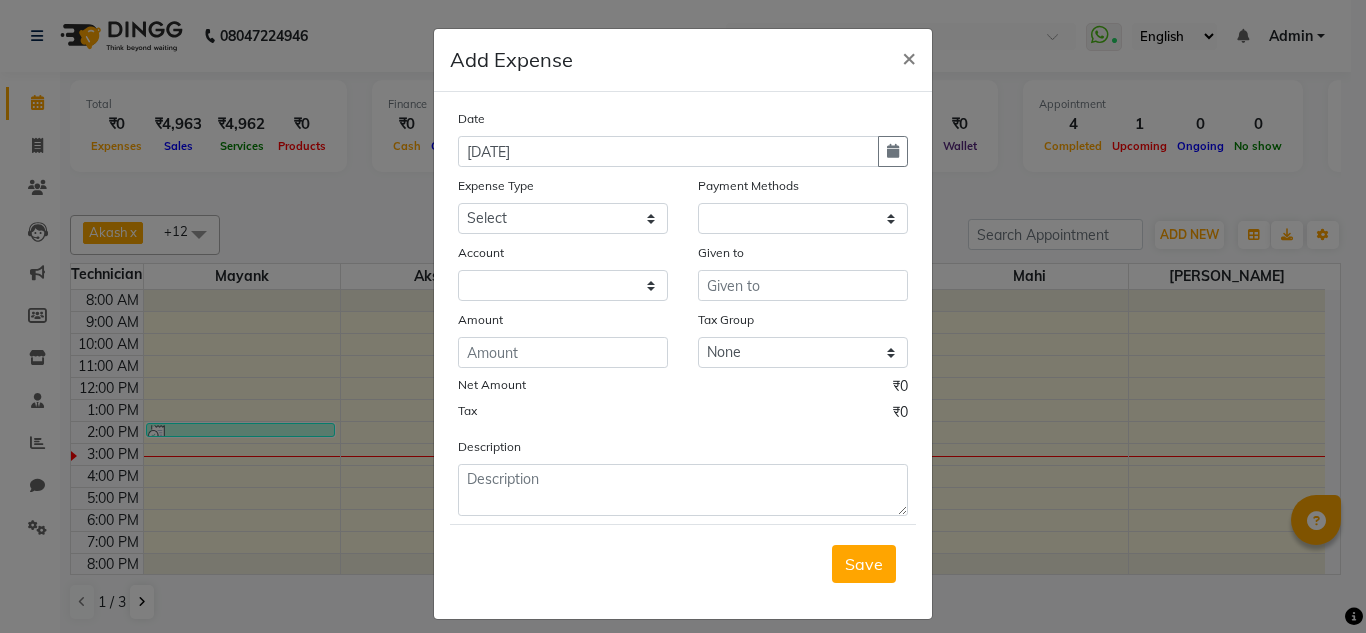 select on "1" 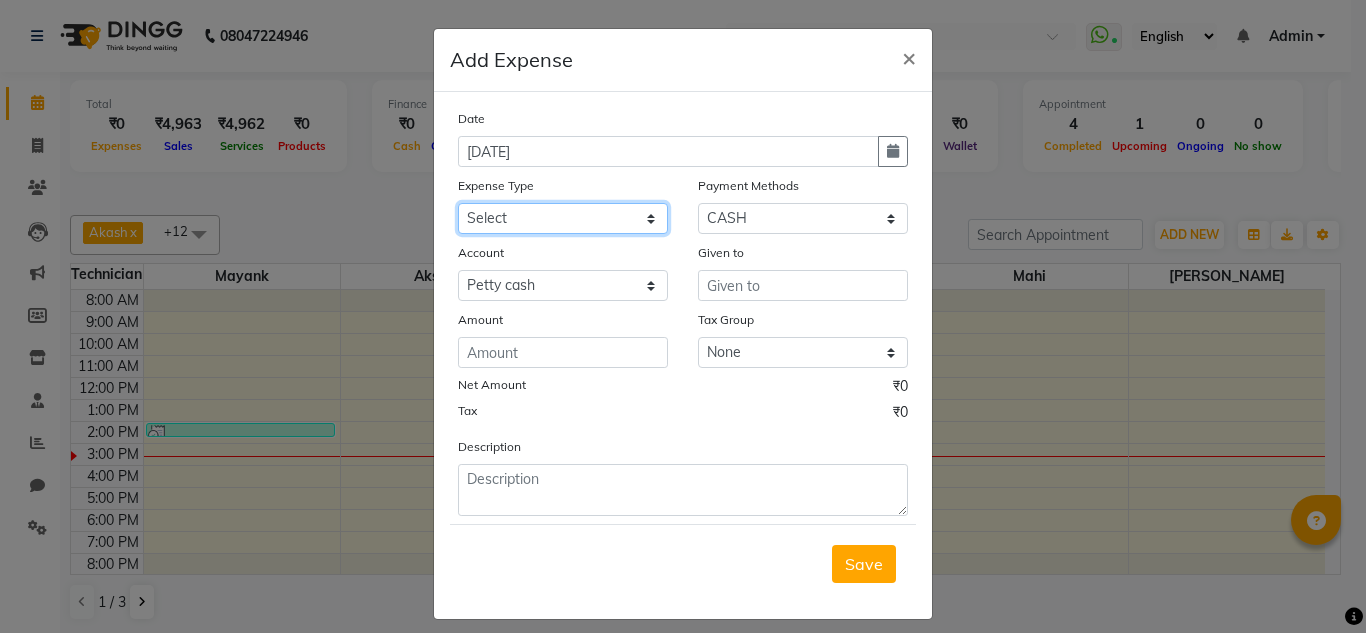 click on "Select AC Advance Salary Bank charges Car maintenance  Cash transfer to bank Cash transfer to hub Client Snacks Clinical charges Equipment Fuel Govt fee Incentive Insurance International purchase Loan Repayment Maintenance Marketing Miscellaneous MRA Other Pantry Post Paid Bill Product Salary Shop Rent Staff Room Rent Staff Snacks Tax tea for staff Tea & Refreshment Utilities water bottle" 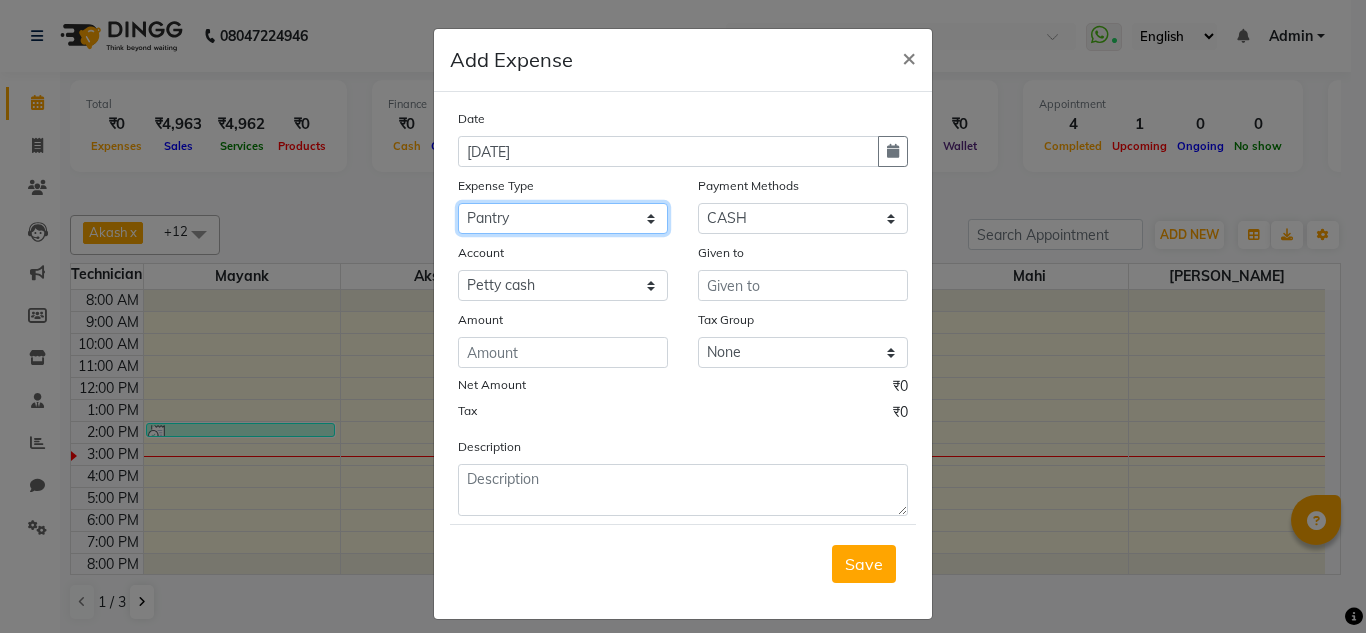click on "Select AC Advance Salary Bank charges Car maintenance  Cash transfer to bank Cash transfer to hub Client Snacks Clinical charges Equipment Fuel Govt fee Incentive Insurance International purchase Loan Repayment Maintenance Marketing Miscellaneous MRA Other Pantry Post Paid Bill Product Salary Shop Rent Staff Room Rent Staff Snacks Tax tea for staff Tea & Refreshment Utilities water bottle" 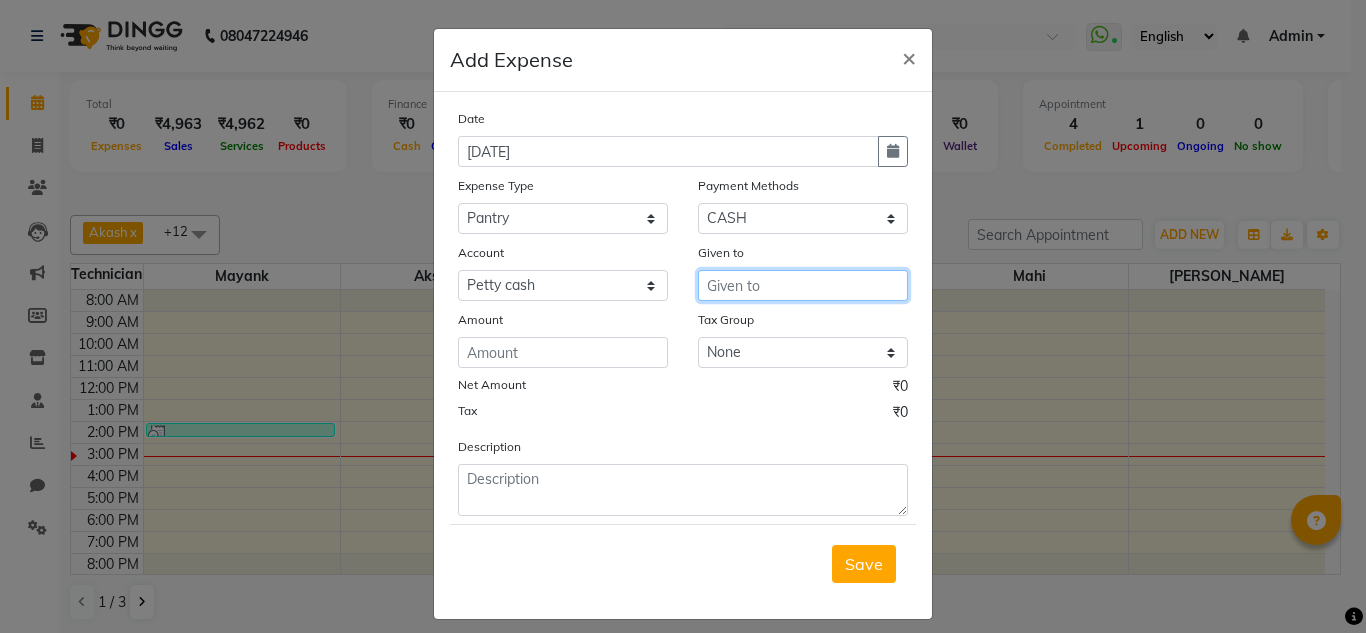 click at bounding box center (803, 285) 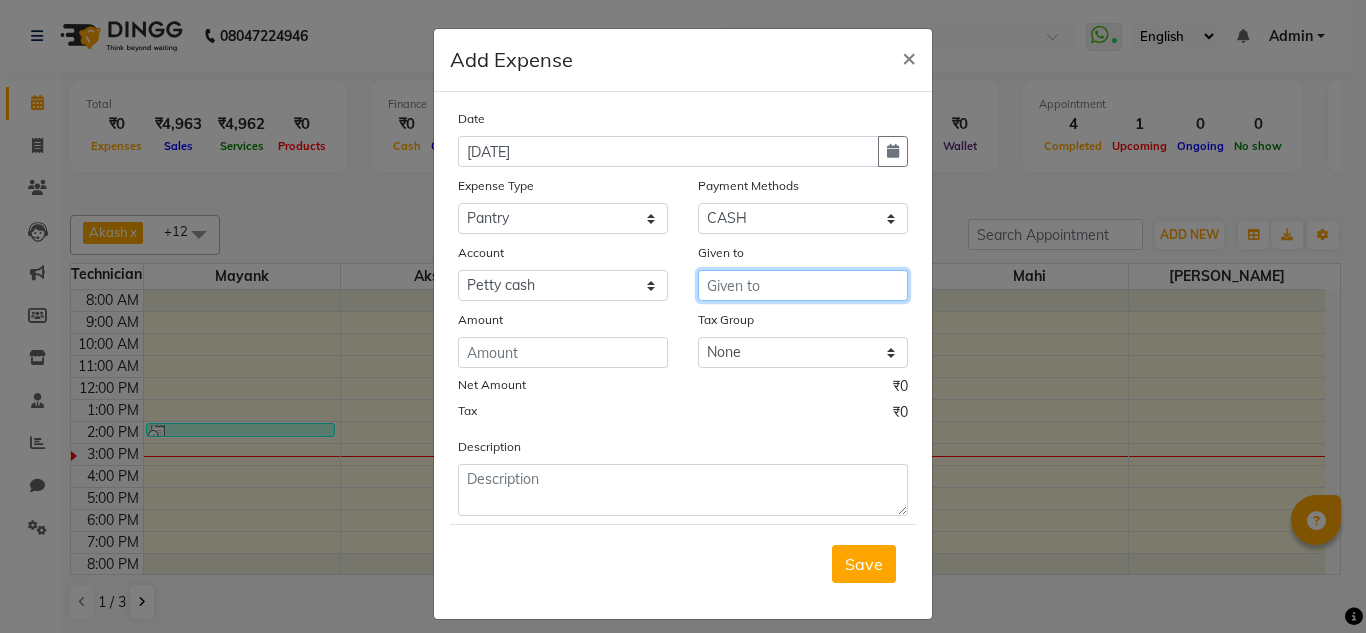type on "S" 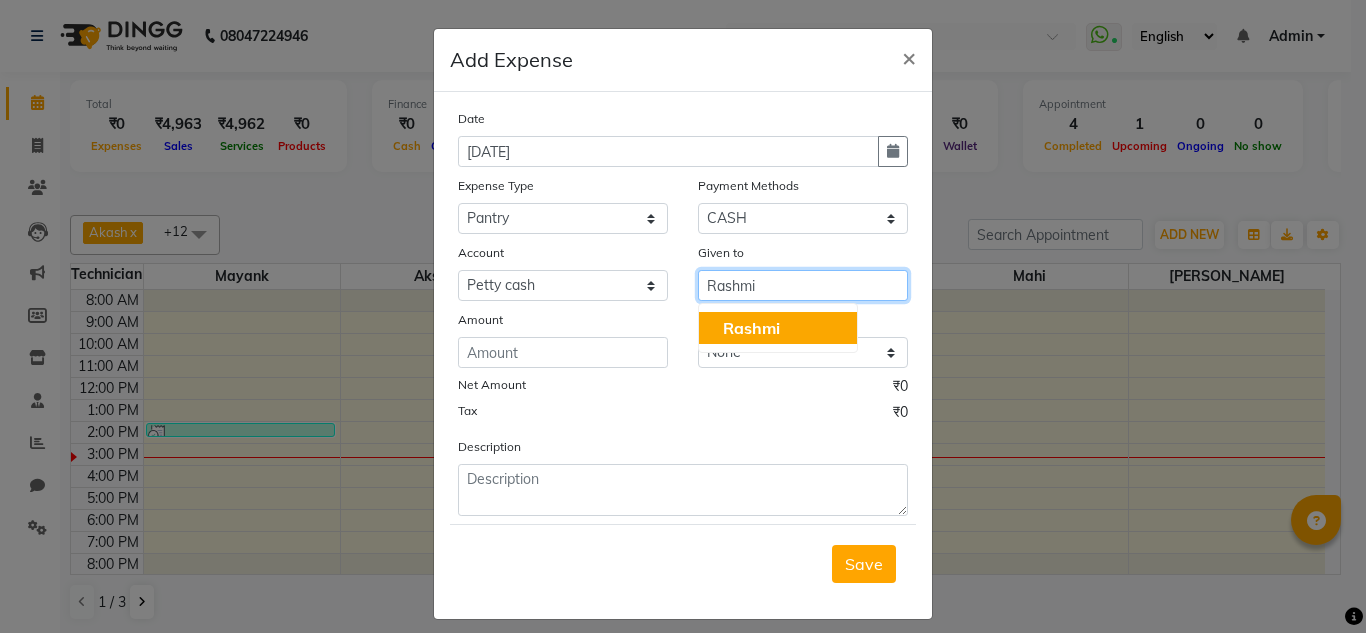 type on "Rashmi" 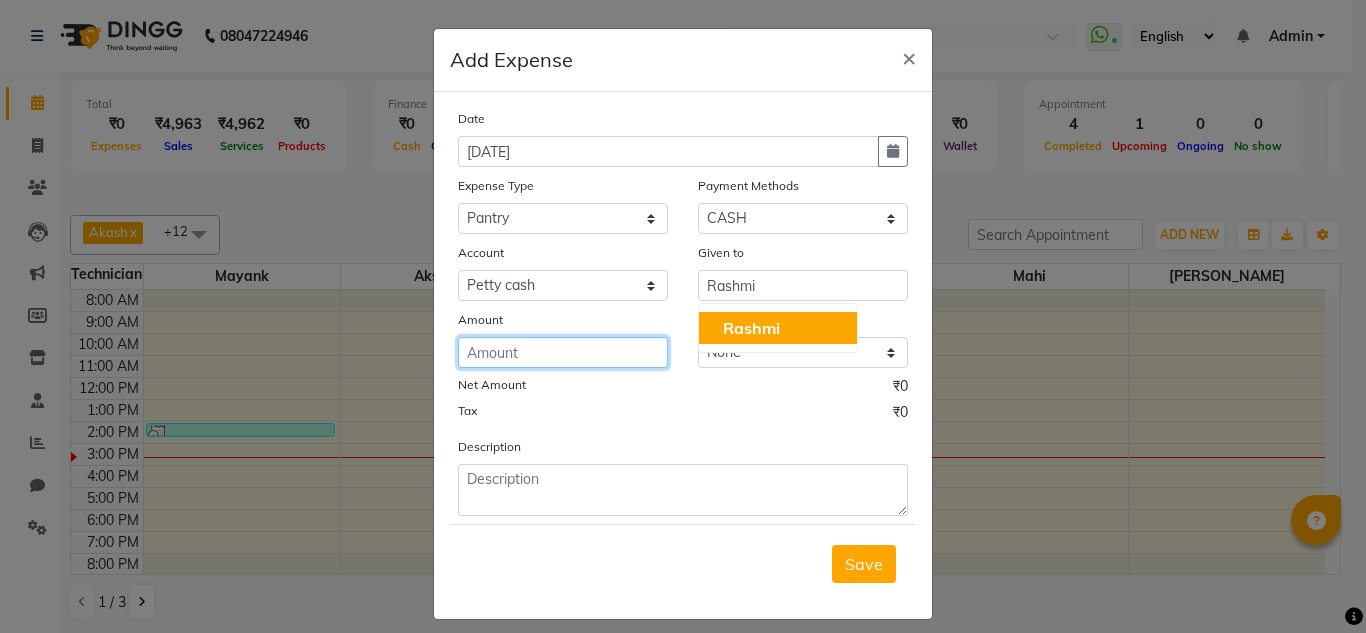 click 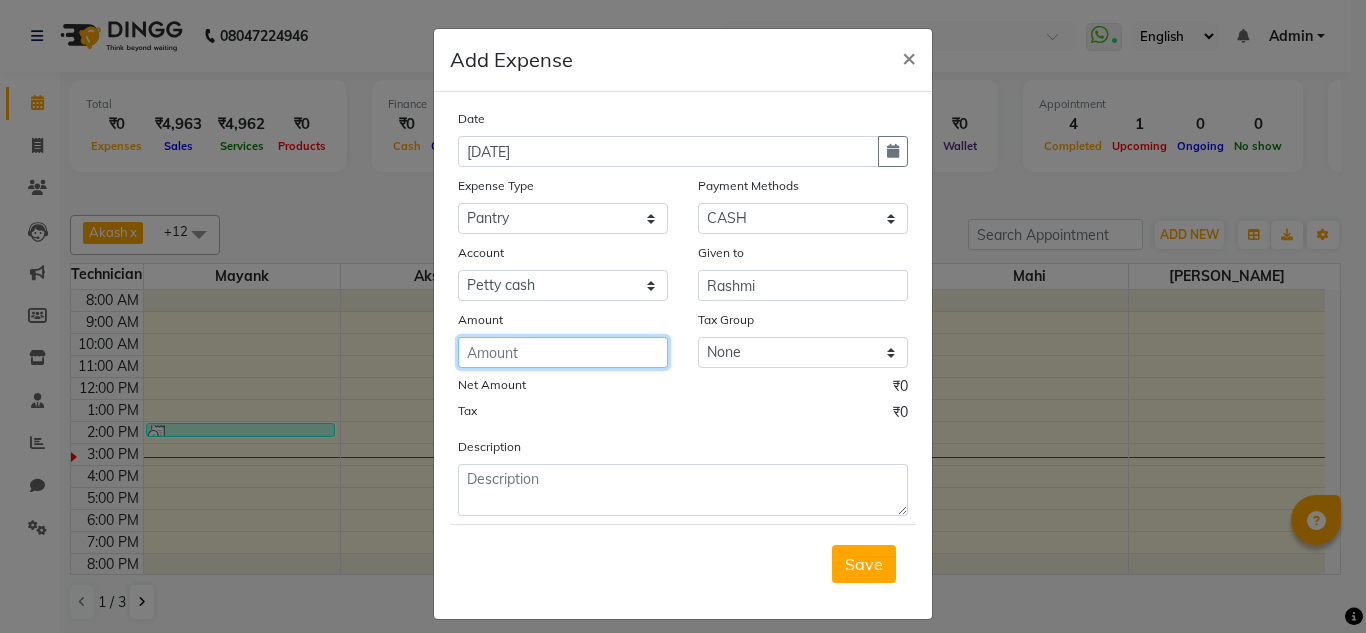 type on "9" 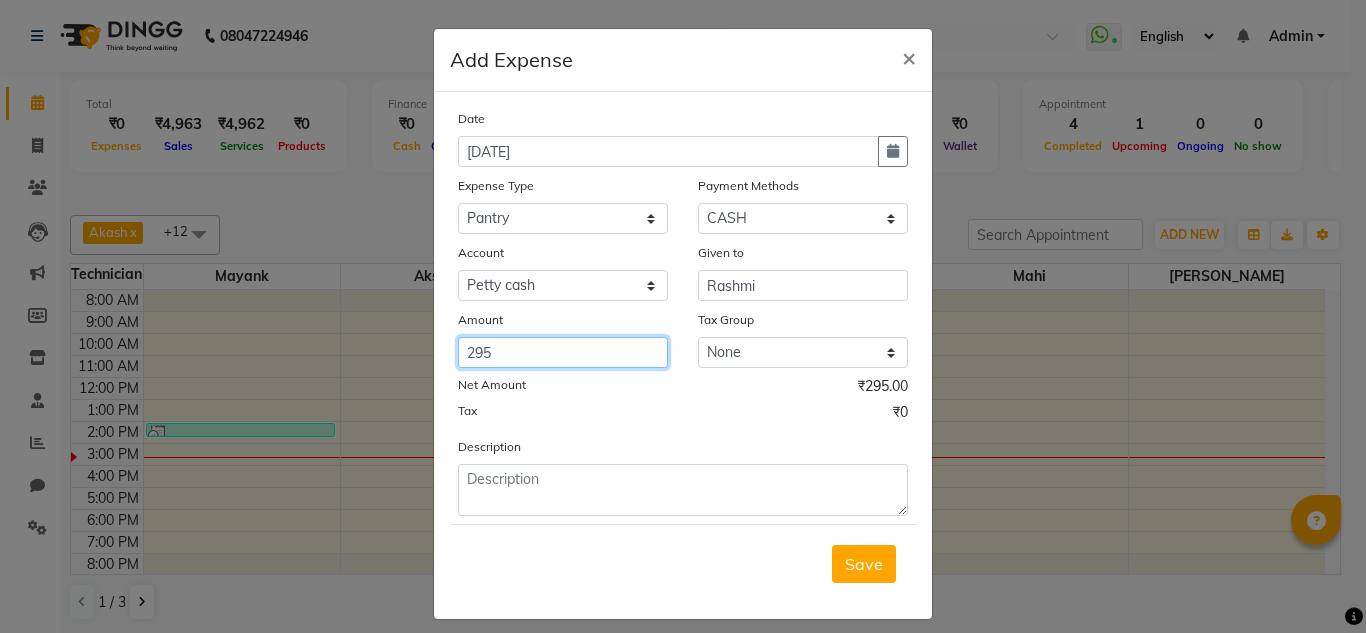 type on "295" 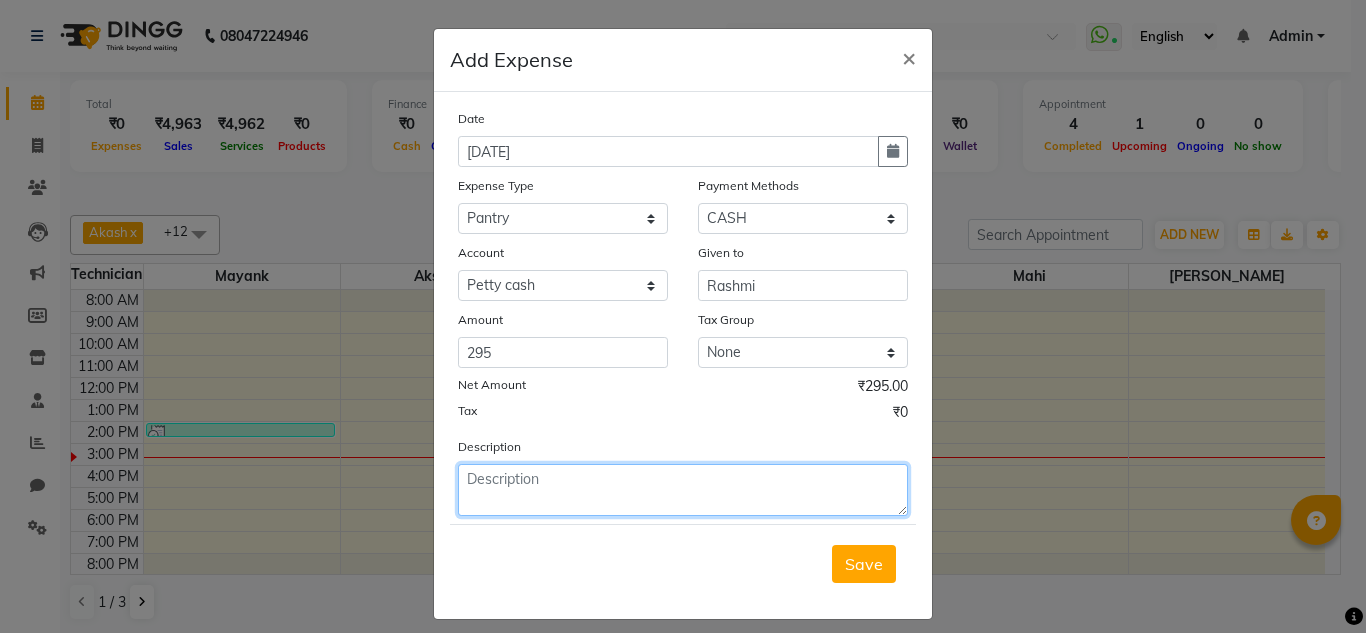 click 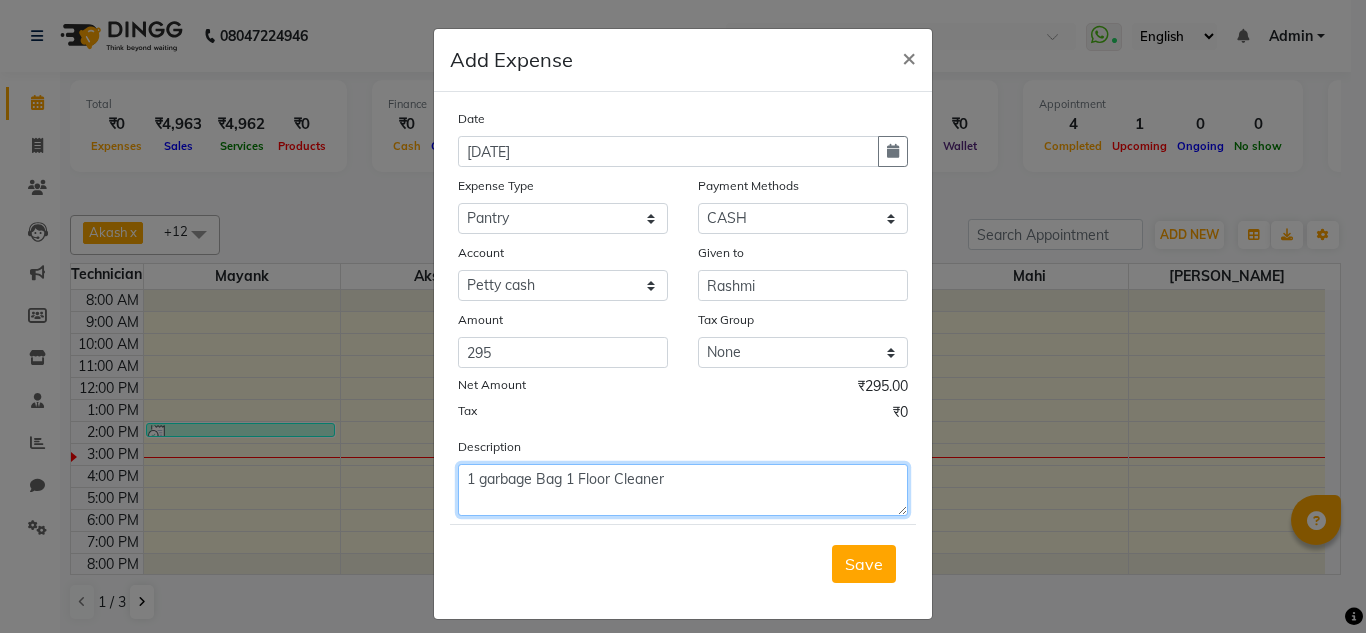 click on "1 garbage Bag 1 Floor Cleaner" 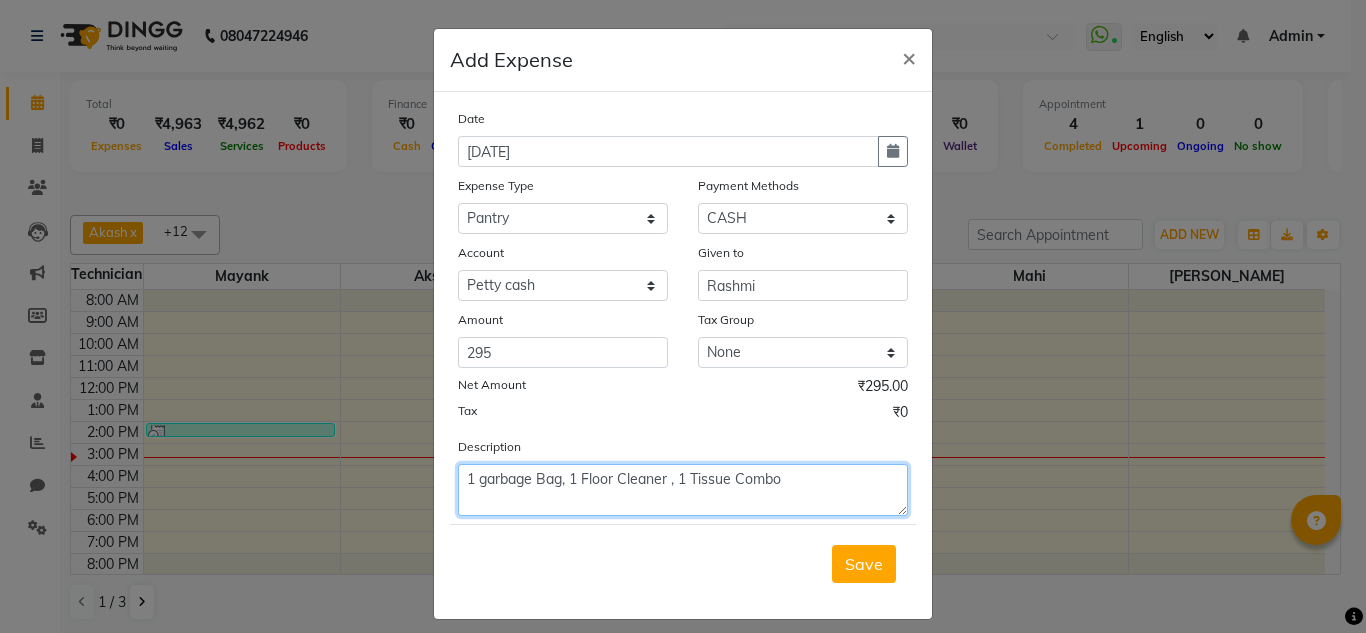 click on "1 garbage Bag, 1 Floor Cleaner , 1 Tissue Combo" 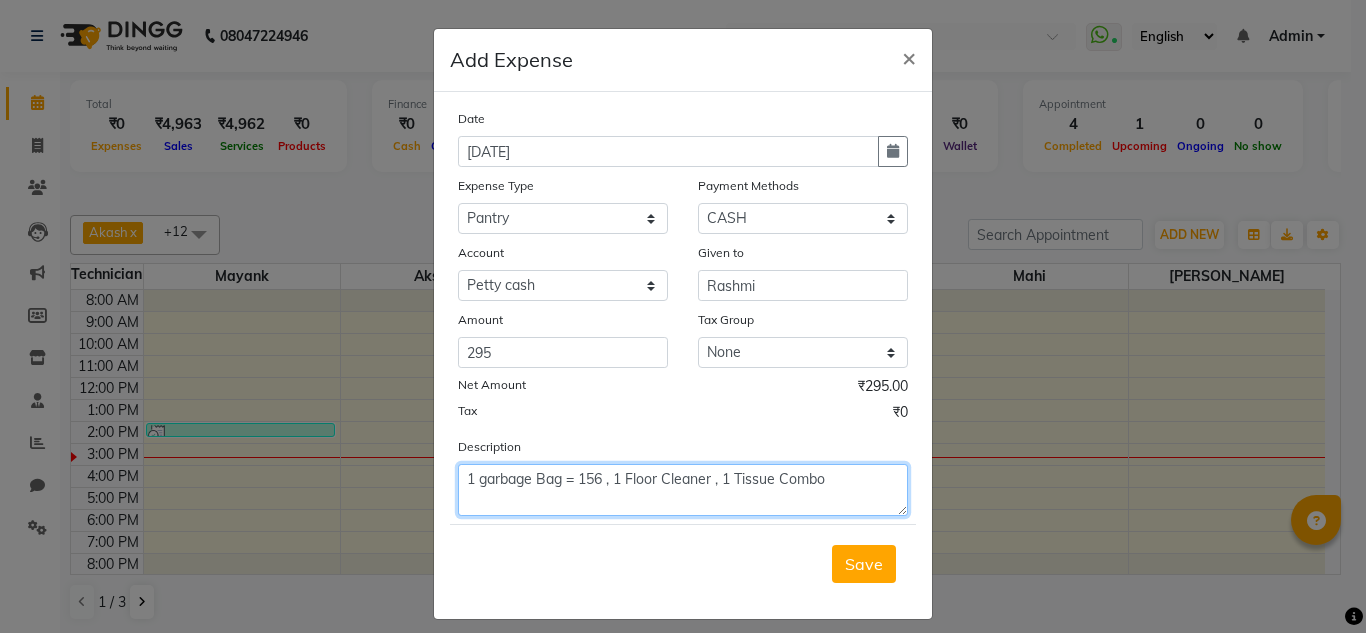 click on "1 garbage Bag = 156 , 1 Floor Cleaner , 1 Tissue Combo" 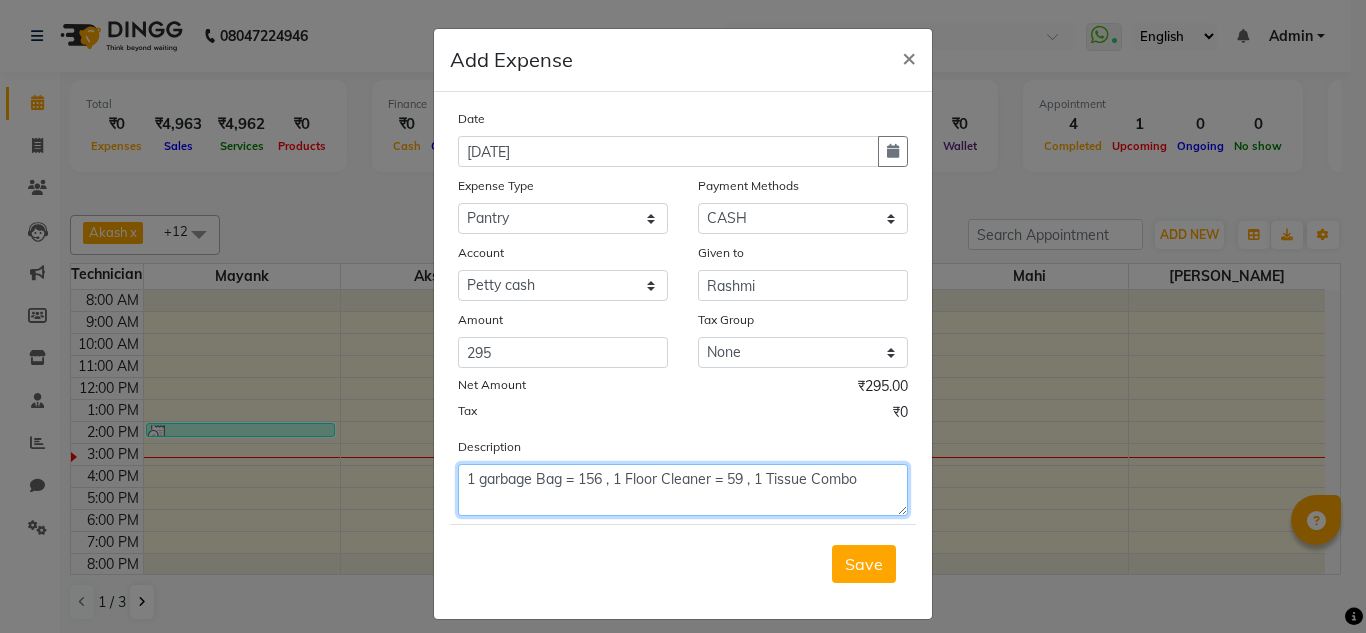 click on "1 garbage Bag = 156 , 1 Floor Cleaner = 59 , 1 Tissue Combo" 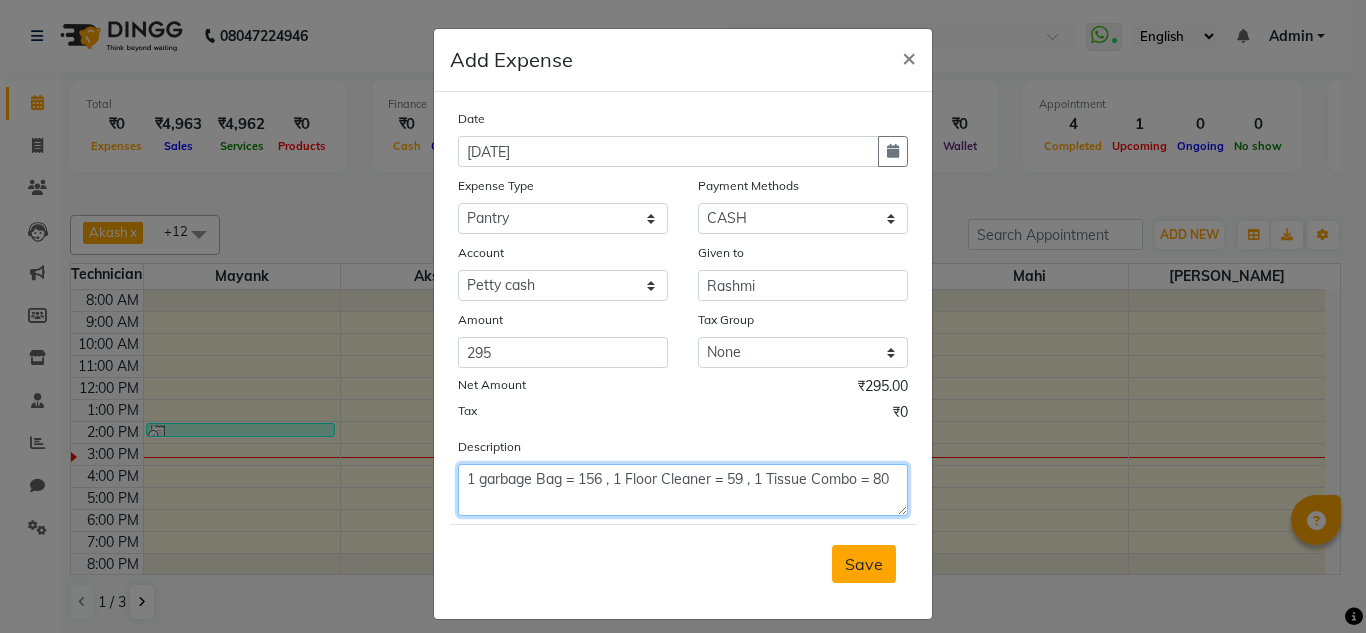 type on "1 garbage Bag = 156 , 1 Floor Cleaner = 59 , 1 Tissue Combo = 80" 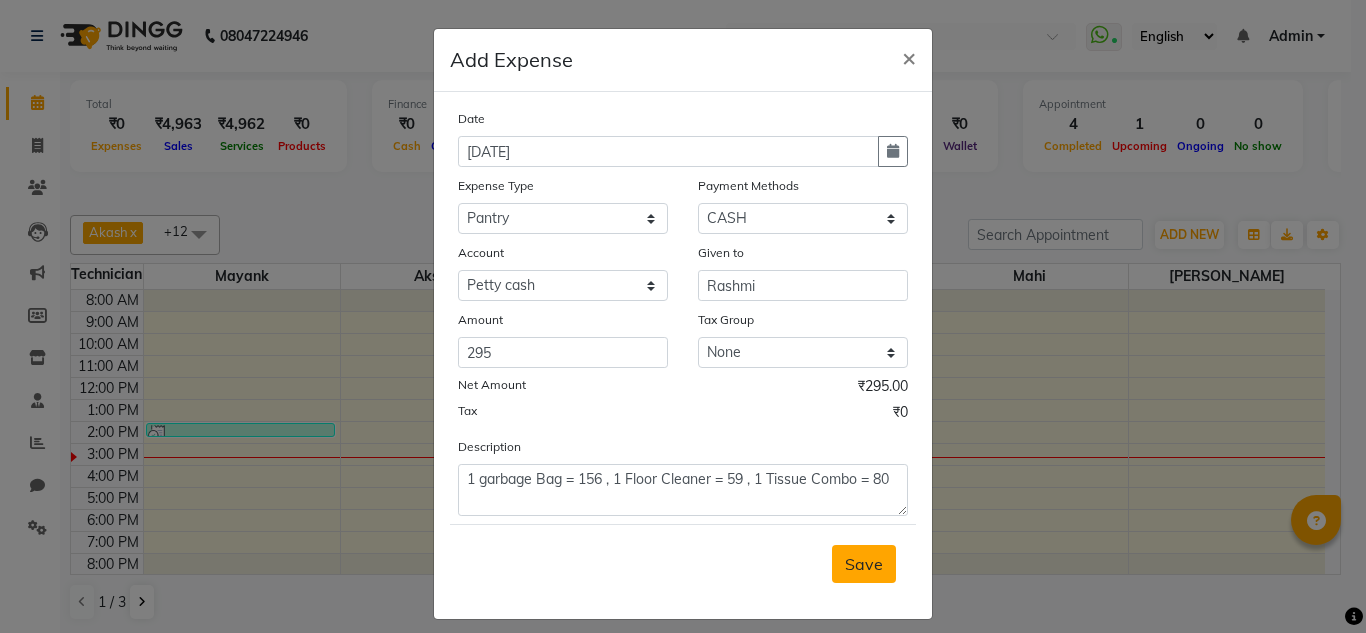 click on "Save" at bounding box center (864, 564) 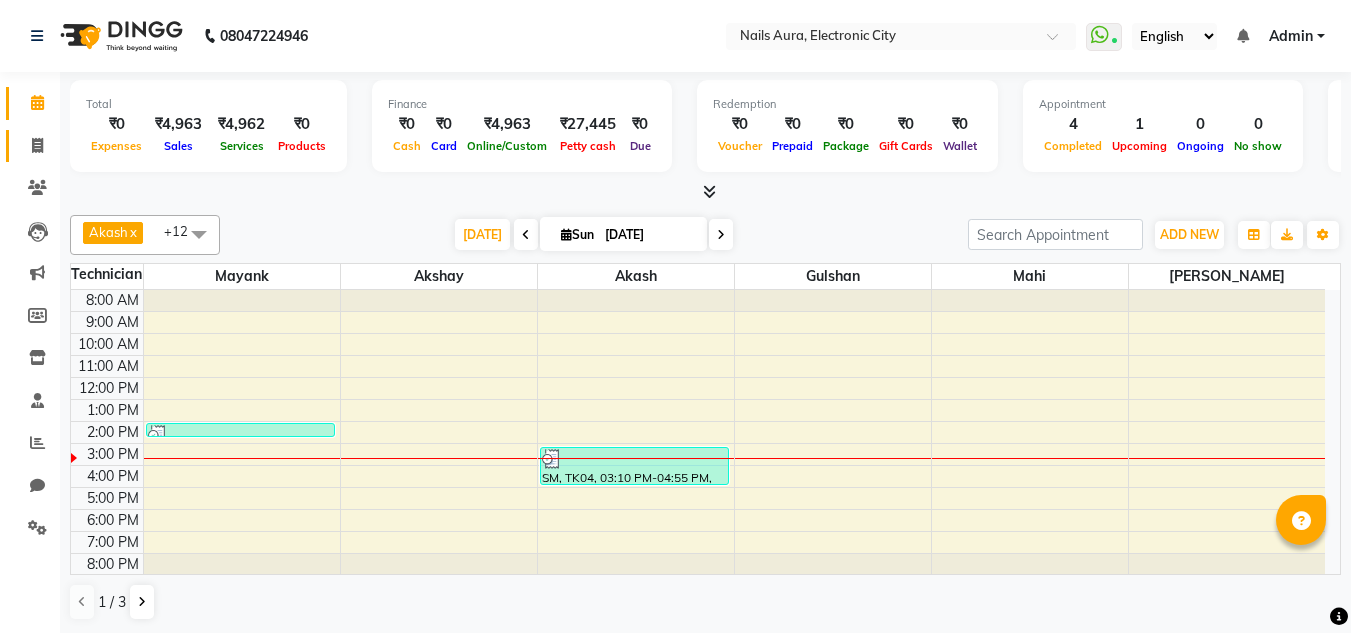 click on "Invoice" 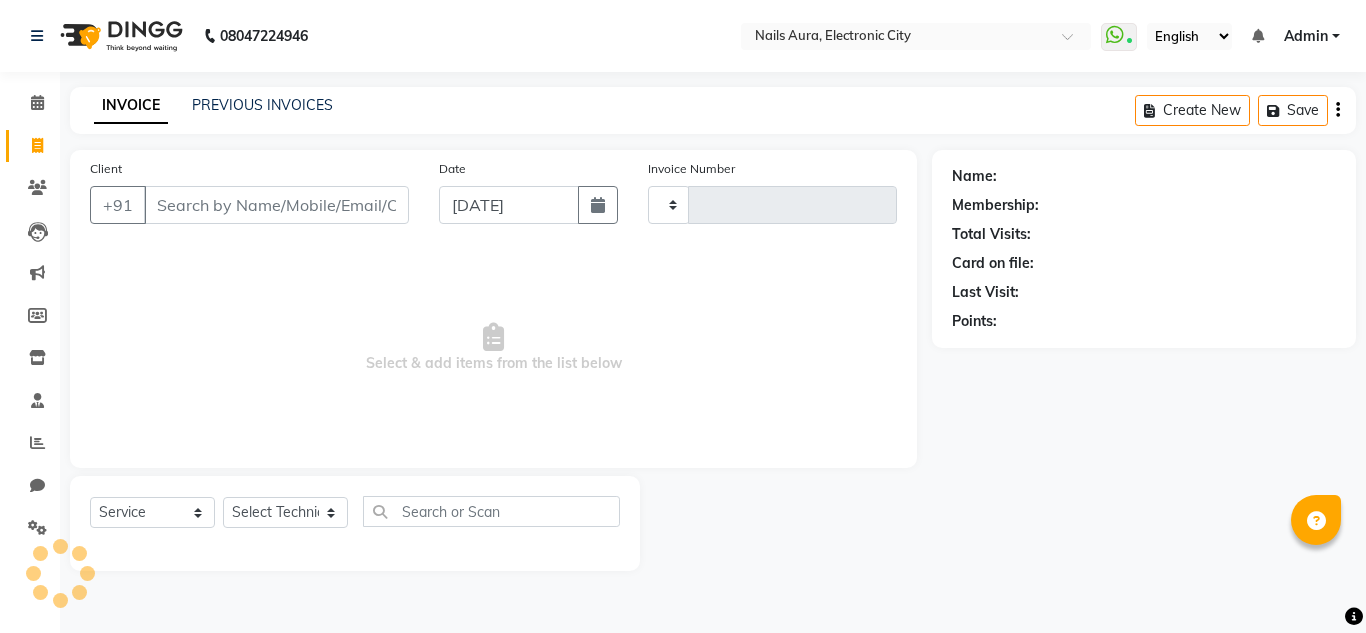 type on "0316" 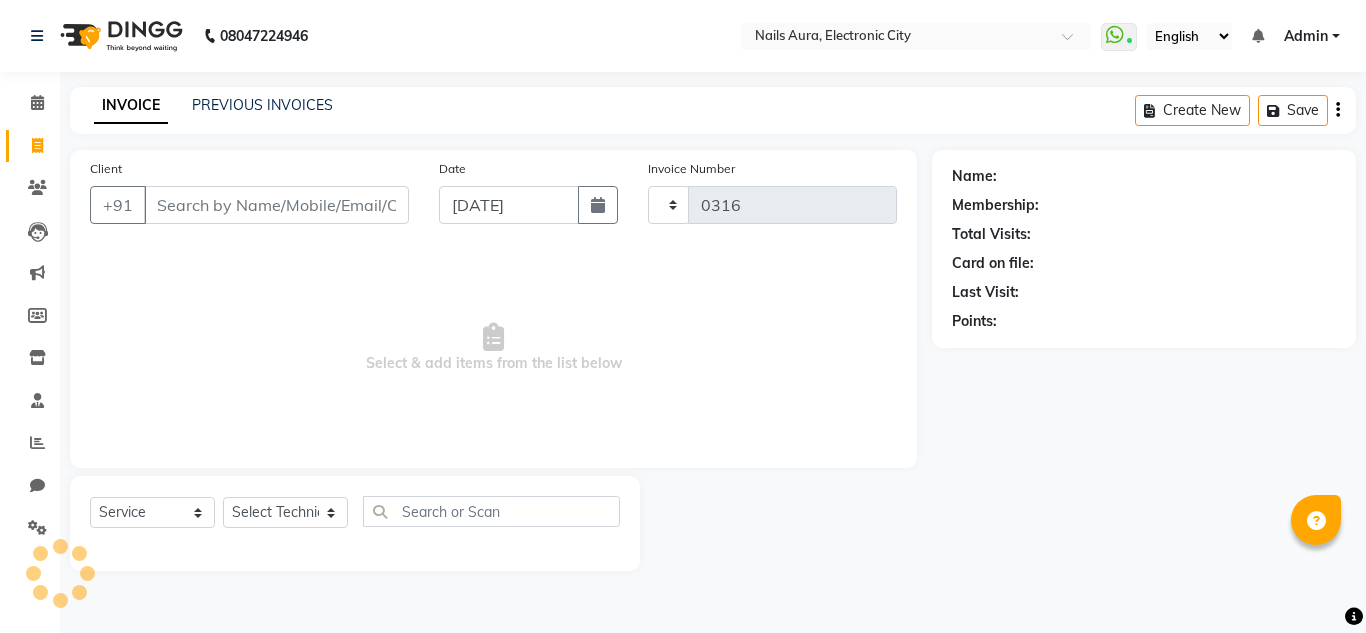select on "8179" 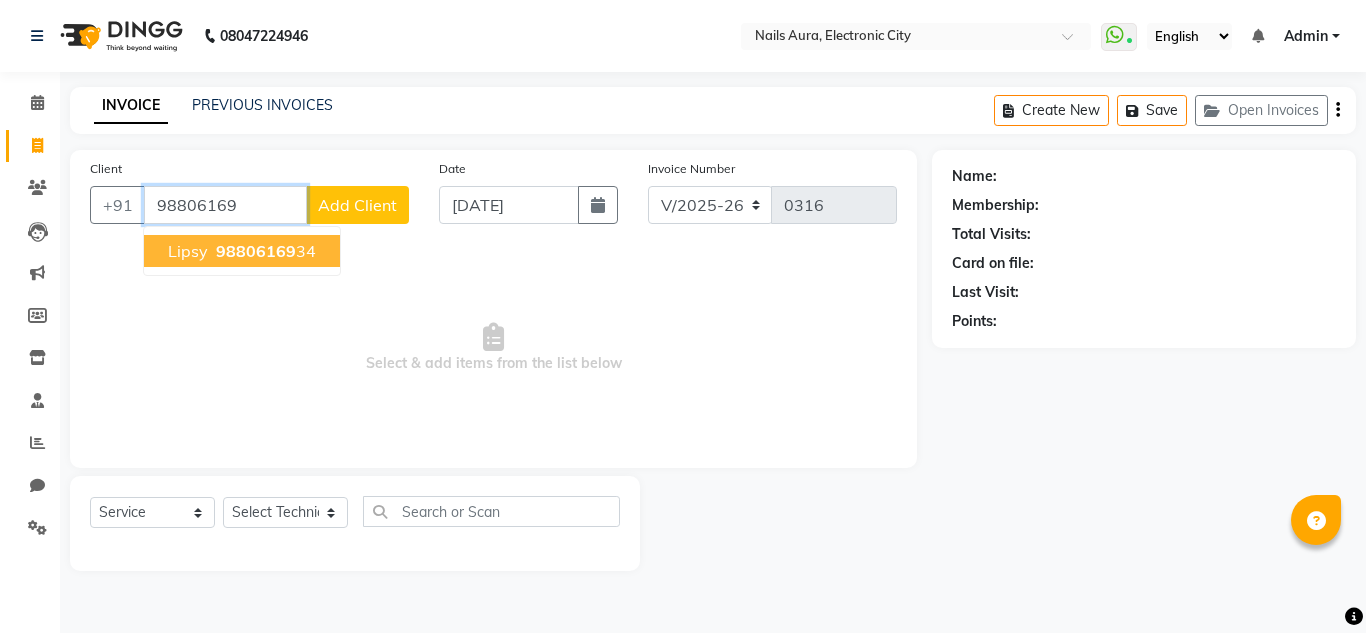click on "Lipsy   98806169 34" at bounding box center [242, 251] 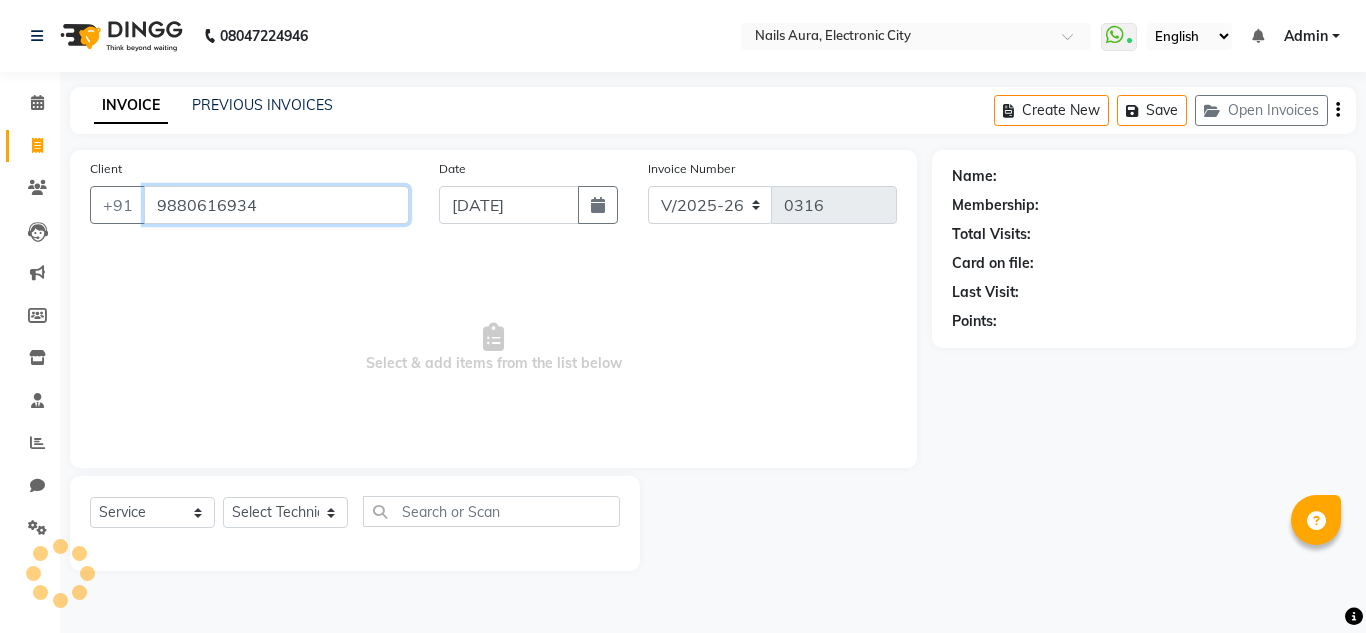 type on "9880616934" 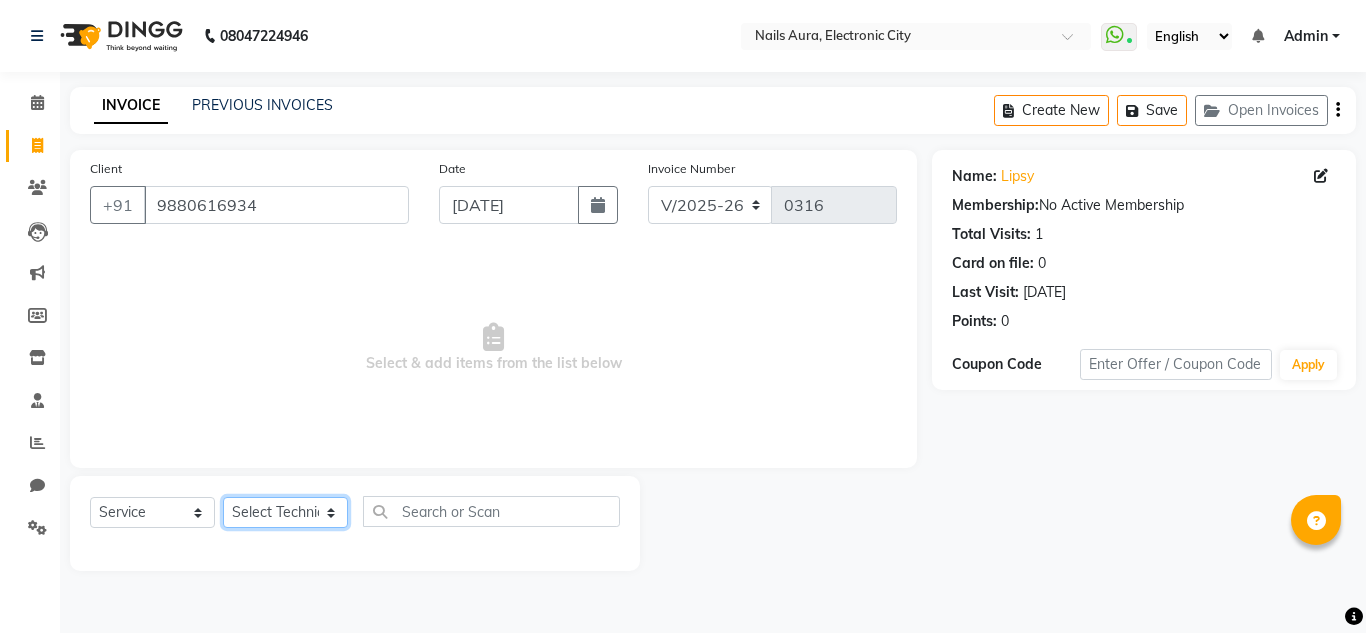 click on "Select Technician [PERSON_NAME] [PERSON_NAME] Pooja [PERSON_NAME] [PERSON_NAME] [PERSON_NAME] [PERSON_NAME] Vikram" 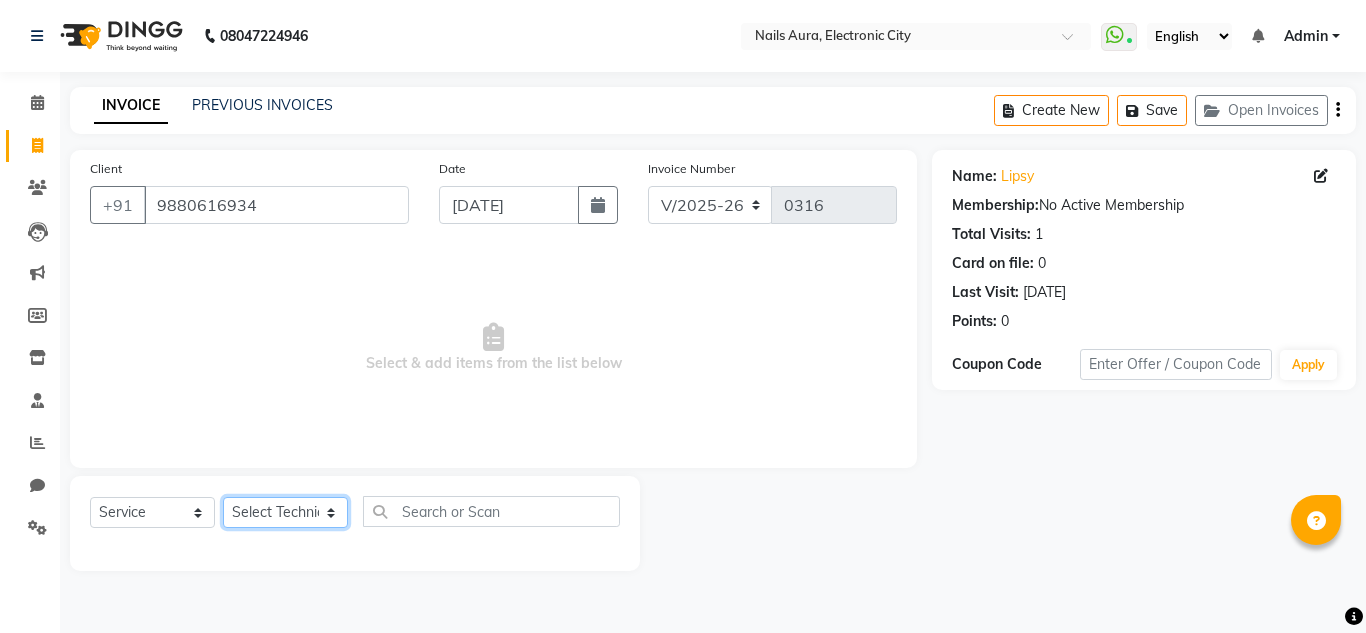 select on "82767" 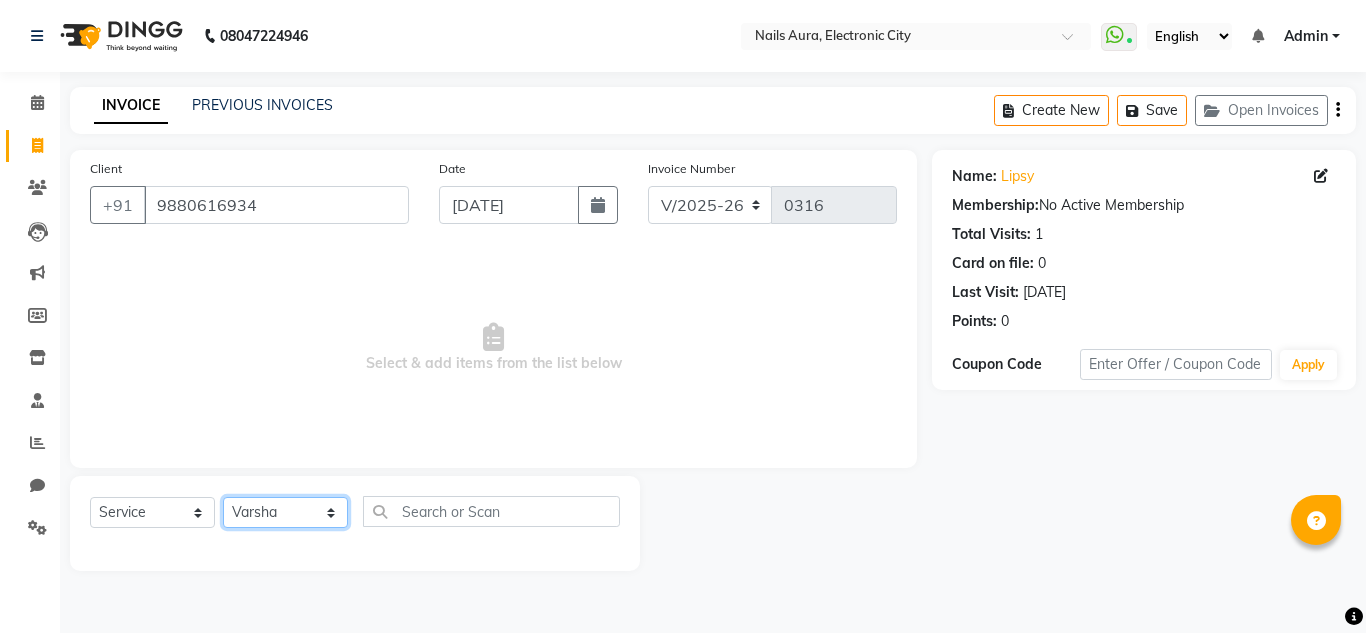 click on "Select Technician [PERSON_NAME] [PERSON_NAME] Pooja [PERSON_NAME] [PERSON_NAME] [PERSON_NAME] [PERSON_NAME] Vikram" 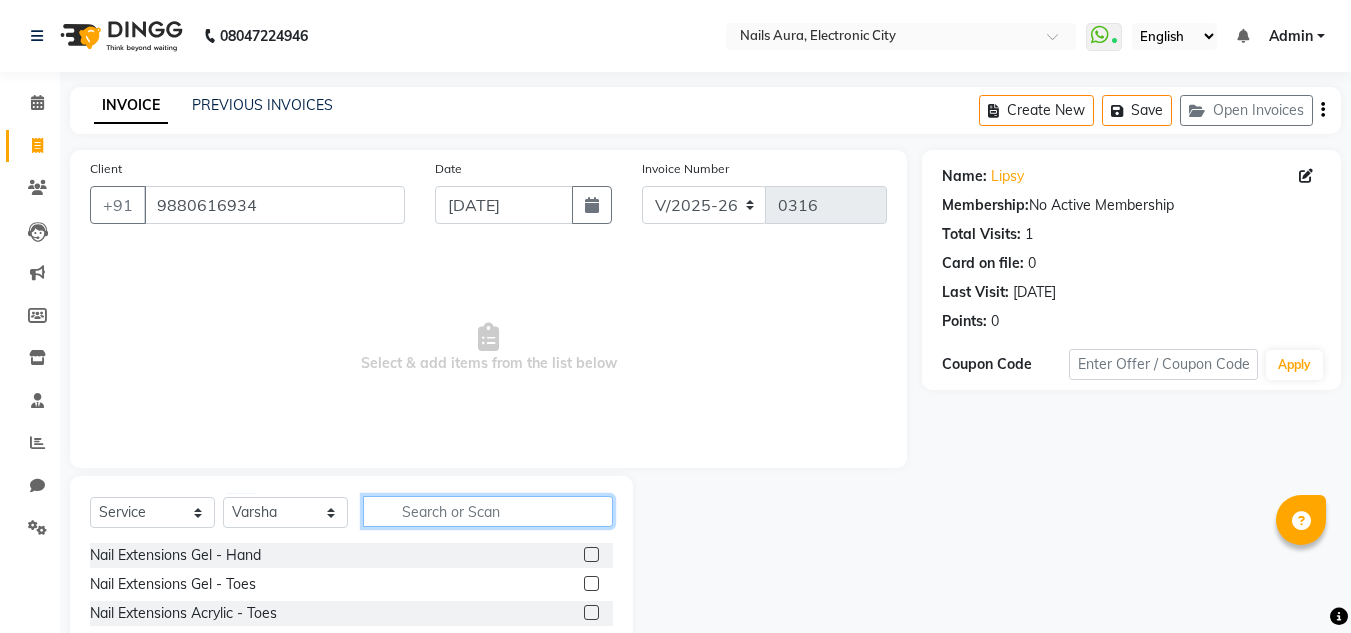 click 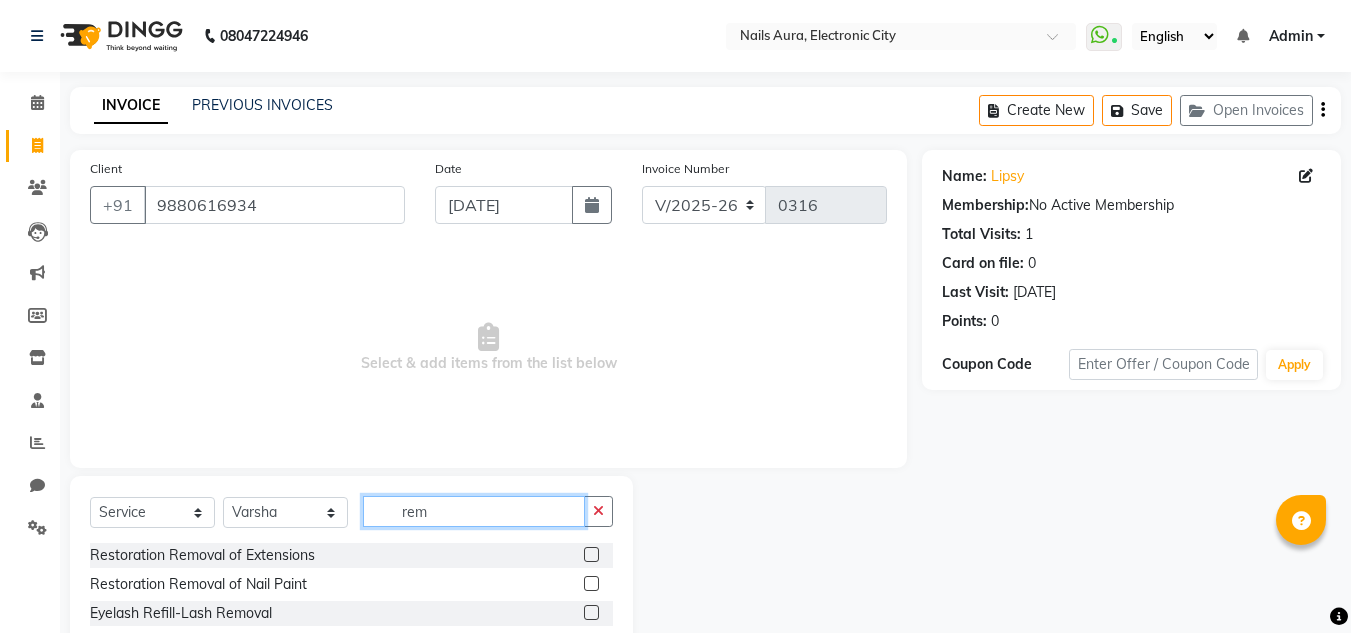 type on "rem" 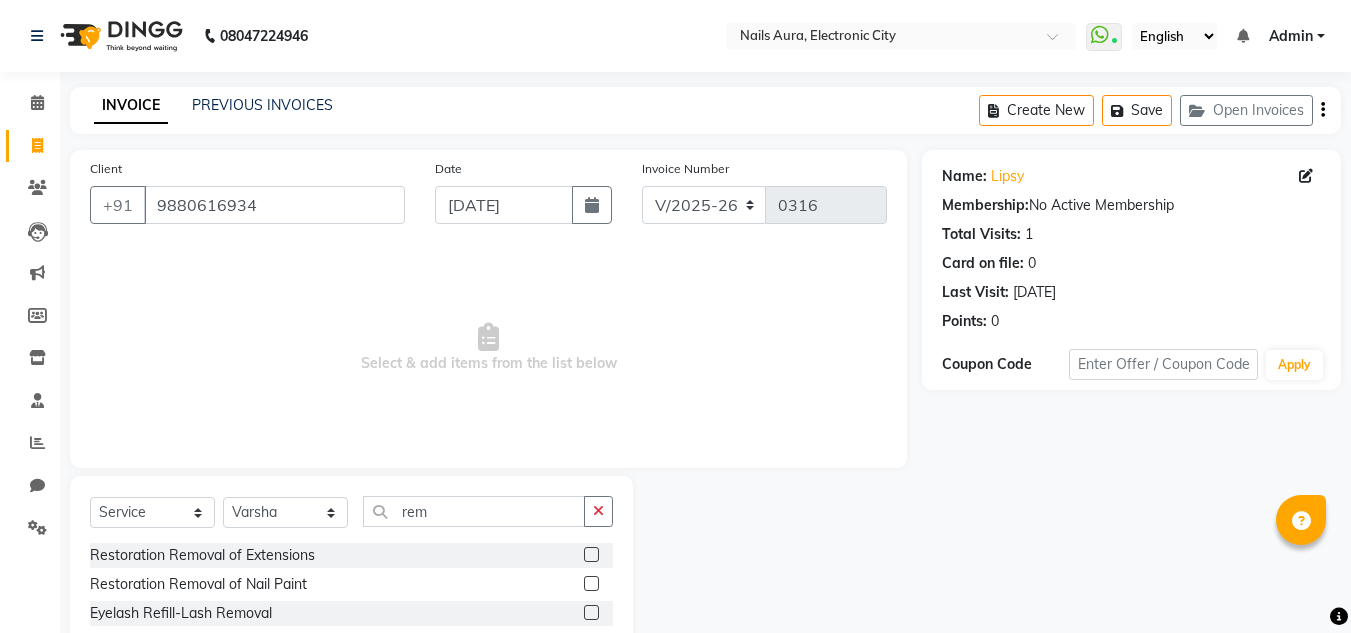 click on "Restoration Removal of Extensions" 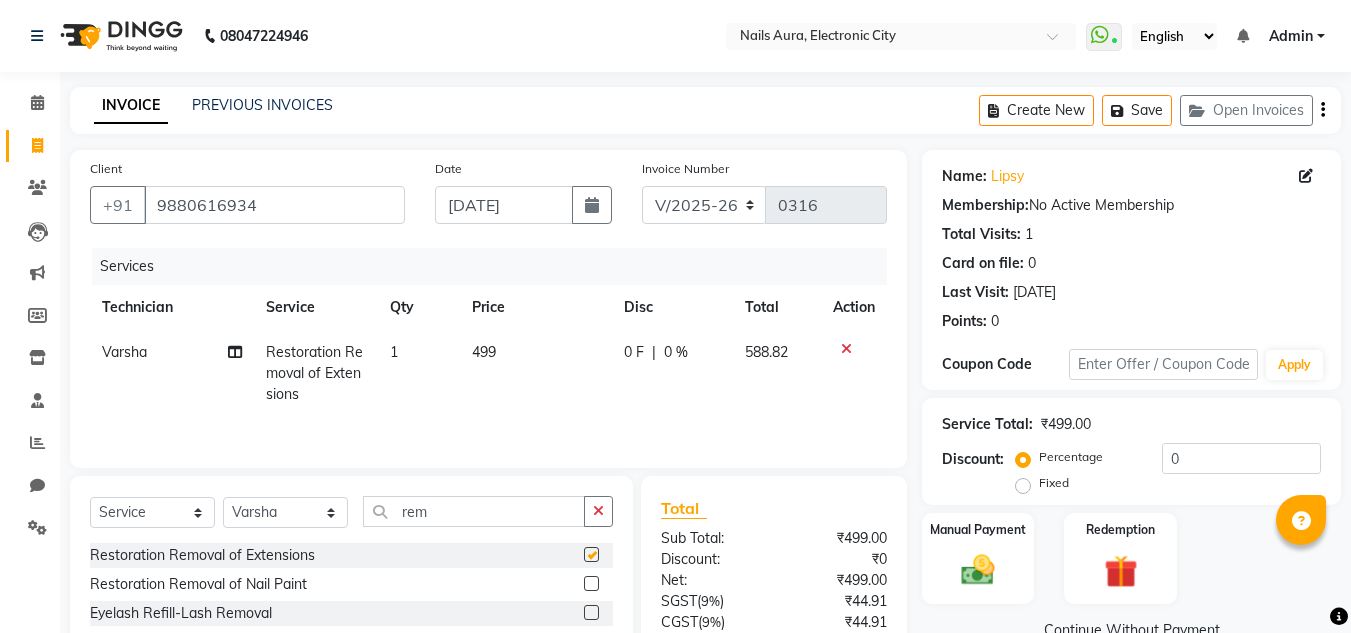 checkbox on "false" 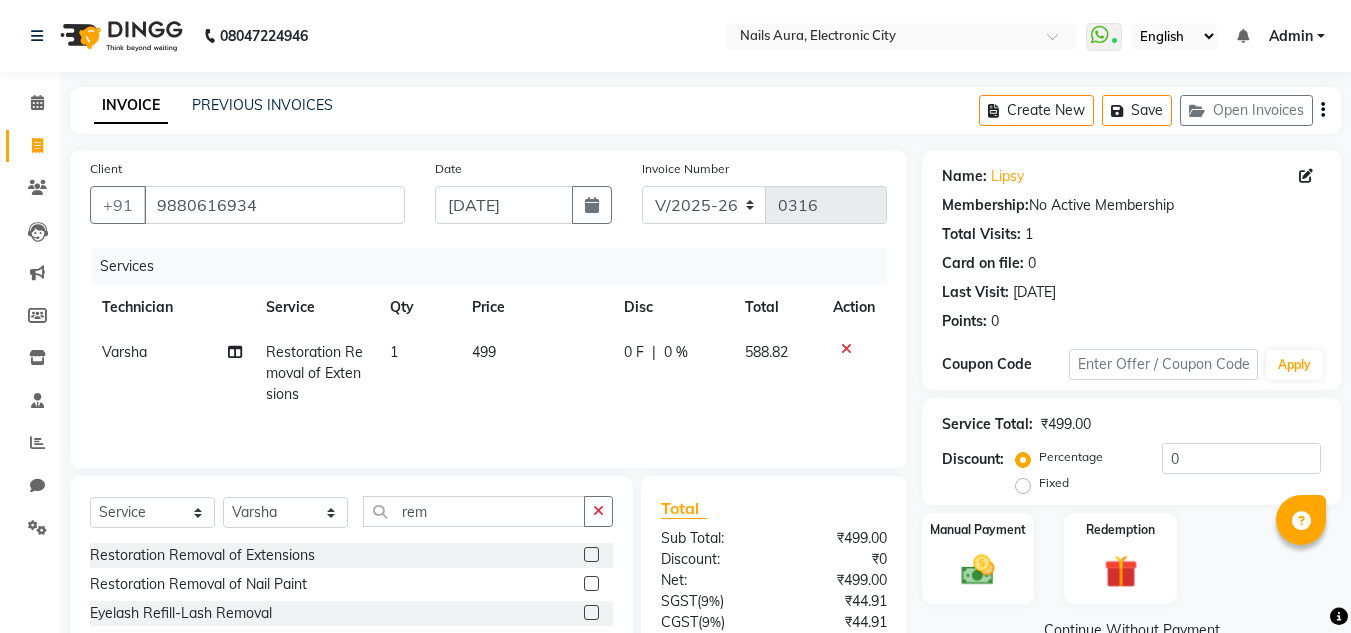 scroll, scrollTop: 188, scrollLeft: 0, axis: vertical 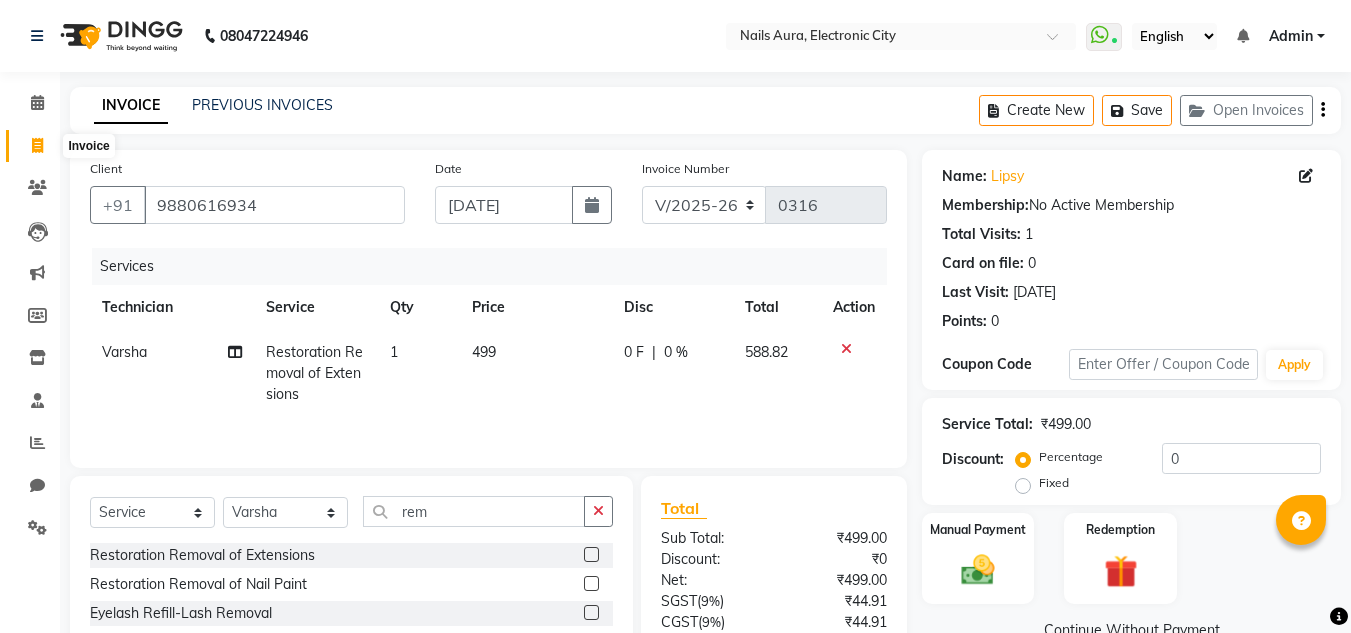 click 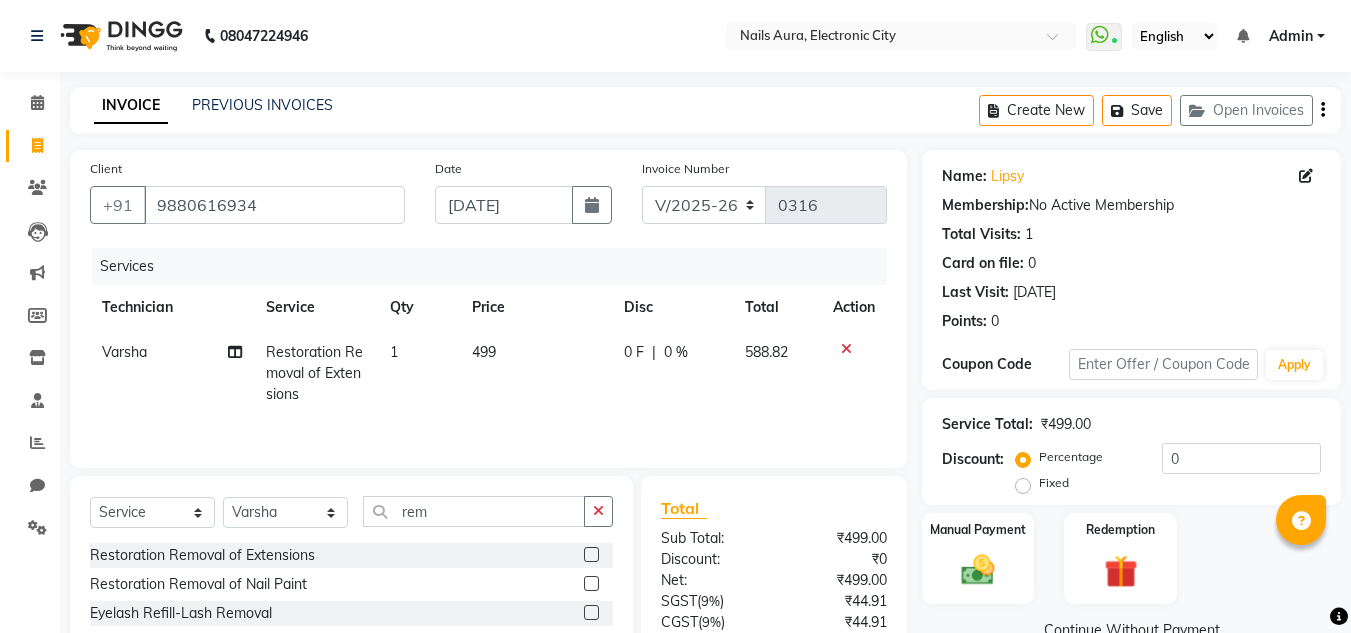 scroll, scrollTop: 188, scrollLeft: 0, axis: vertical 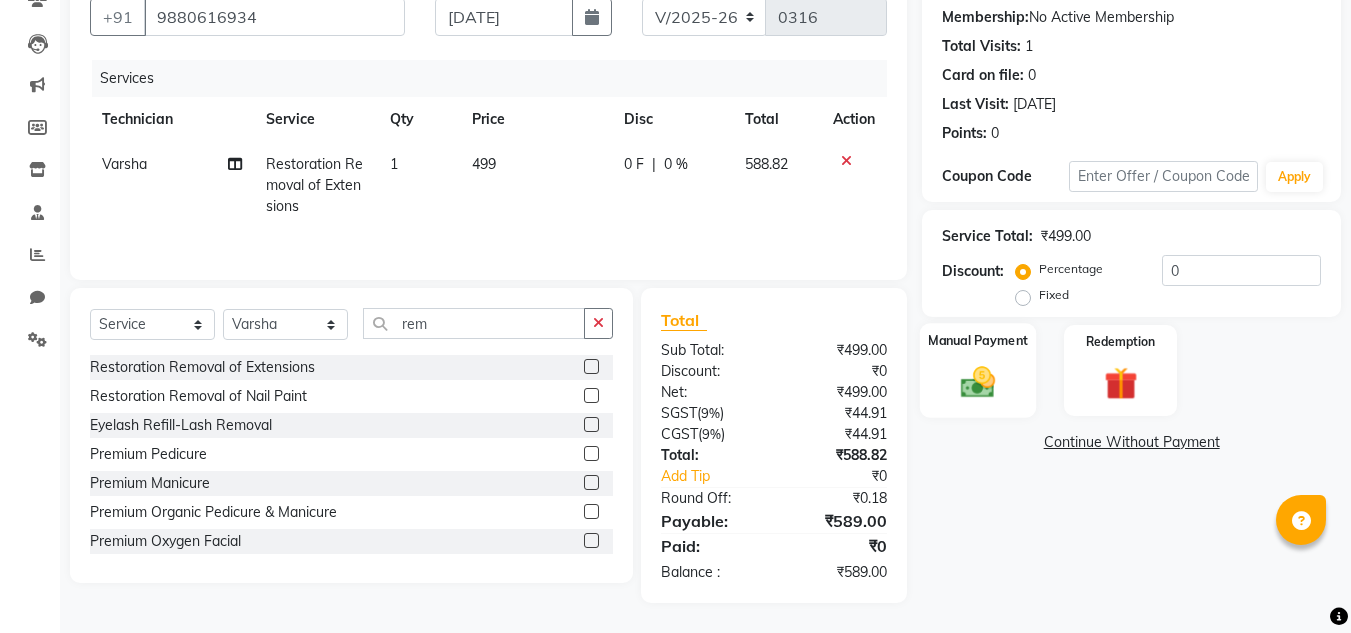 click 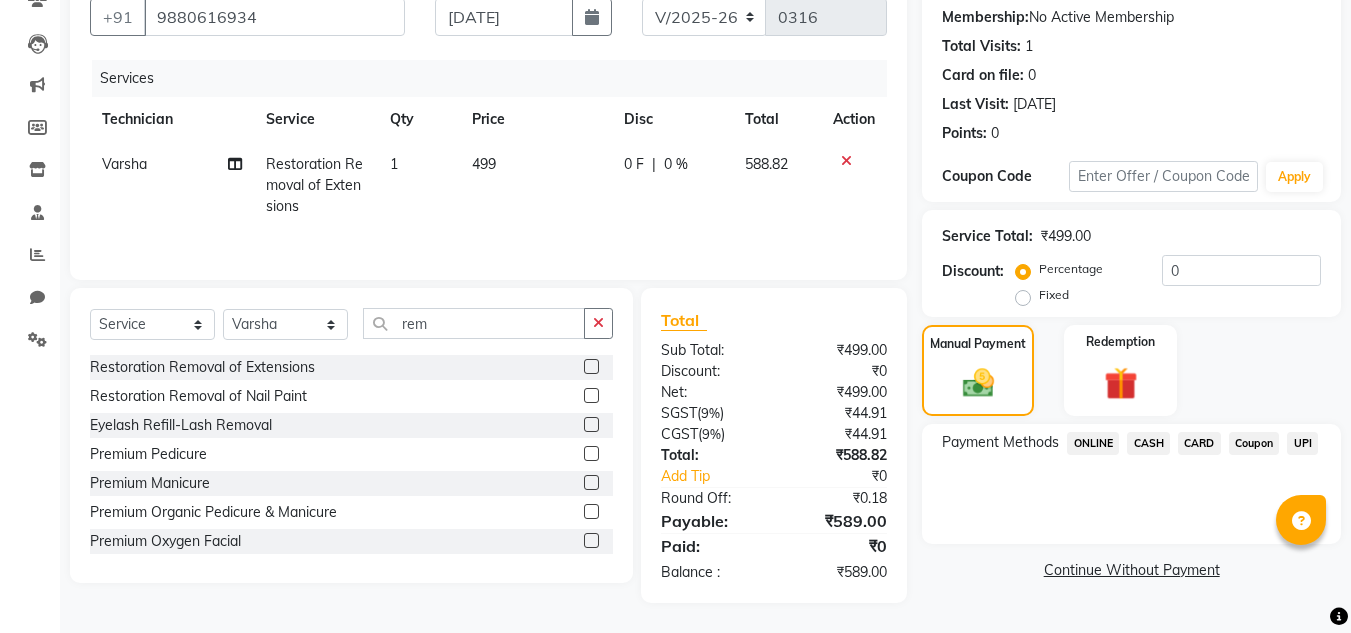 click on "UPI" 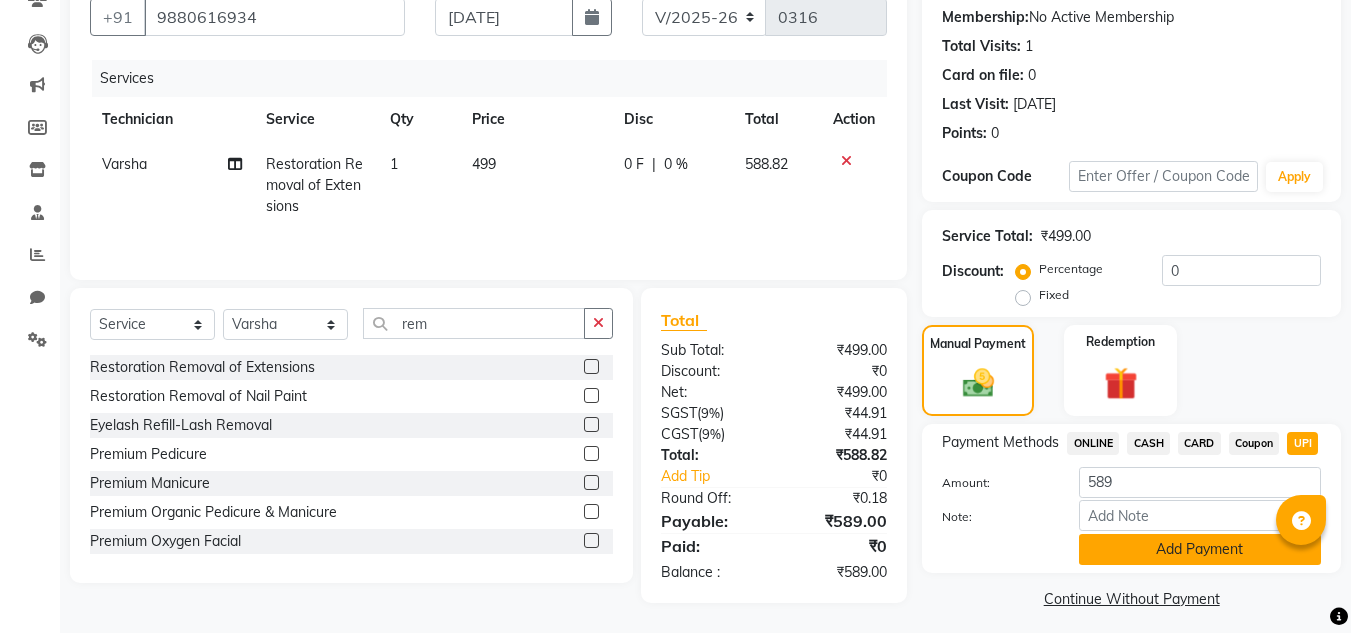 click on "Add Payment" 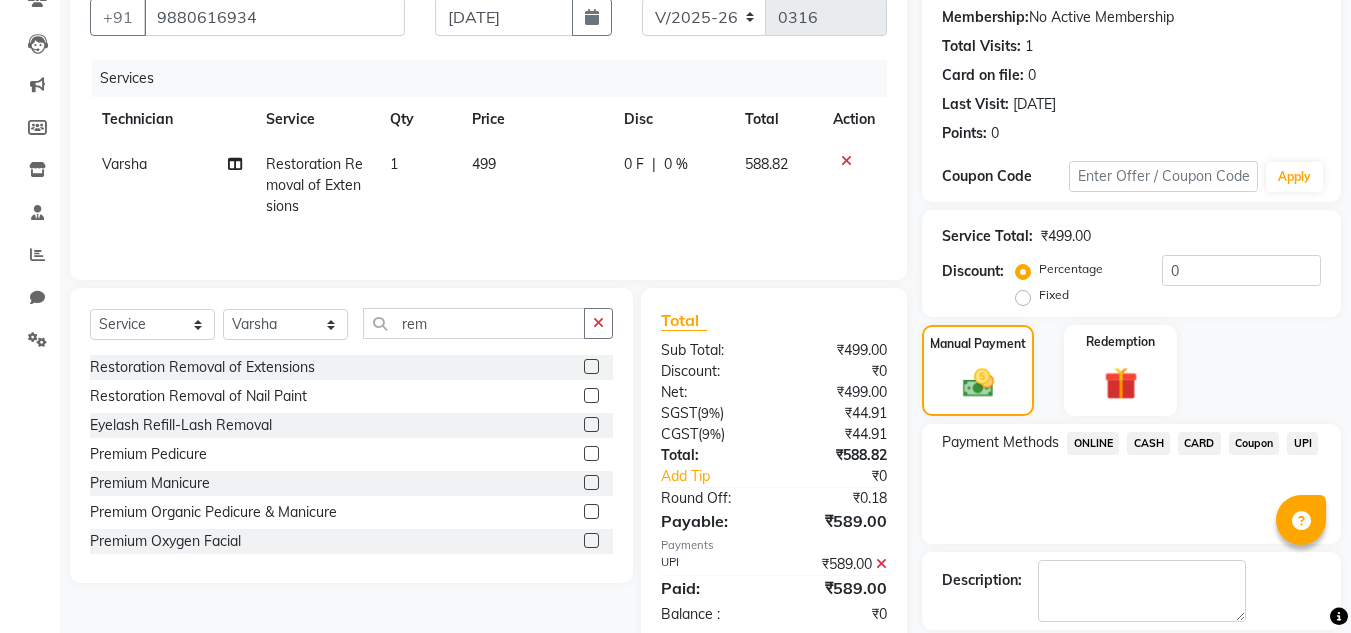 scroll, scrollTop: 283, scrollLeft: 0, axis: vertical 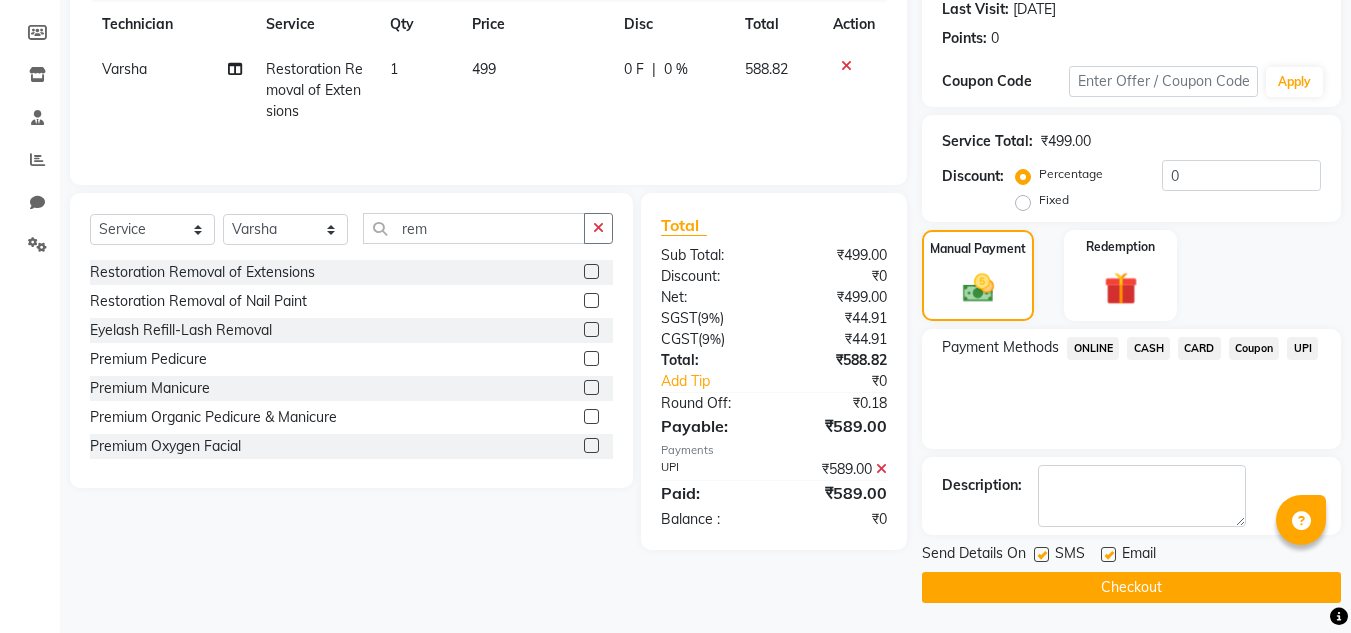 click on "Checkout" 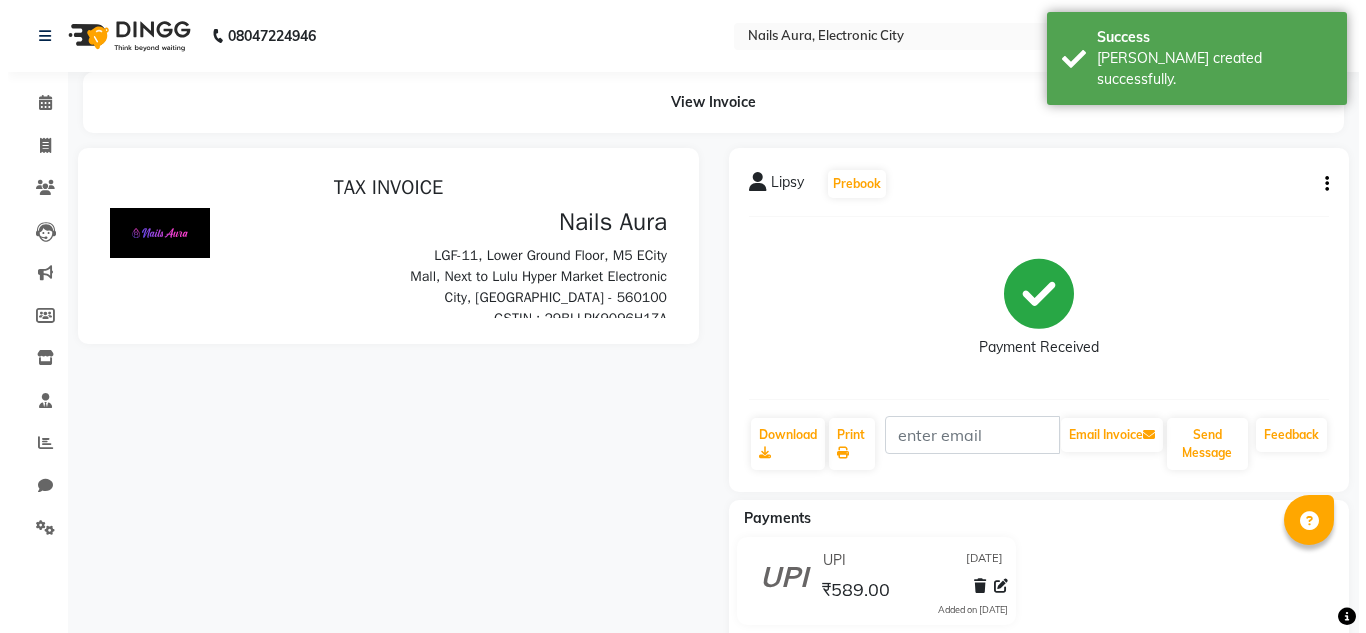 scroll, scrollTop: 0, scrollLeft: 0, axis: both 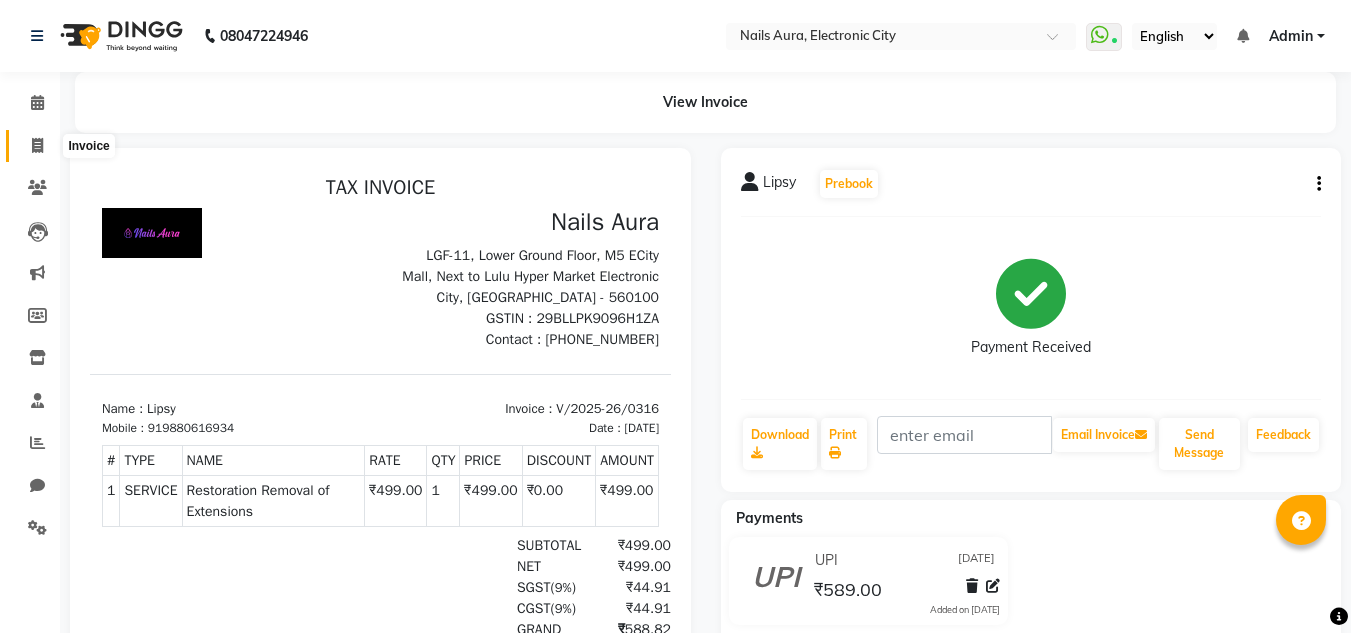 click 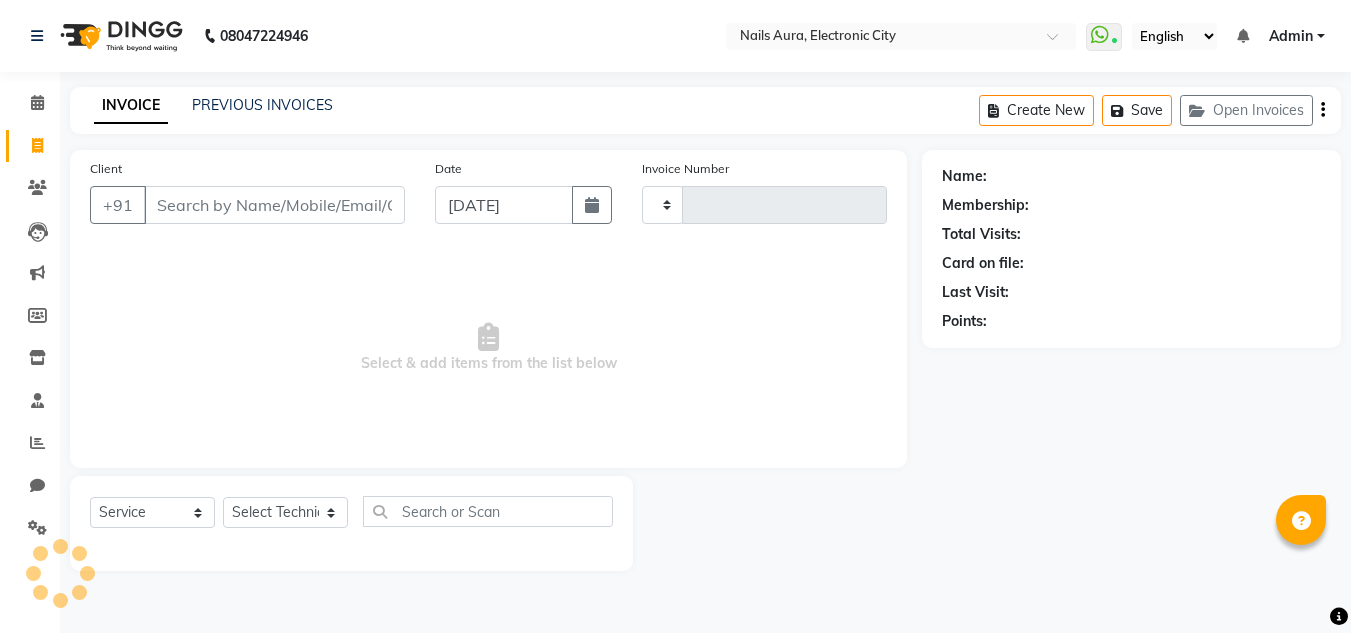 type on "0317" 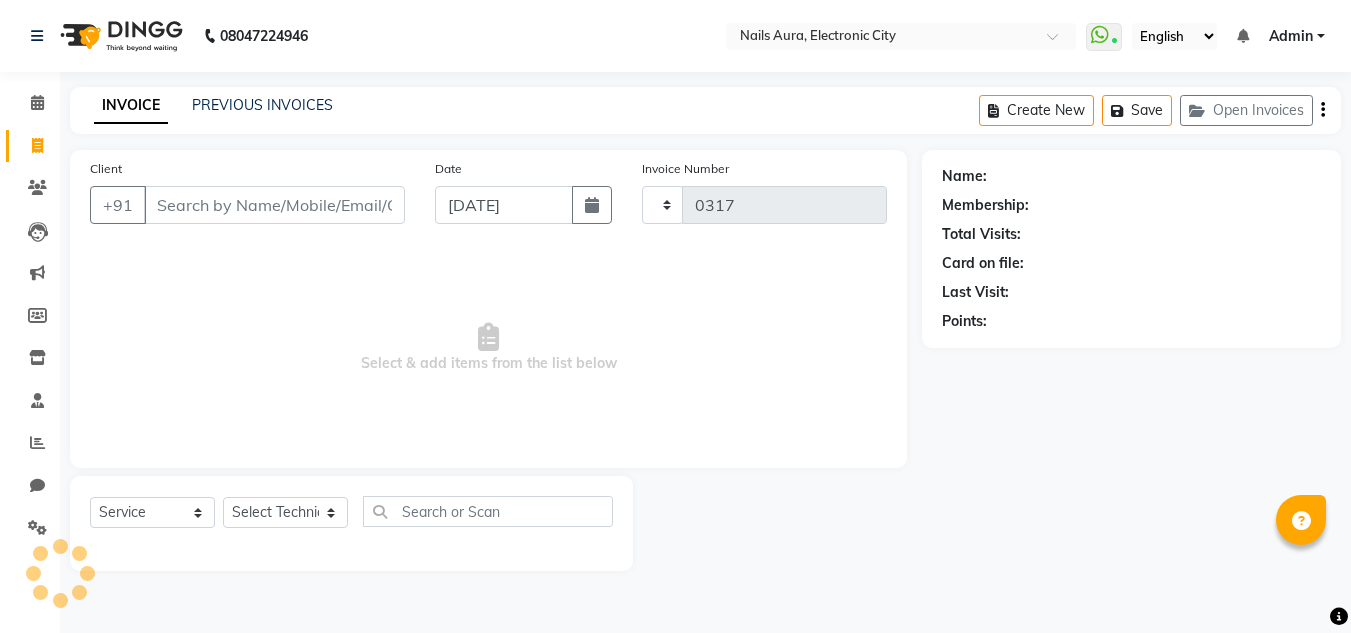 select on "8179" 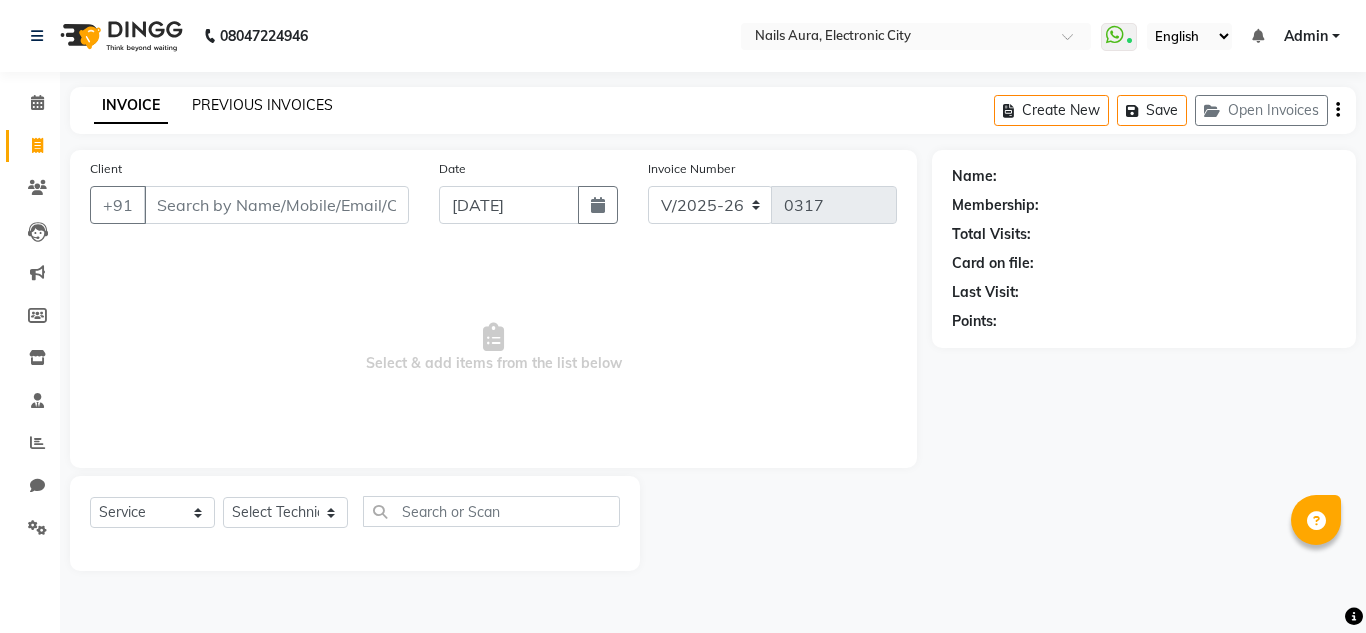 click on "PREVIOUS INVOICES" 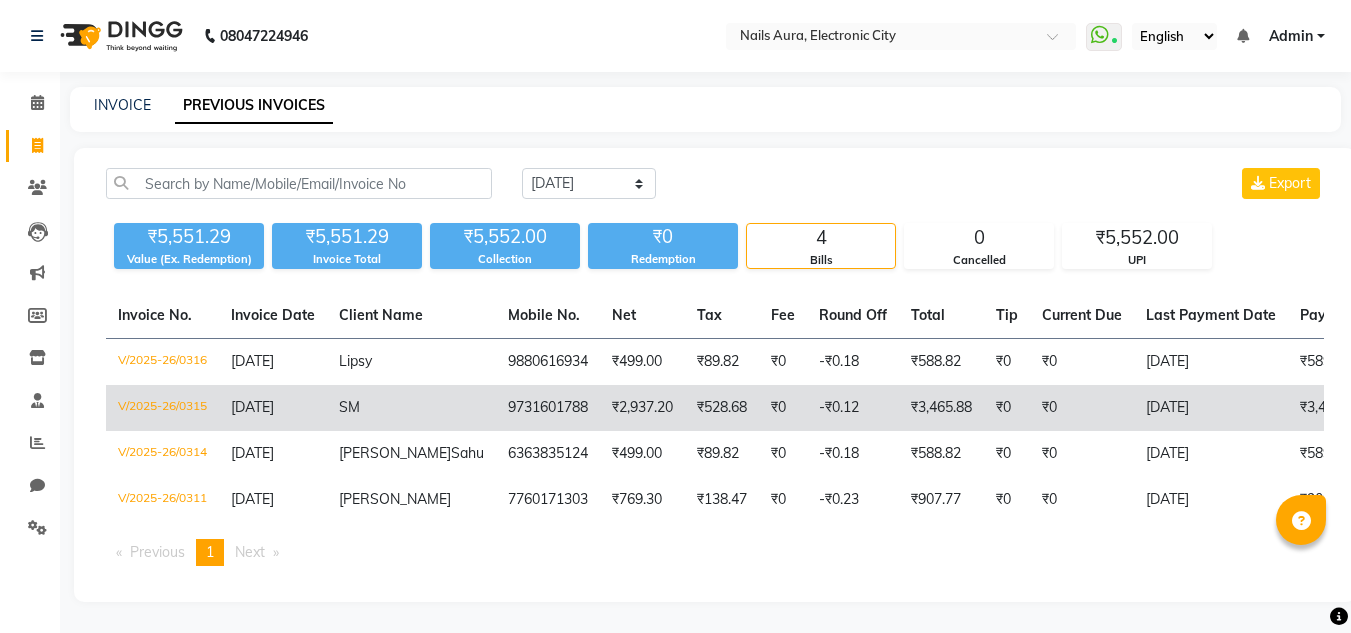 click on "₹528.68" 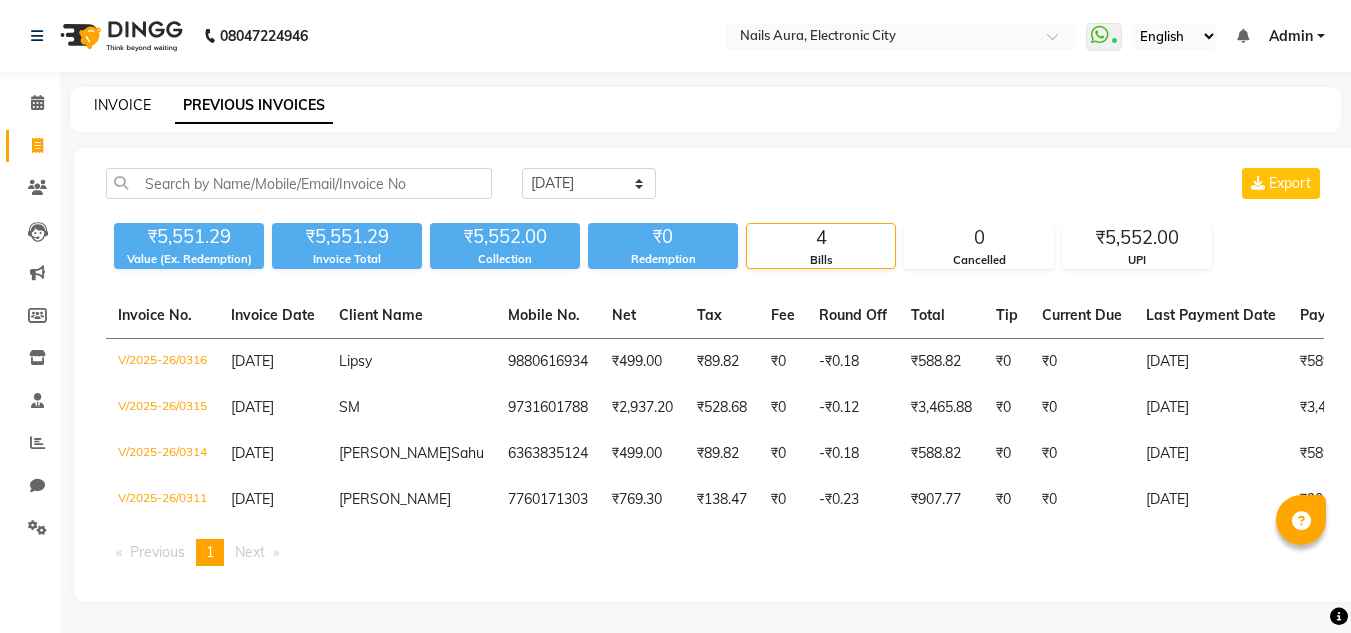 click on "INVOICE" 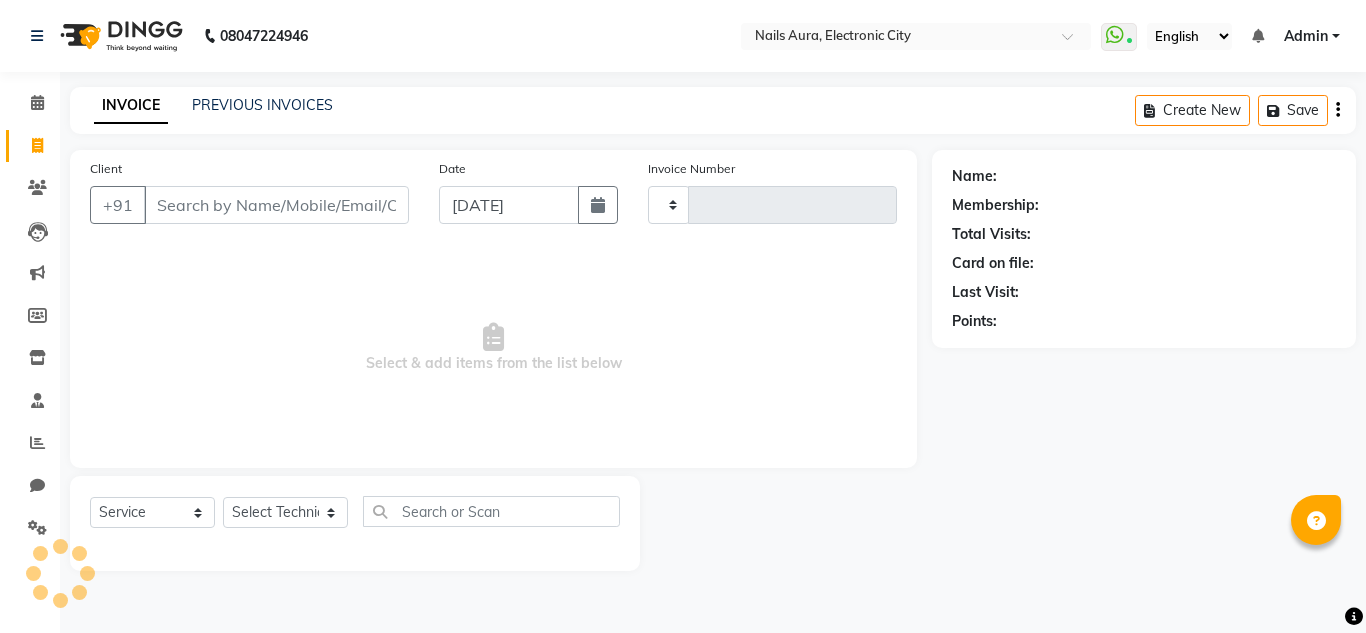 type on "0317" 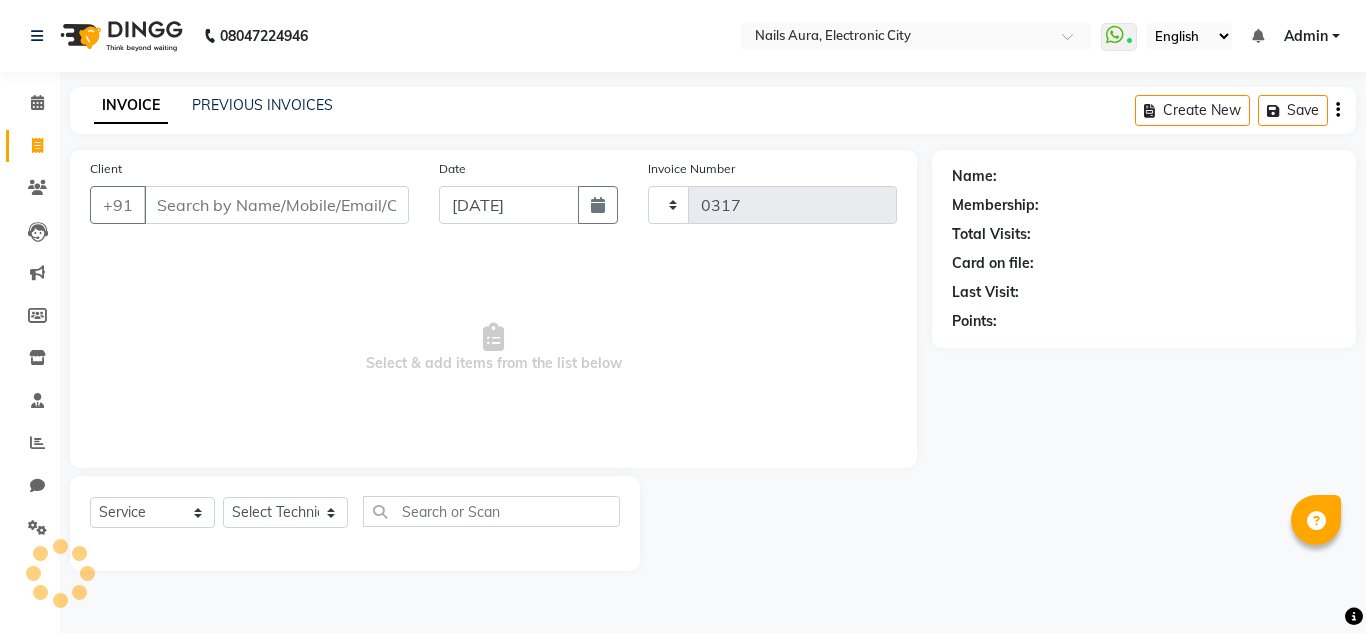 select on "8179" 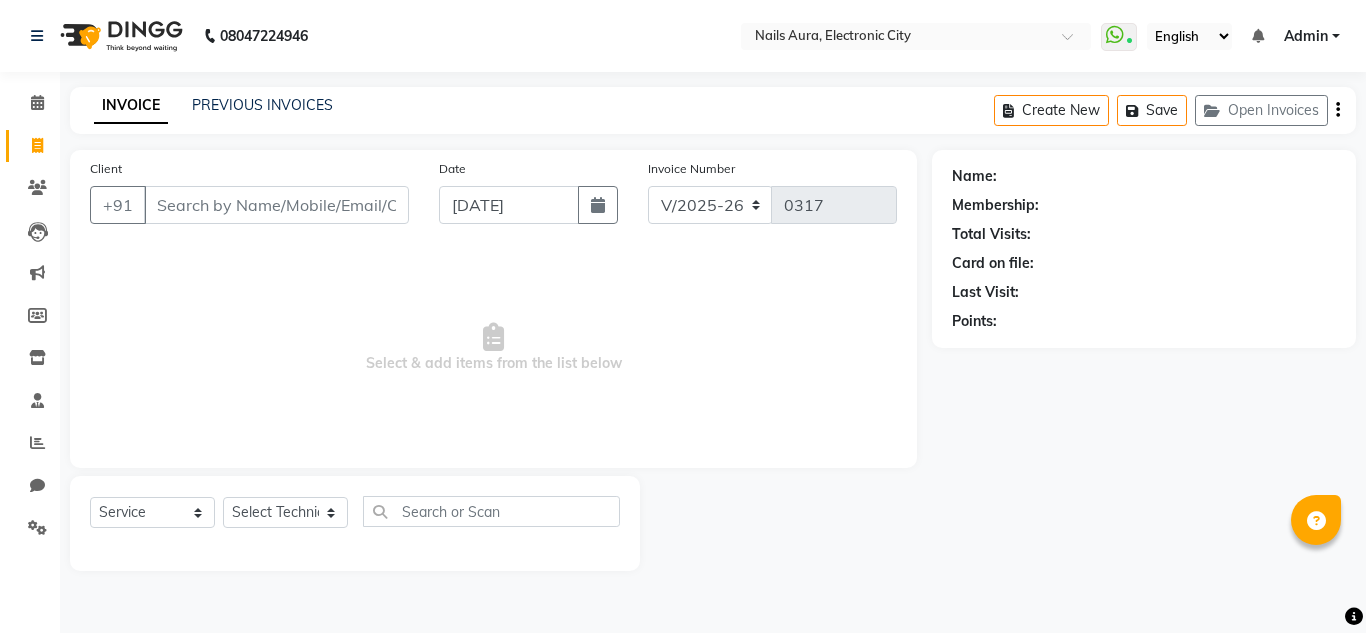 click on "Client" at bounding box center [276, 205] 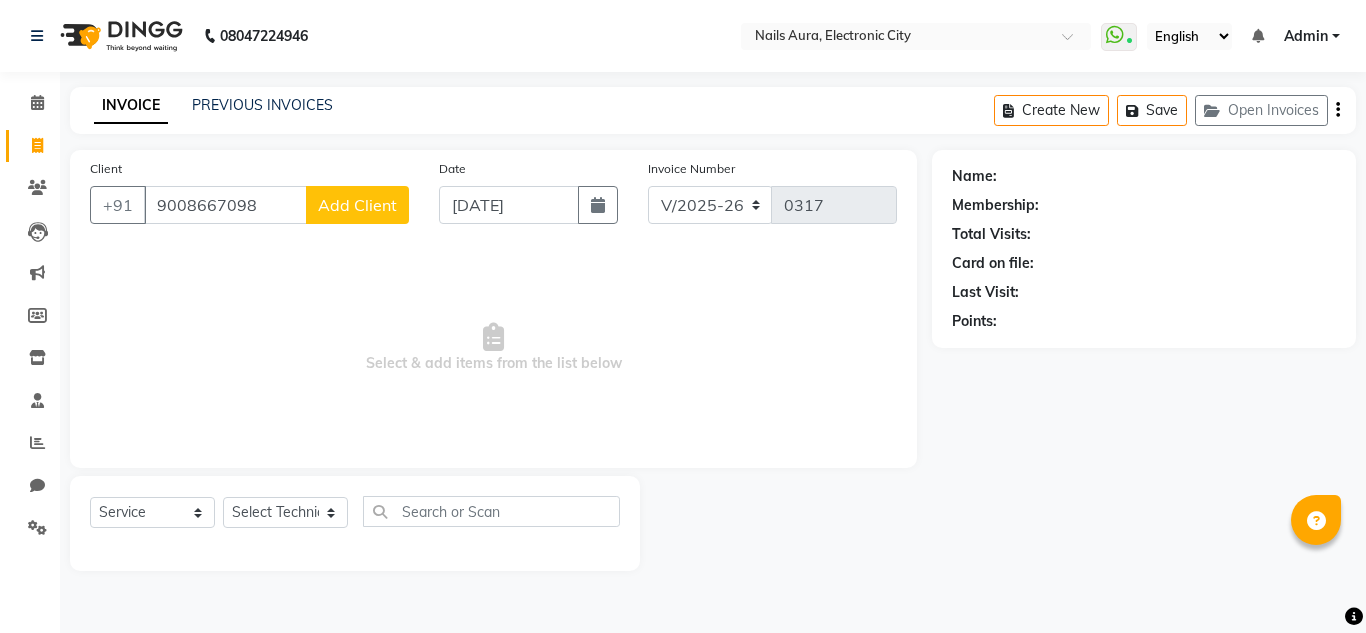type on "9008667098" 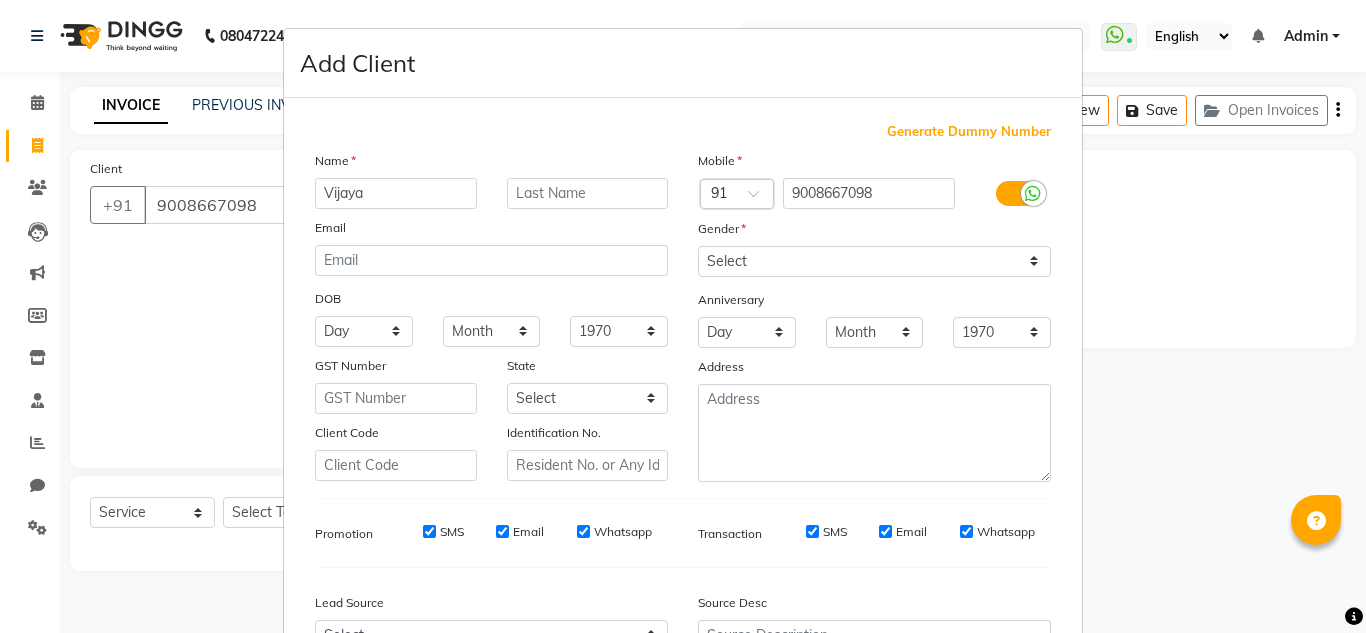 type on "Vijaya" 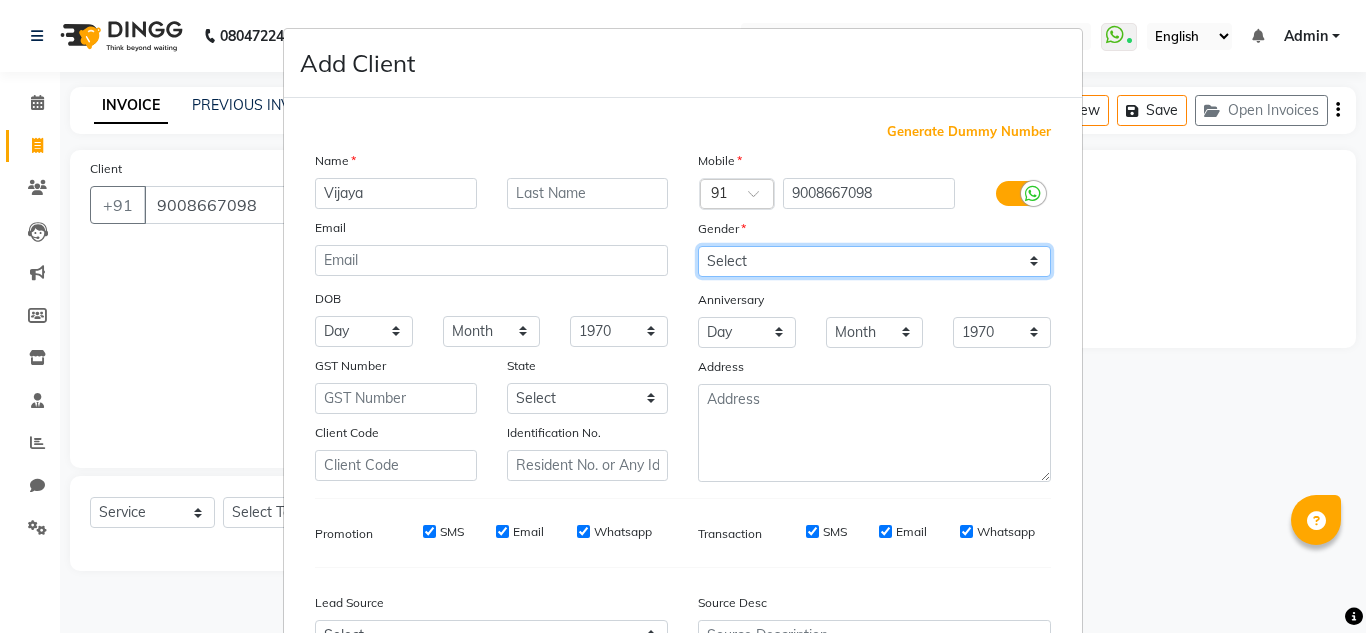 click on "Select [DEMOGRAPHIC_DATA] [DEMOGRAPHIC_DATA] Other Prefer Not To Say" at bounding box center (874, 261) 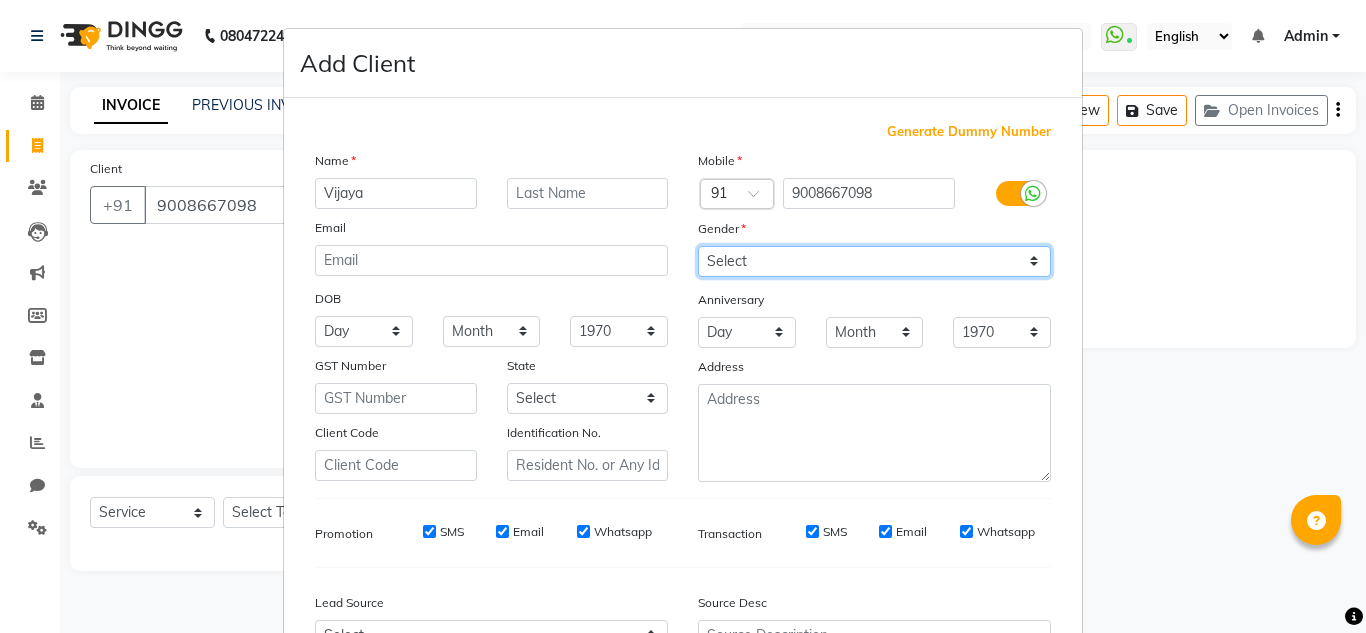 select on "[DEMOGRAPHIC_DATA]" 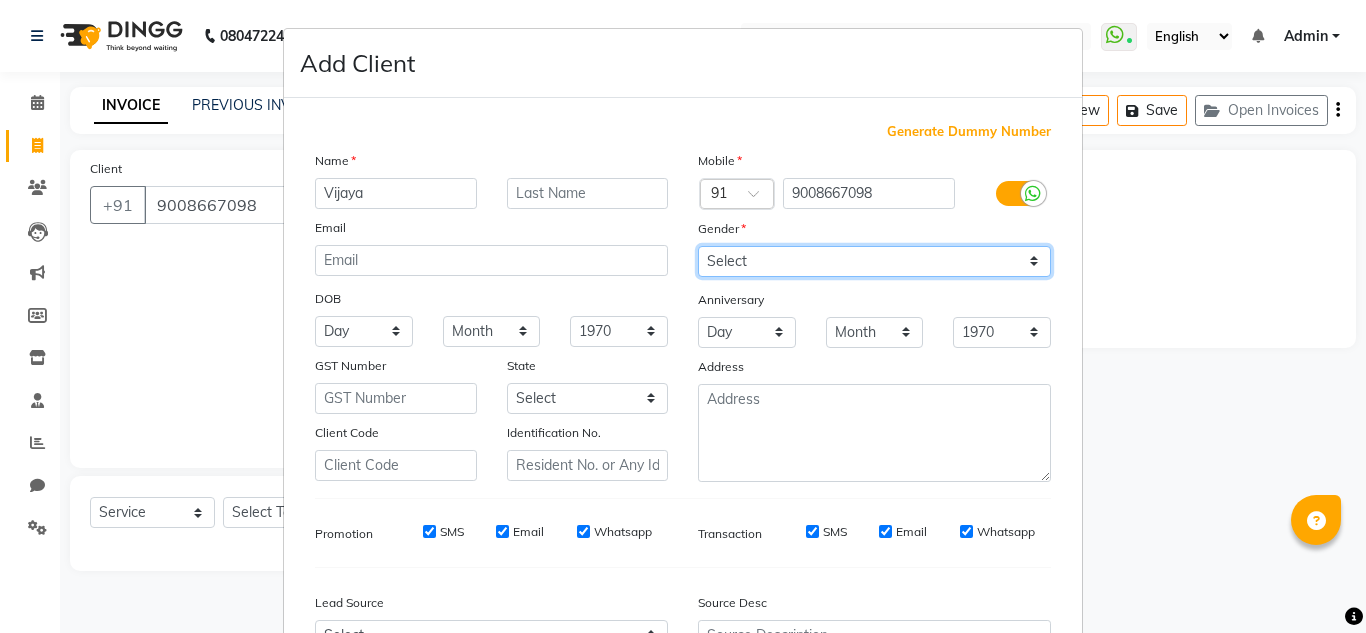 click on "Select [DEMOGRAPHIC_DATA] [DEMOGRAPHIC_DATA] Other Prefer Not To Say" at bounding box center [874, 261] 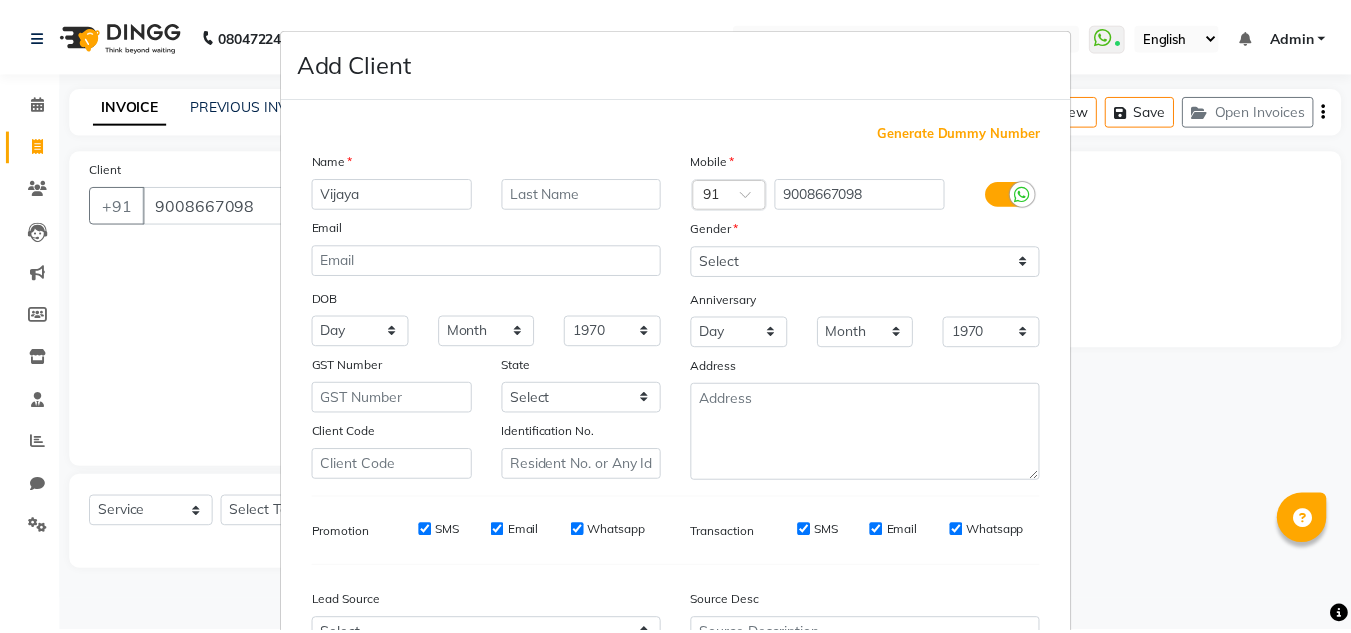 scroll, scrollTop: 216, scrollLeft: 0, axis: vertical 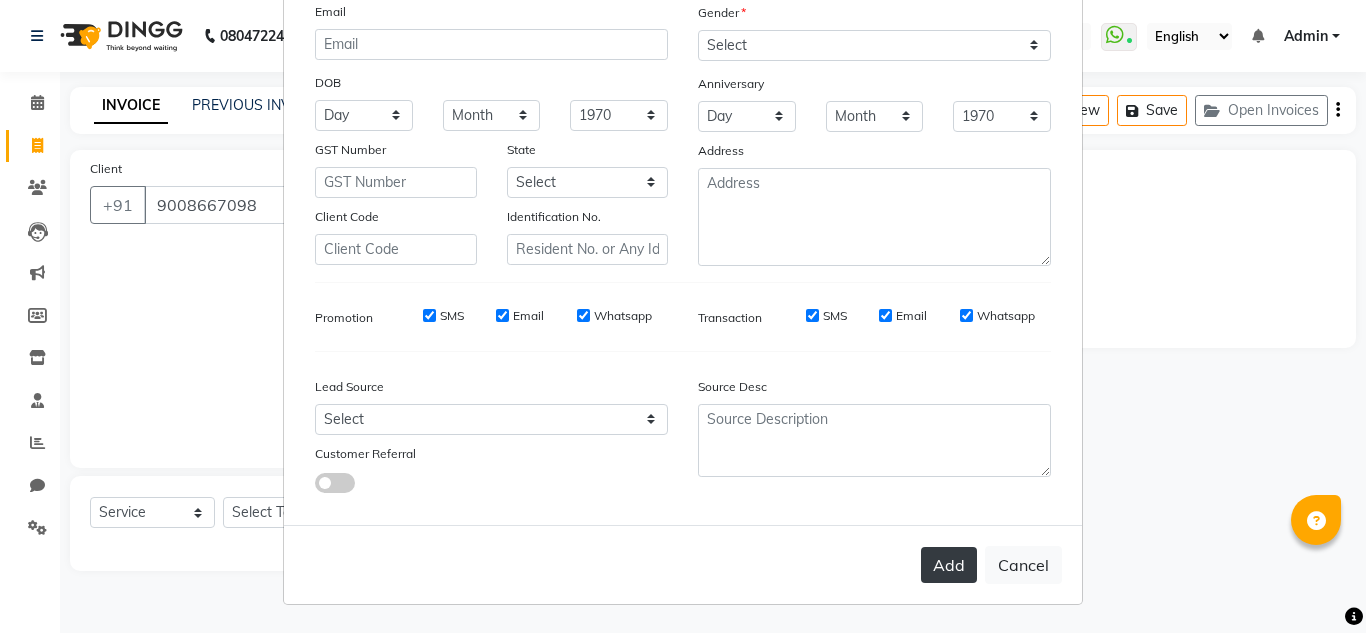 click on "Add" at bounding box center [949, 565] 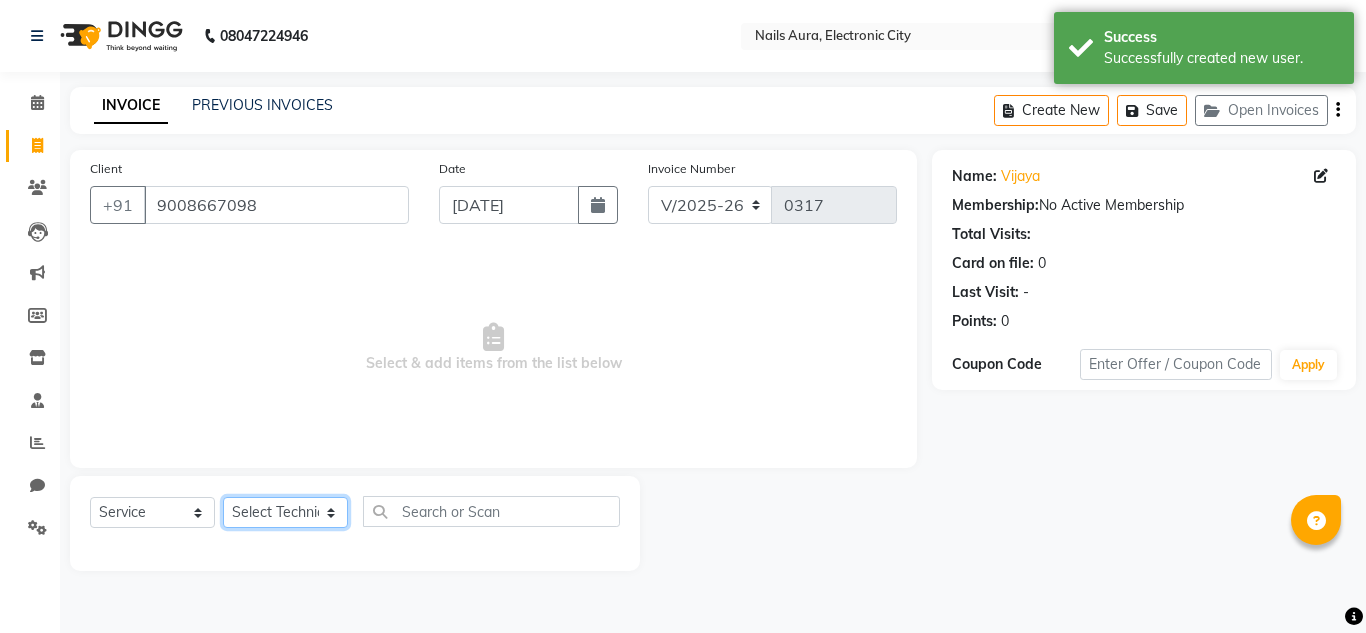 click on "Select Technician [PERSON_NAME] [PERSON_NAME] Pooja [PERSON_NAME] [PERSON_NAME] [PERSON_NAME] [PERSON_NAME] Vikram" 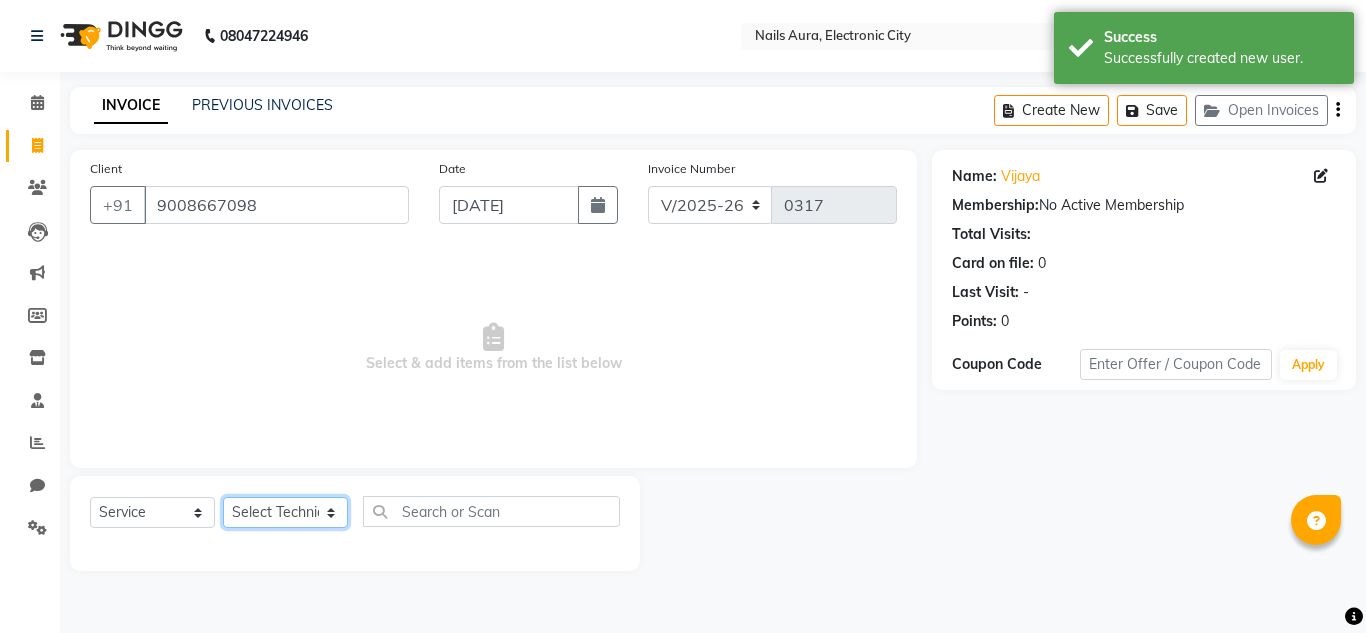 select on "80910" 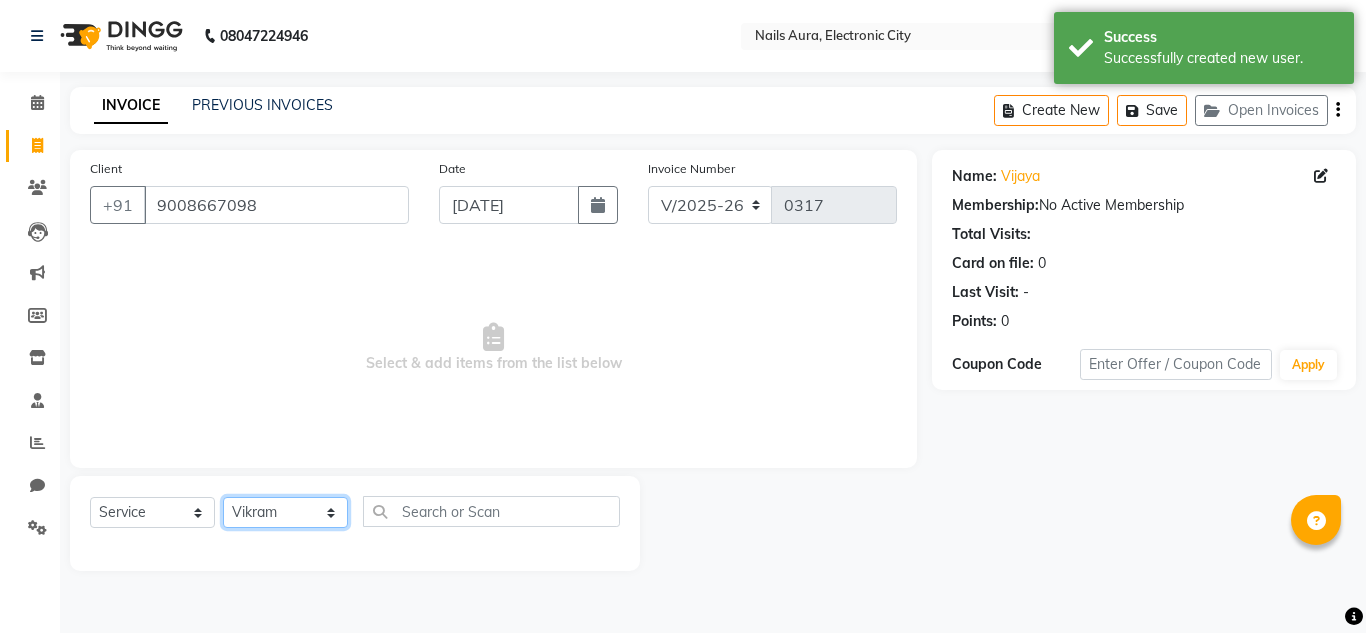 click on "Select Technician [PERSON_NAME] [PERSON_NAME] Pooja [PERSON_NAME] [PERSON_NAME] [PERSON_NAME] [PERSON_NAME] Vikram" 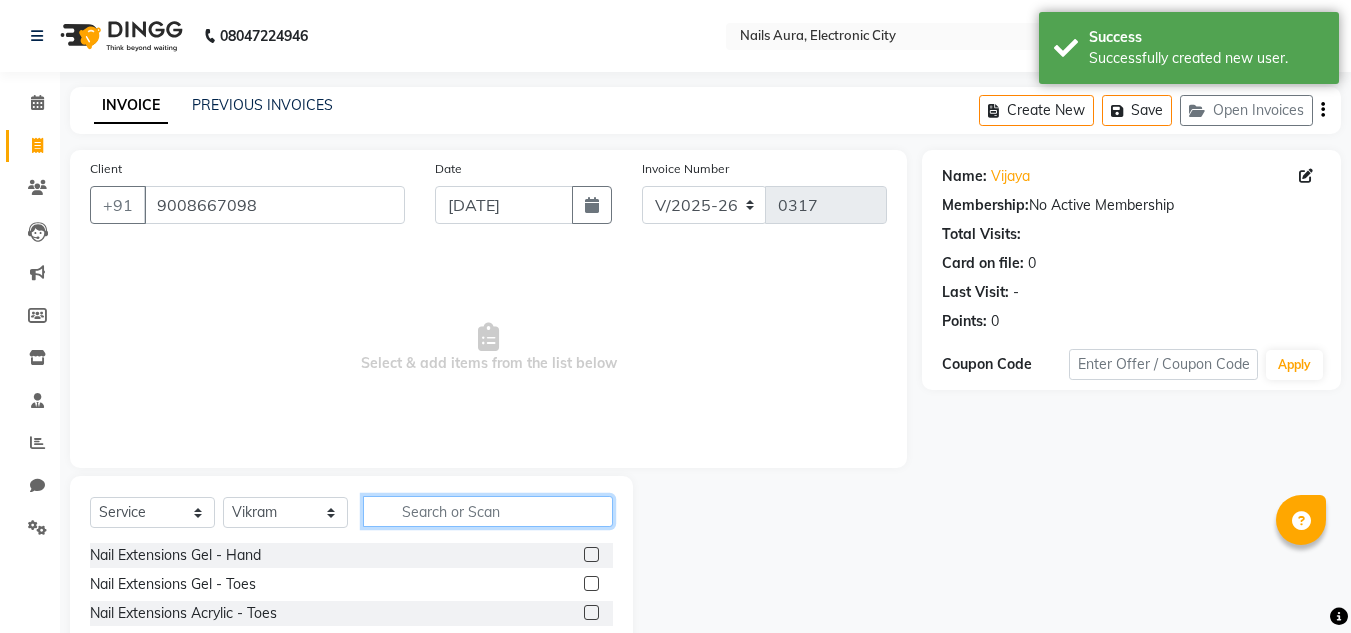 click 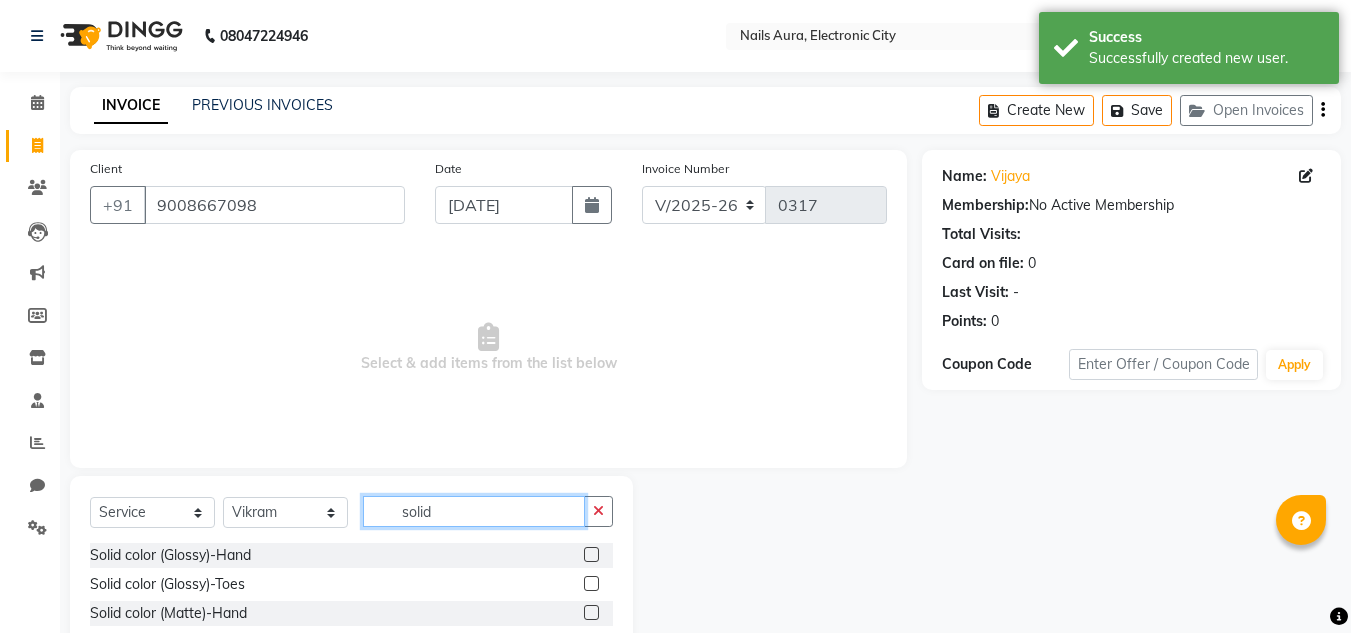type on "solid" 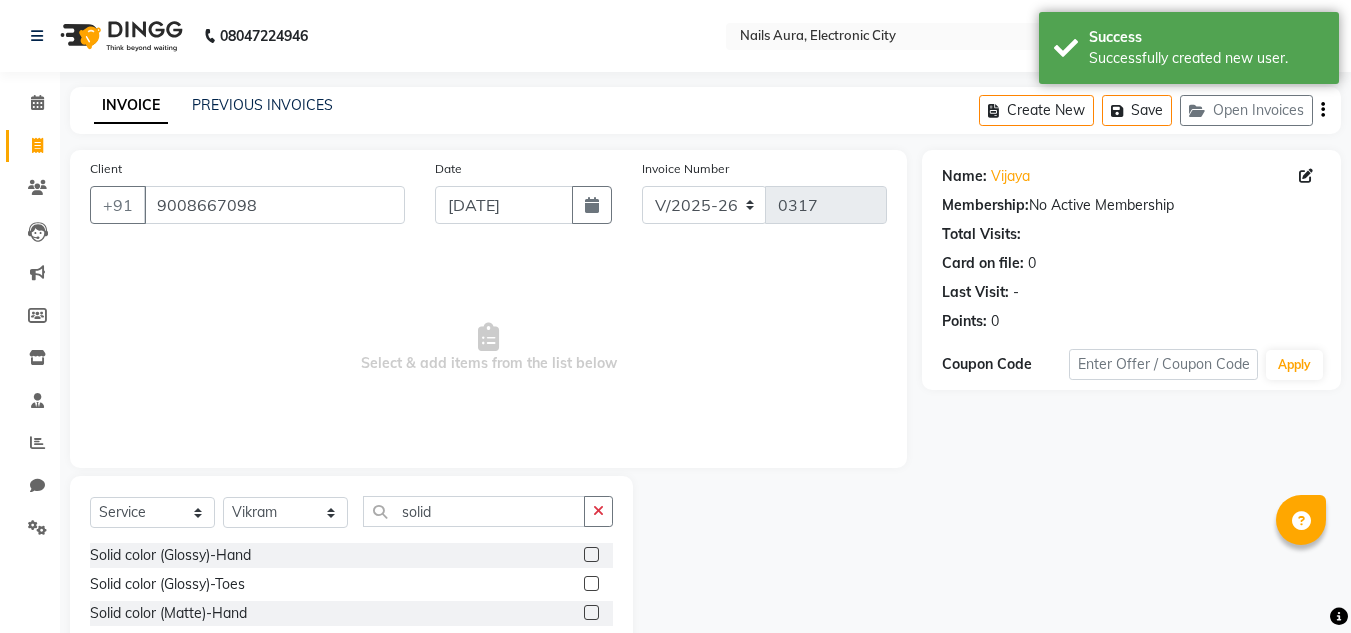 click 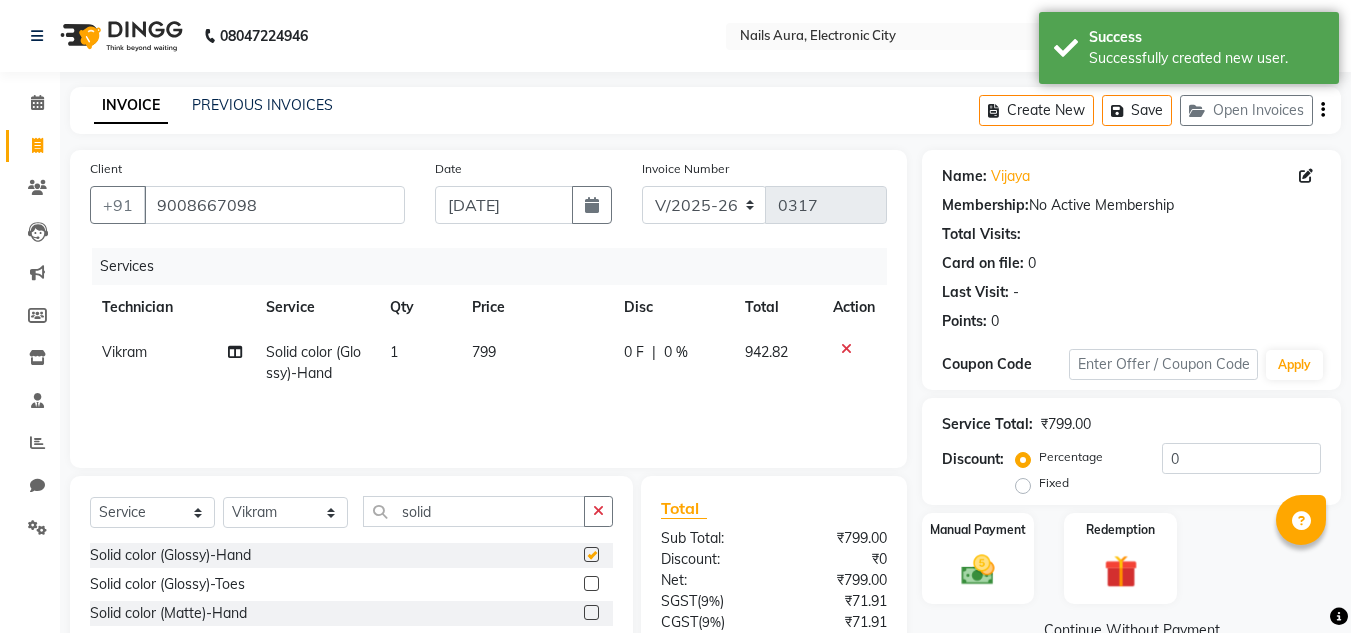checkbox on "false" 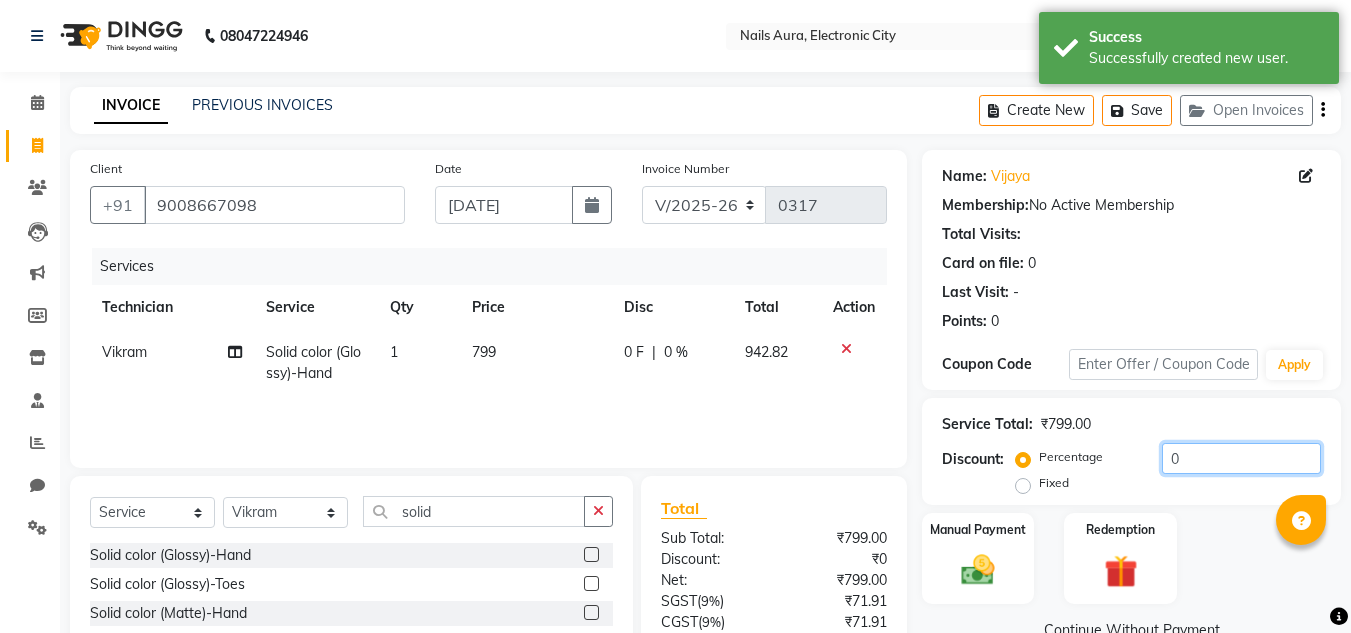 click on "0" 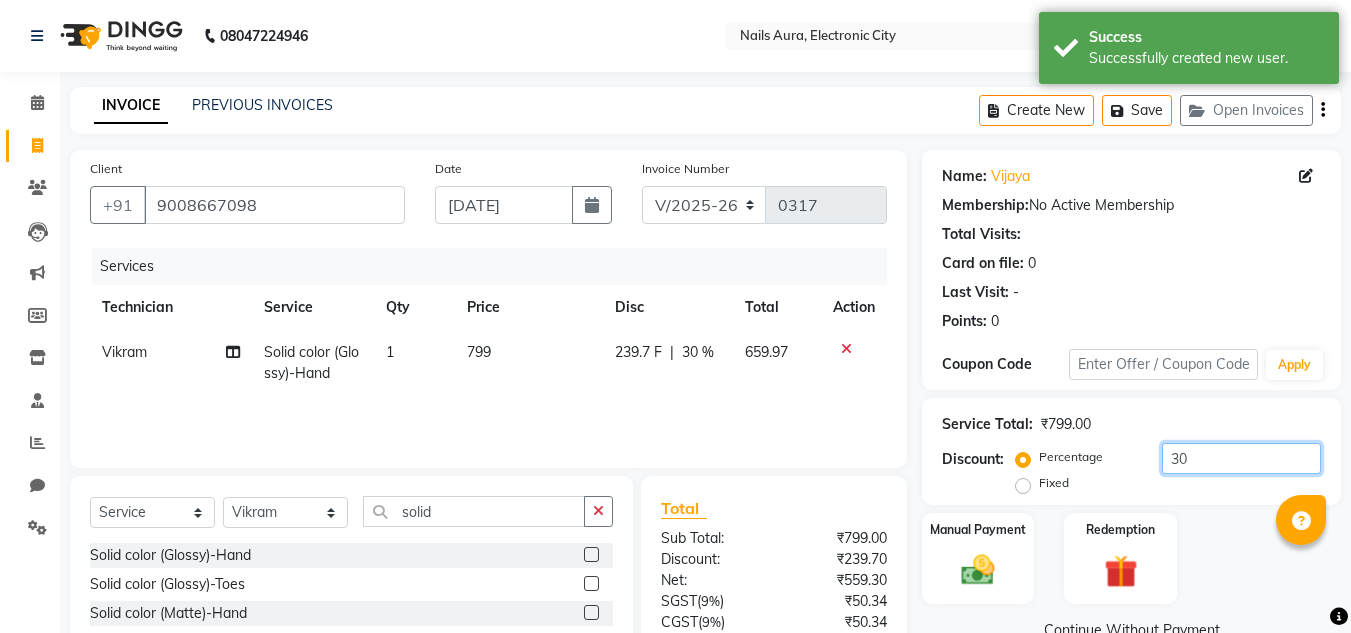 scroll, scrollTop: 188, scrollLeft: 0, axis: vertical 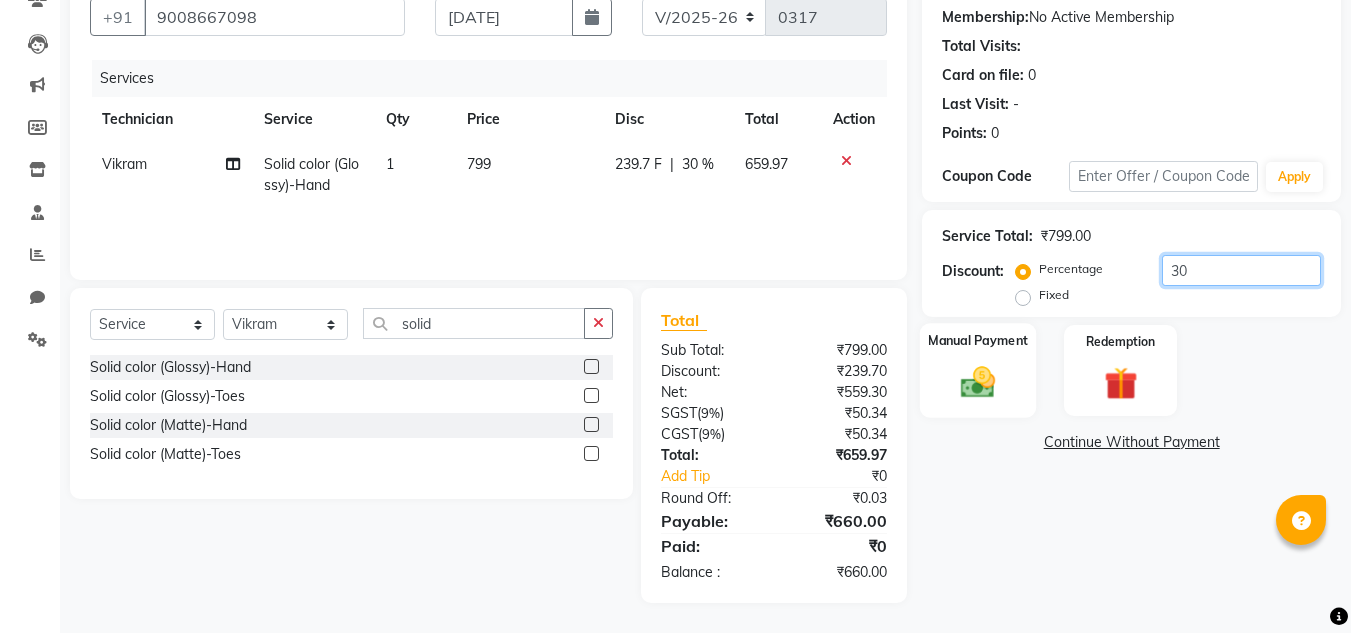 type on "30" 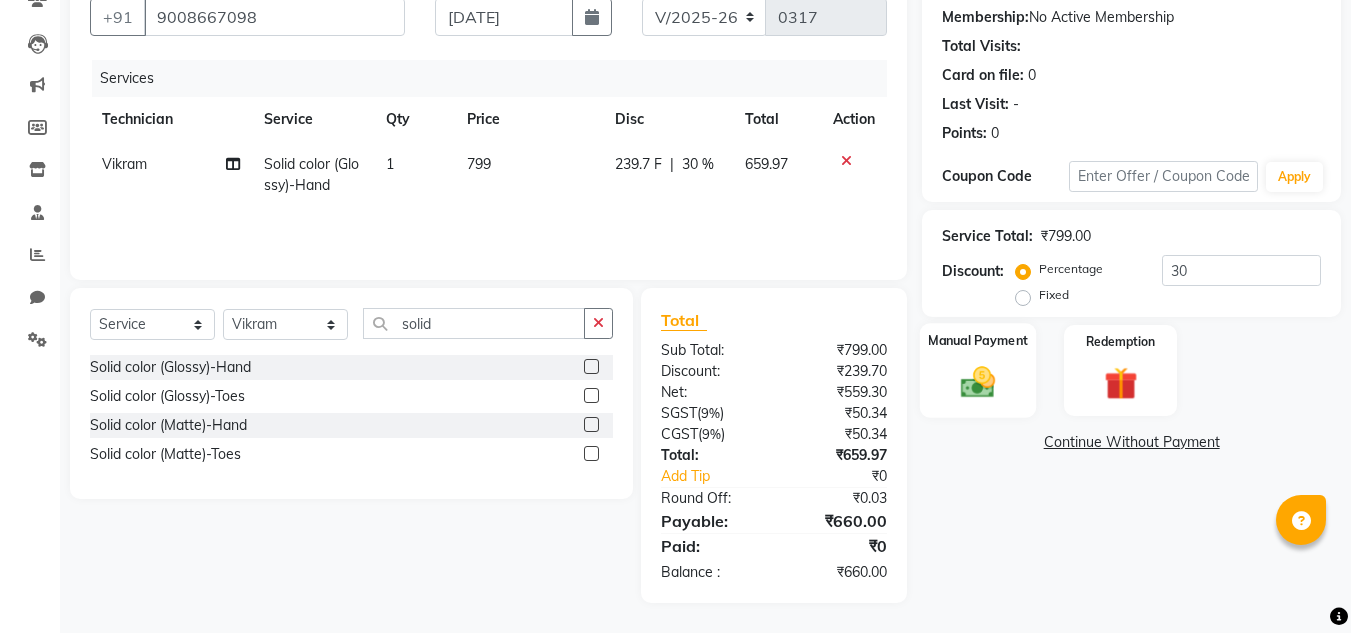 click 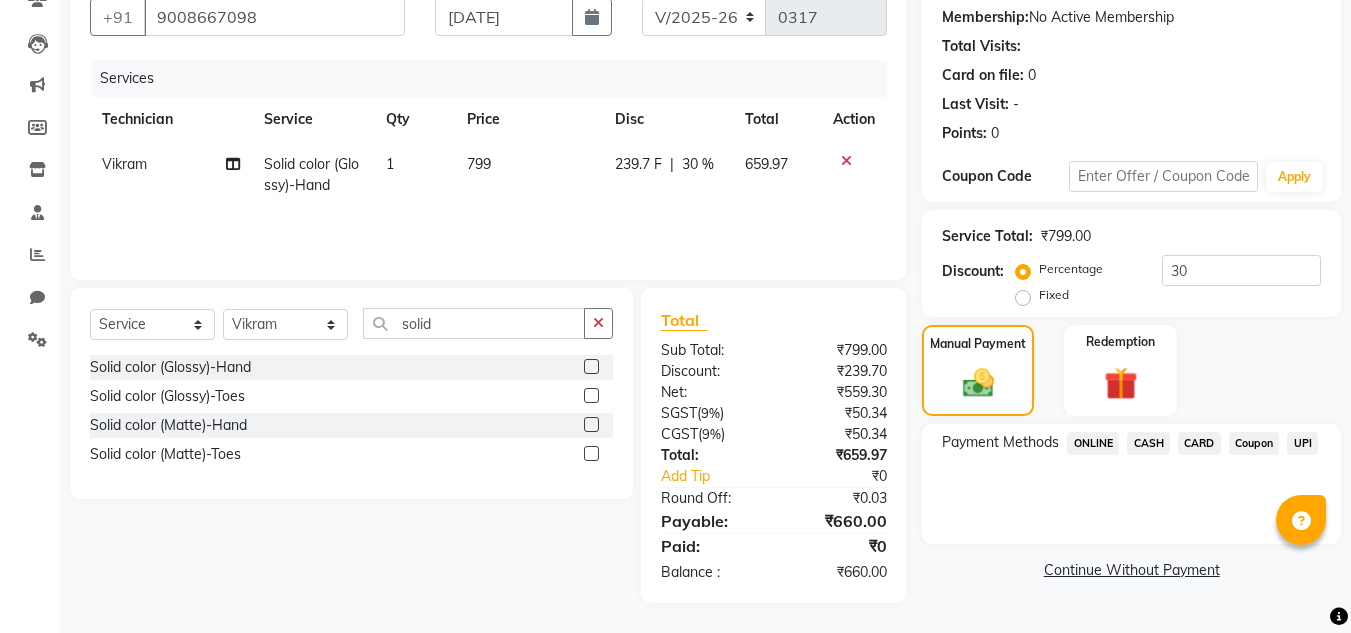 click on "UPI" 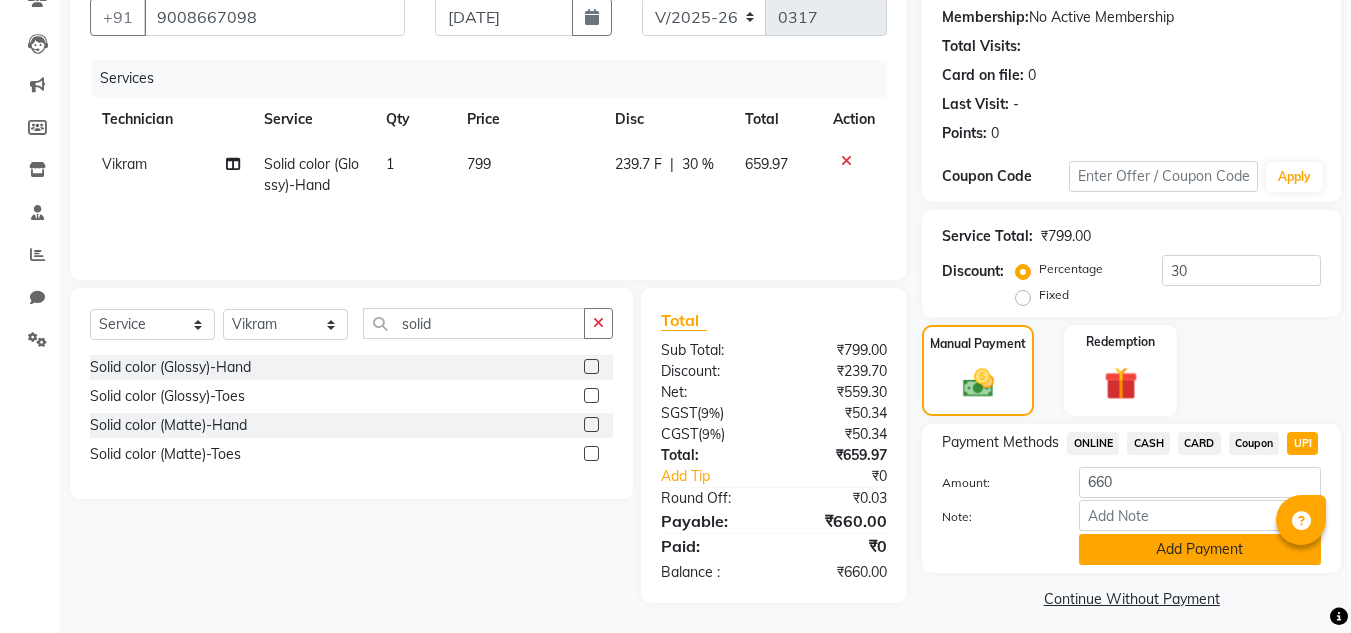 click on "Add Payment" 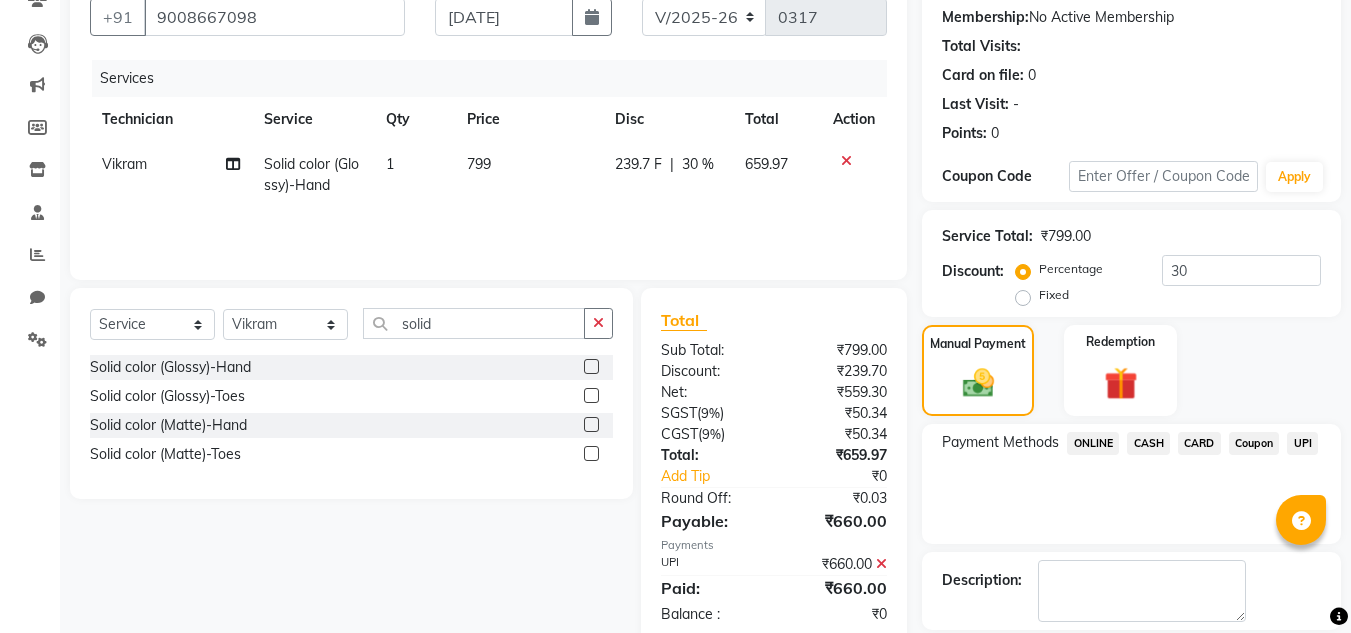 scroll, scrollTop: 283, scrollLeft: 0, axis: vertical 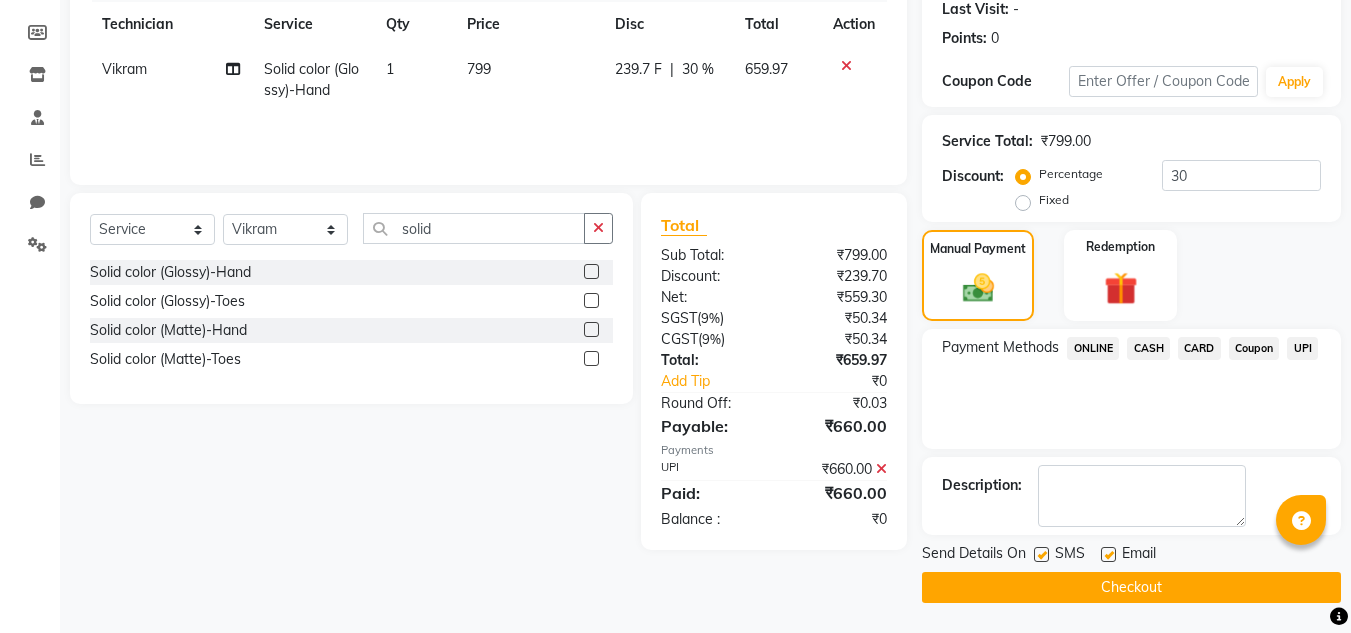 click on "Checkout" 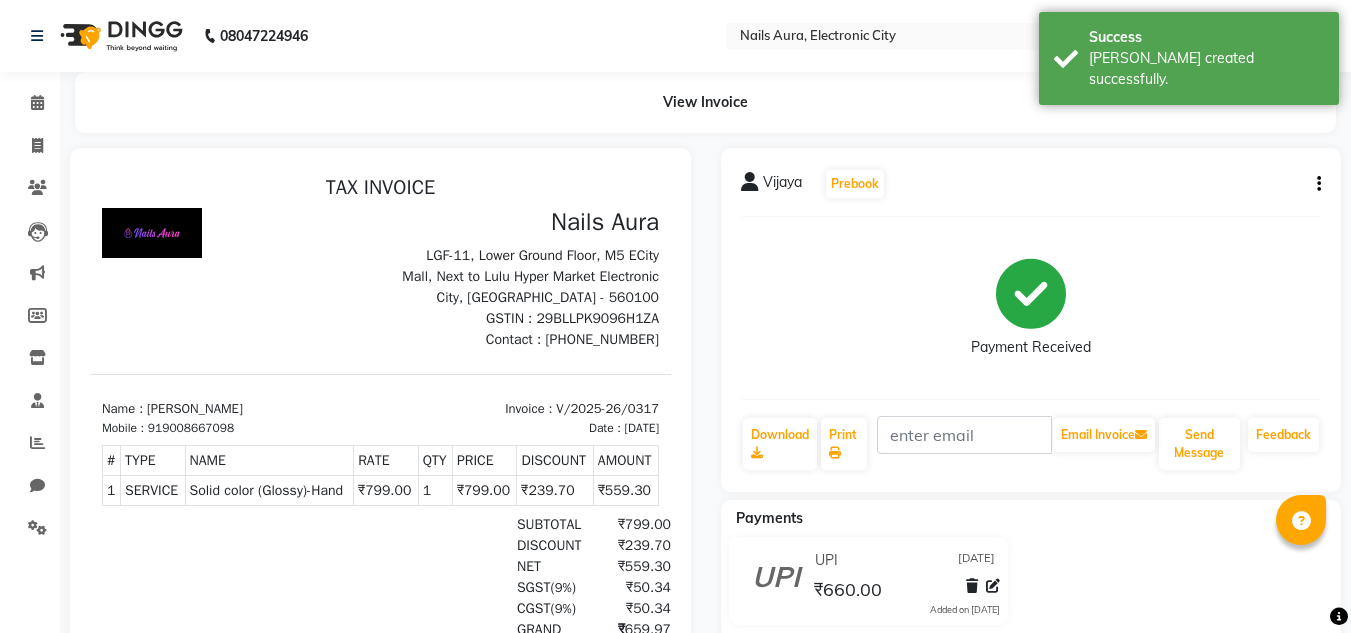 scroll, scrollTop: 0, scrollLeft: 0, axis: both 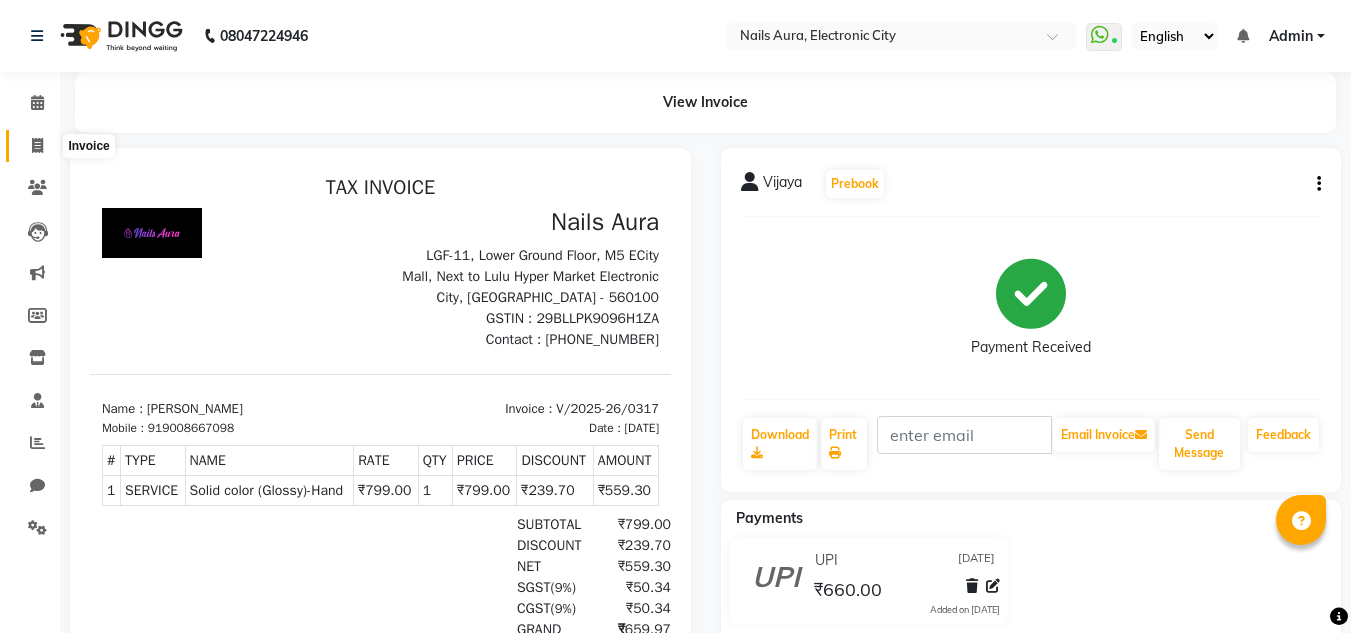 click 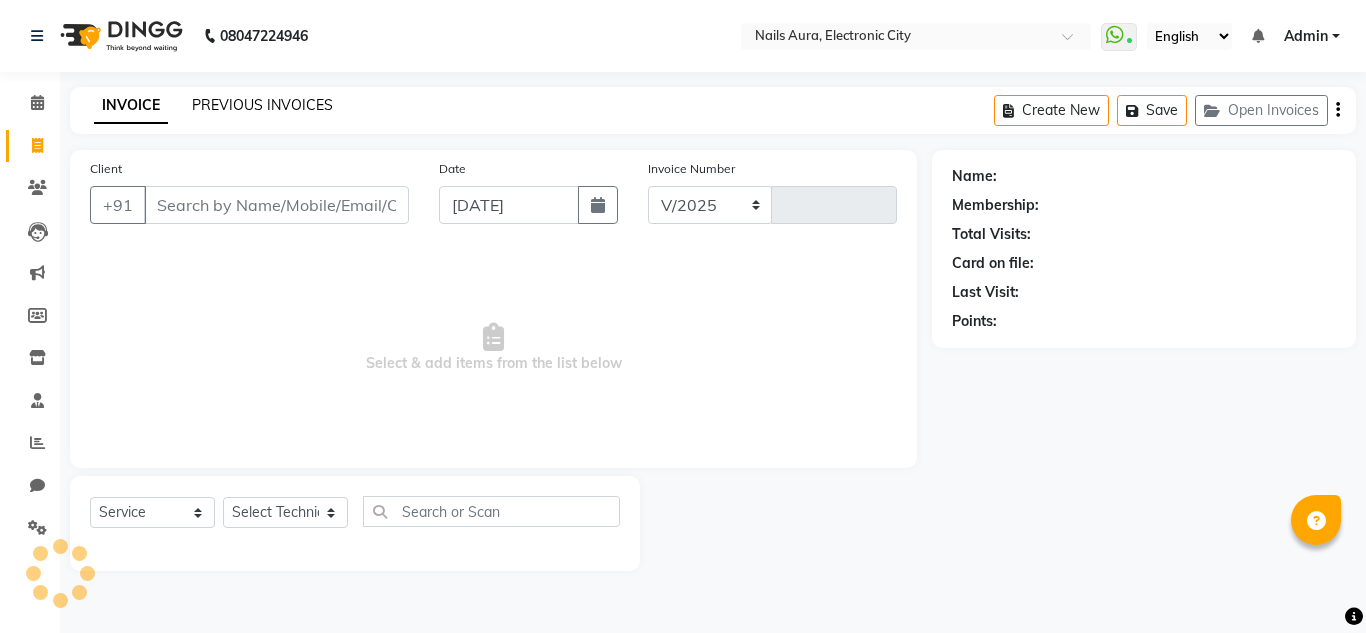 select on "8179" 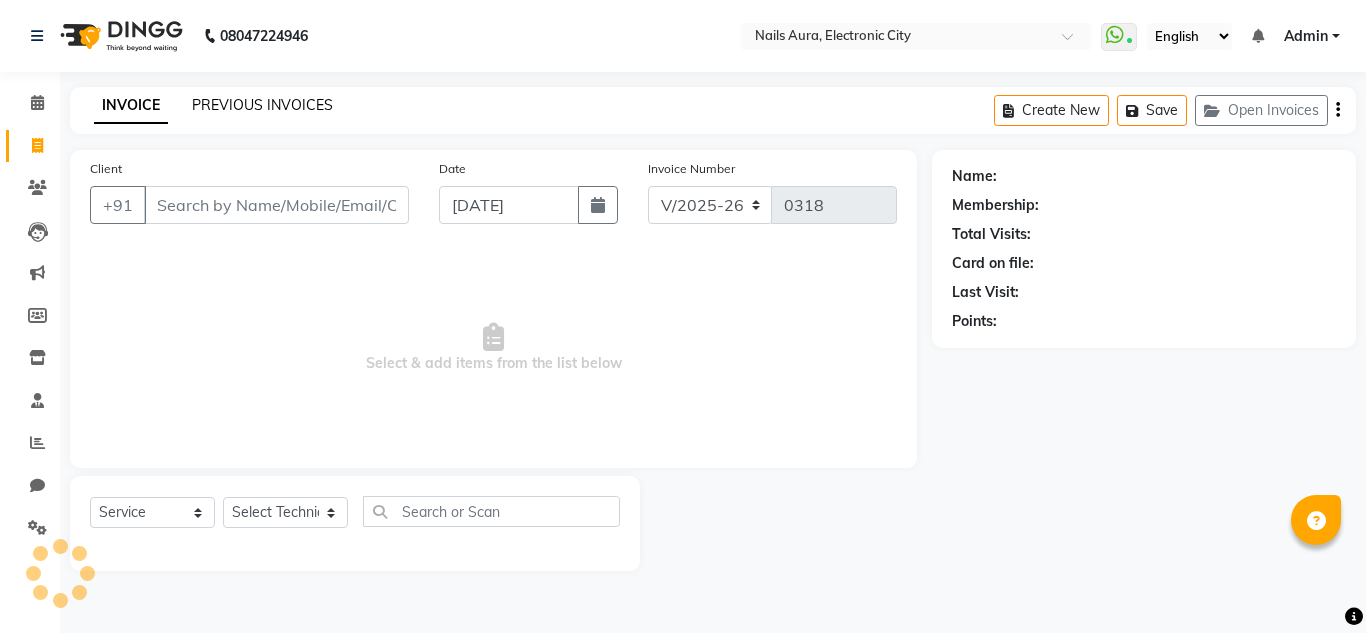 click on "PREVIOUS INVOICES" 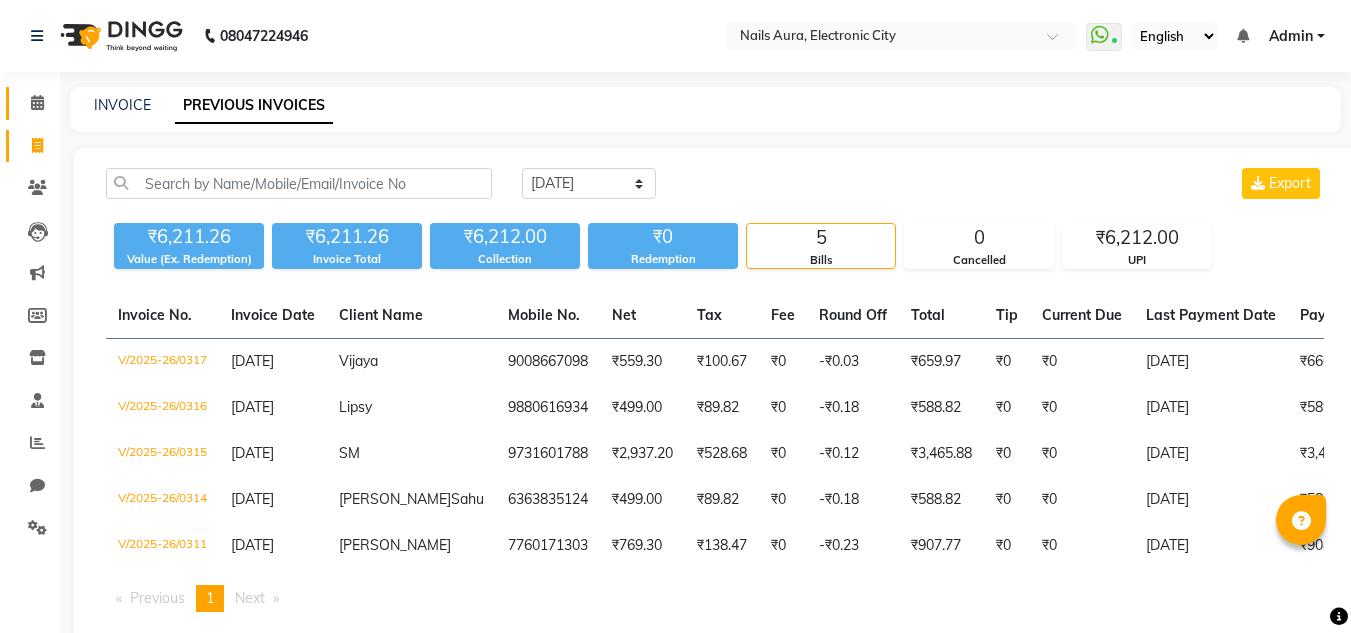click 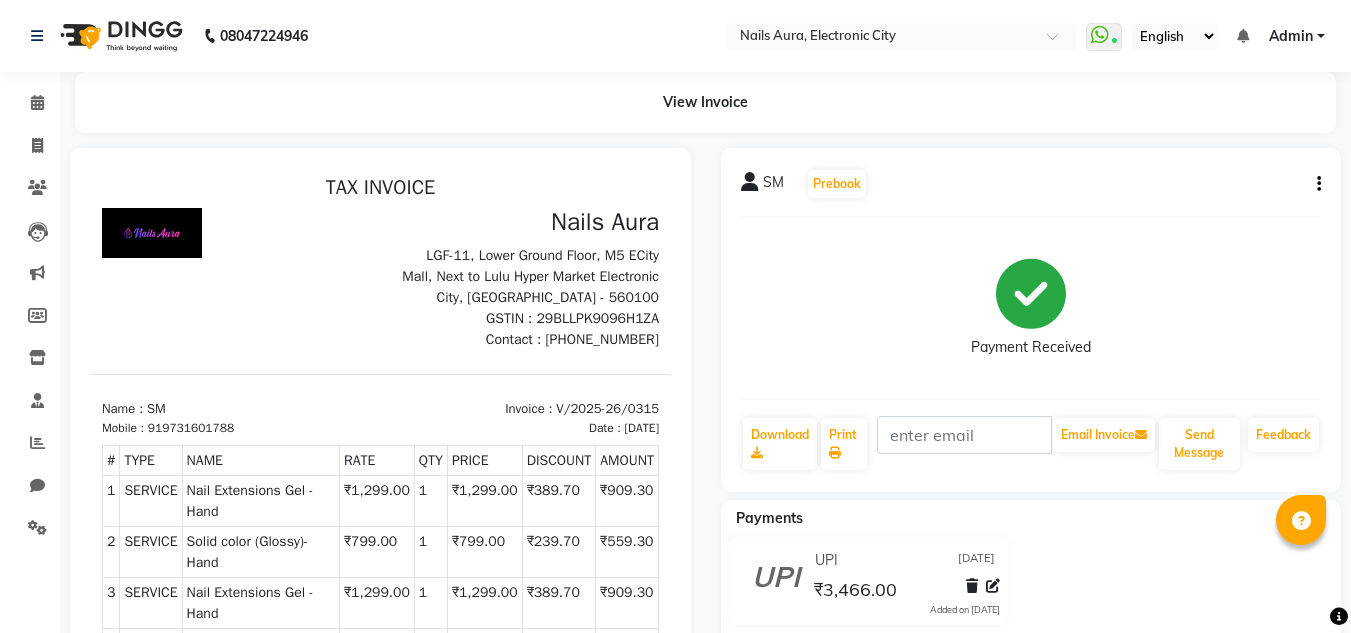 scroll, scrollTop: 0, scrollLeft: 0, axis: both 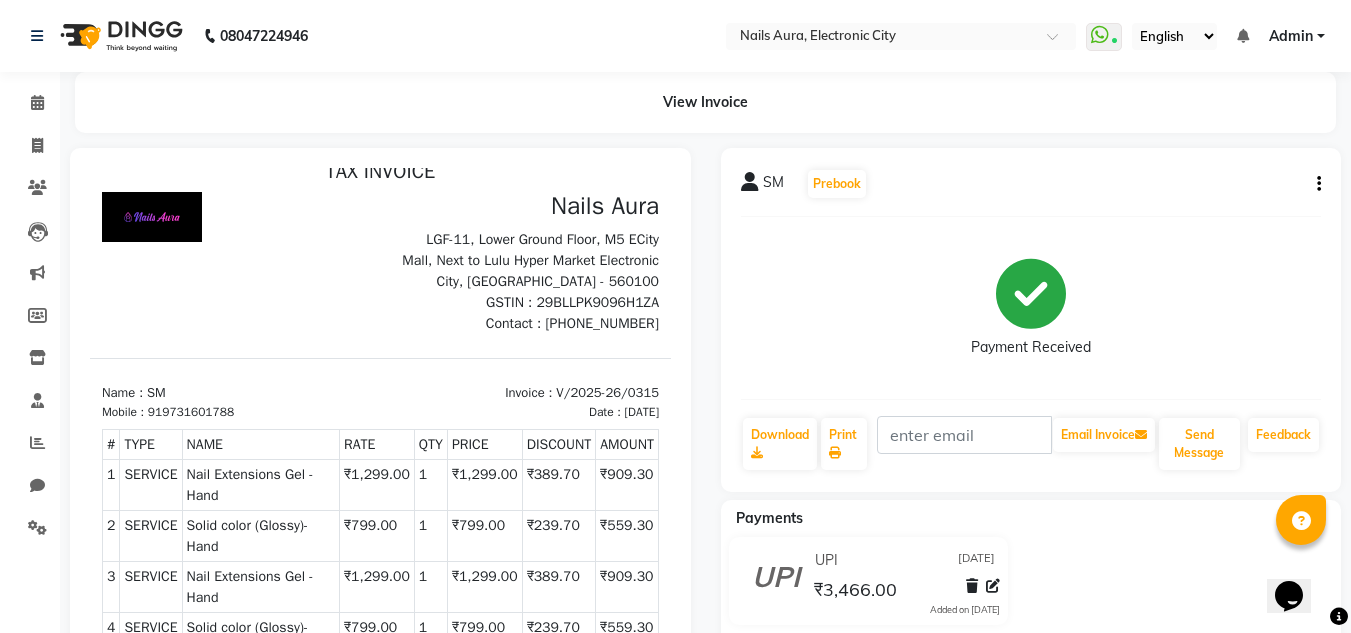 click 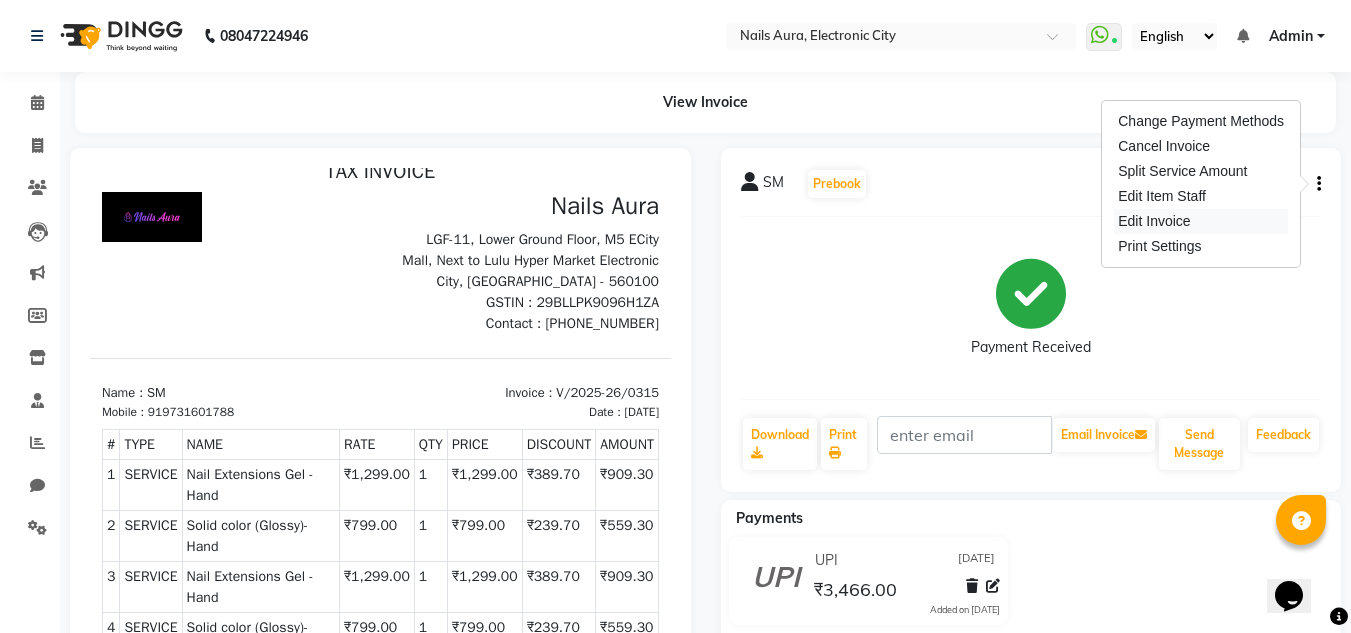 click on "Edit Invoice" at bounding box center (1201, 221) 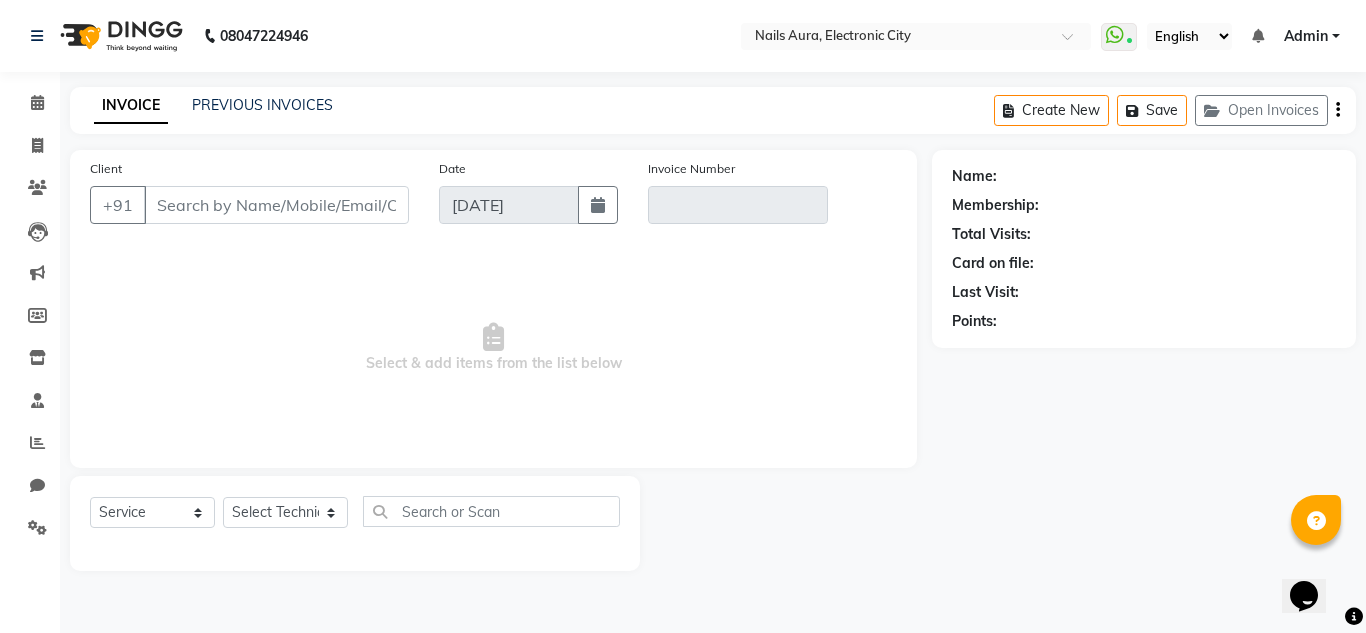 type on "9731601788" 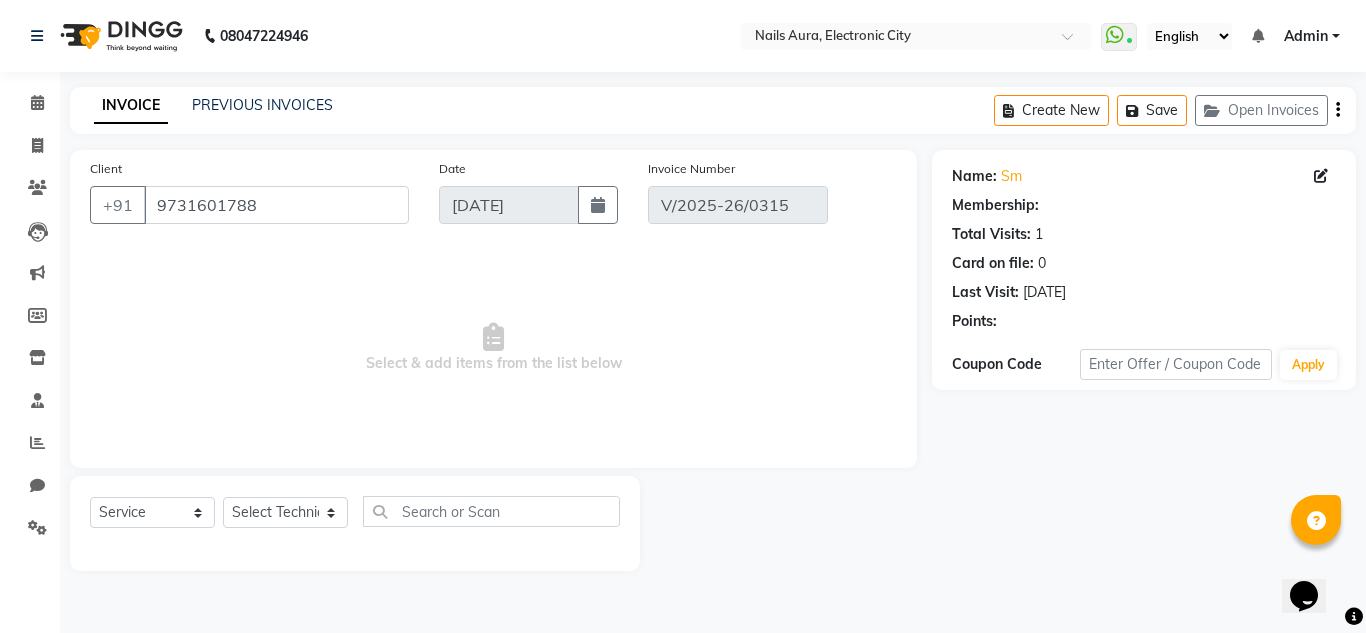 select on "select" 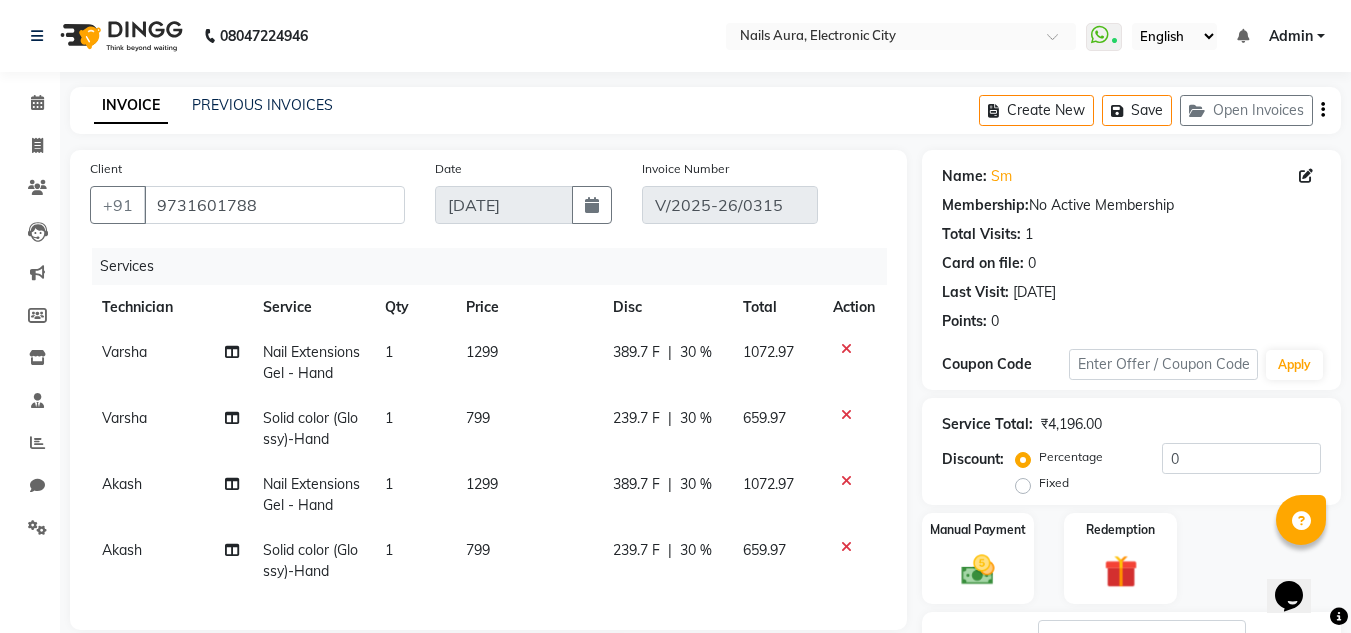 click on "Solid color (Glossy)-Hand" 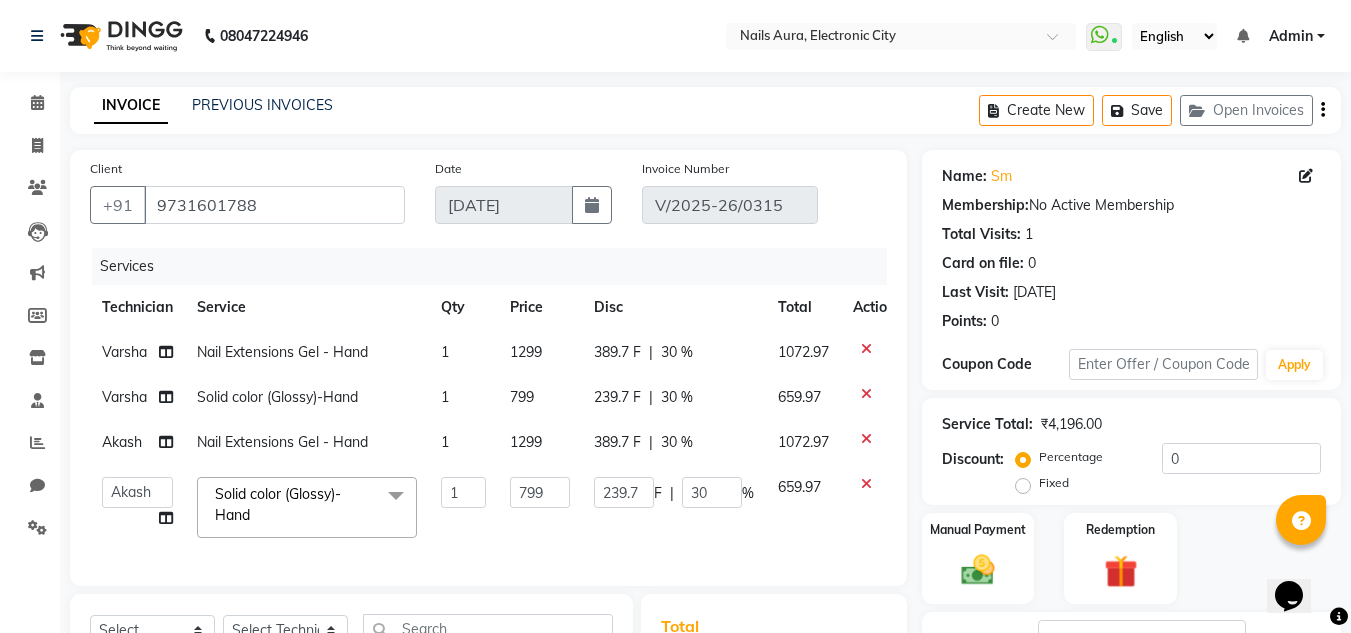 click 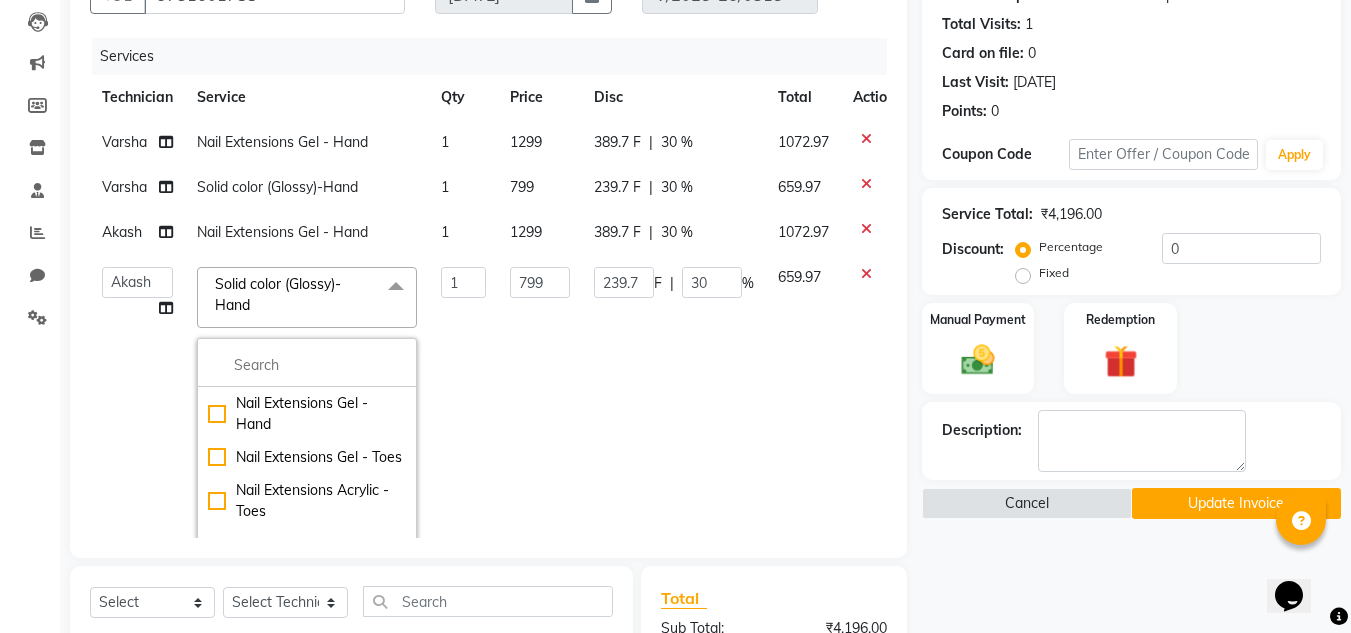 scroll, scrollTop: 214, scrollLeft: 0, axis: vertical 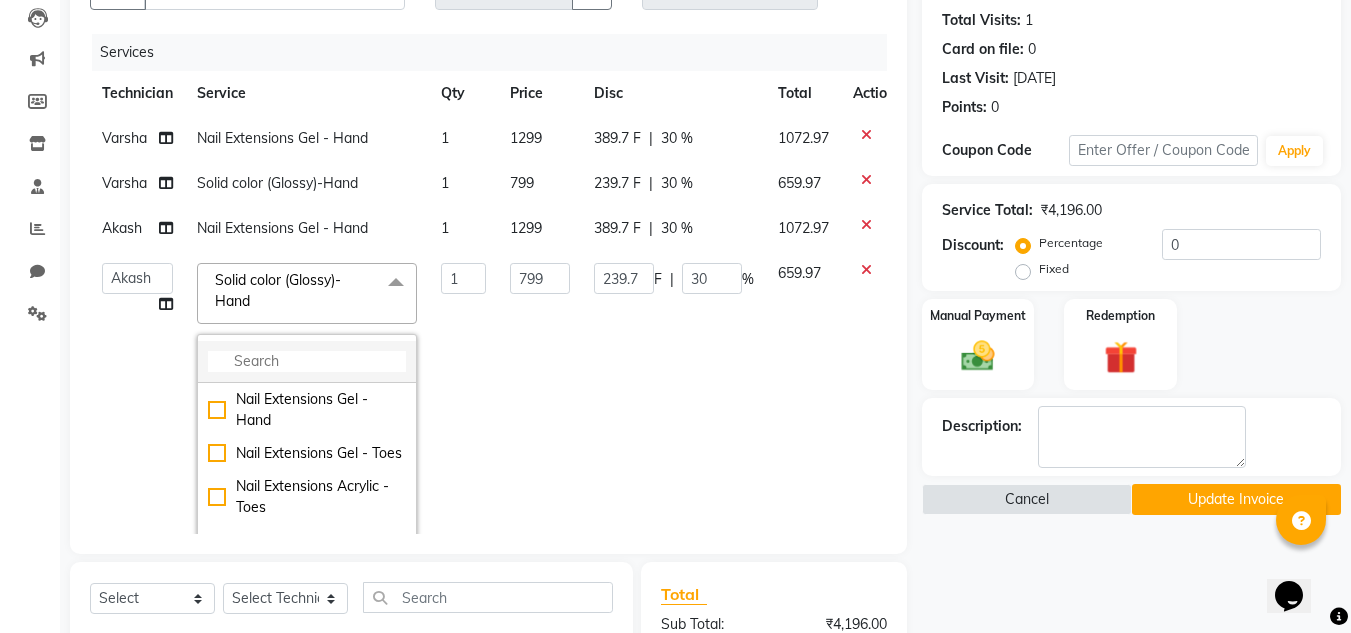 click 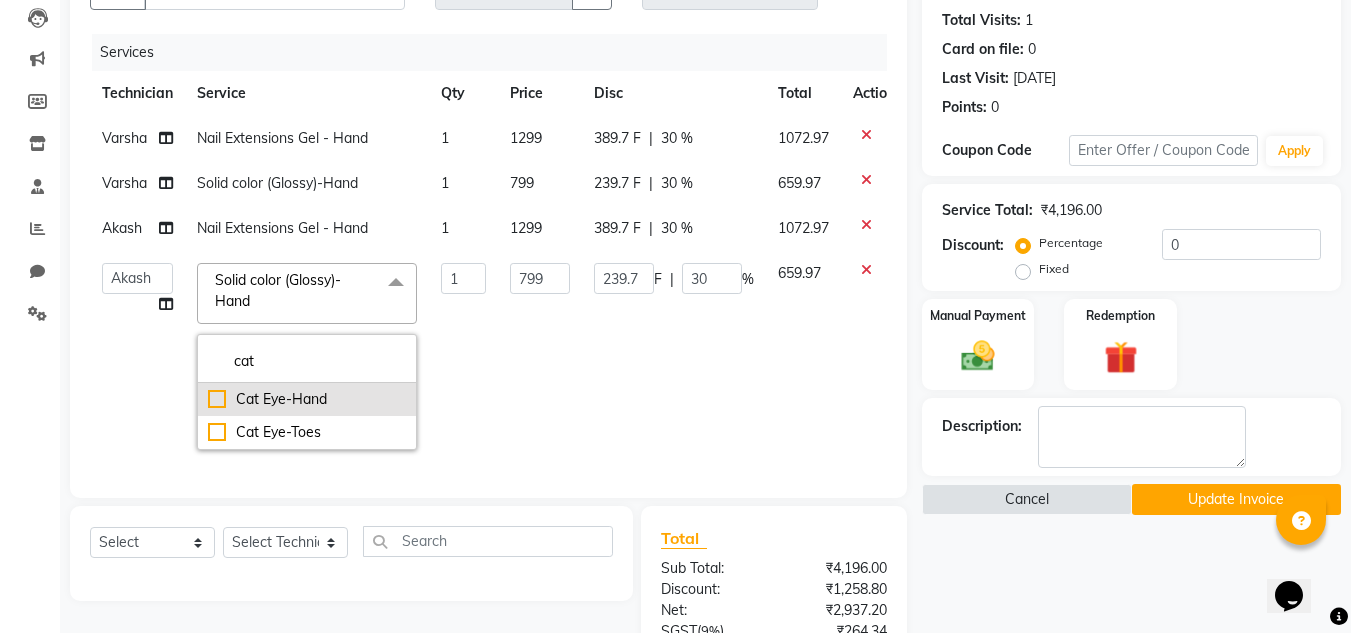 type on "cat" 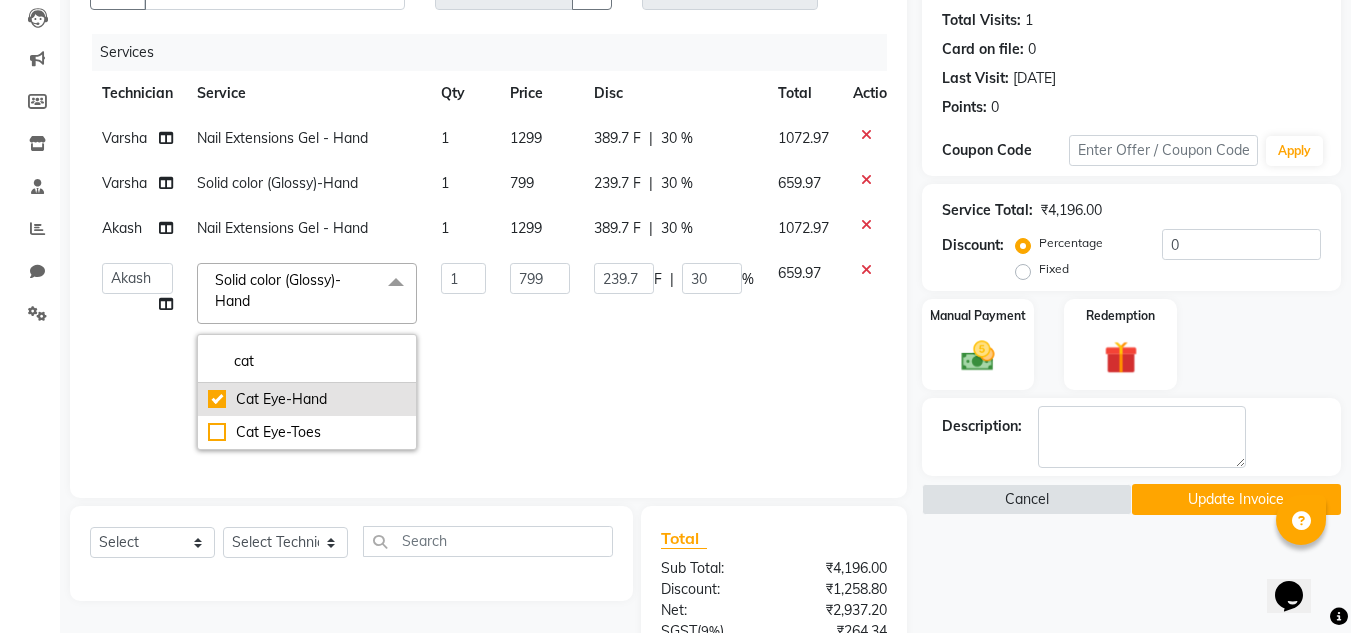 checkbox on "true" 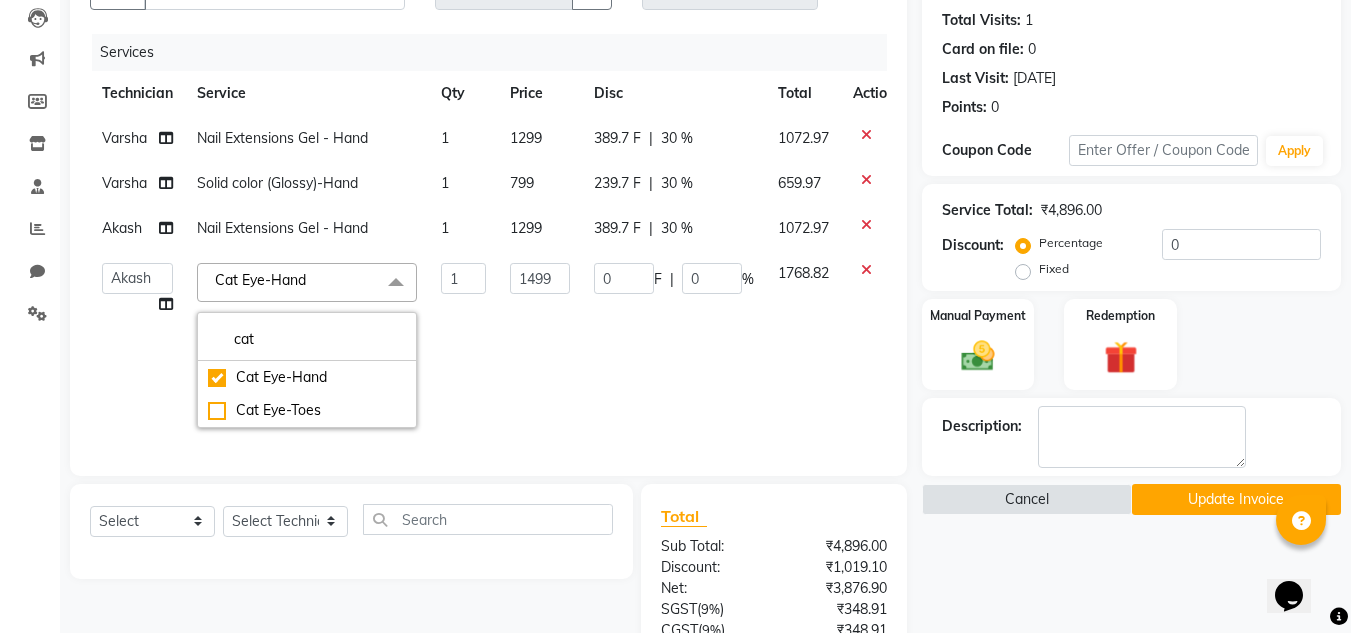 click on "1499" 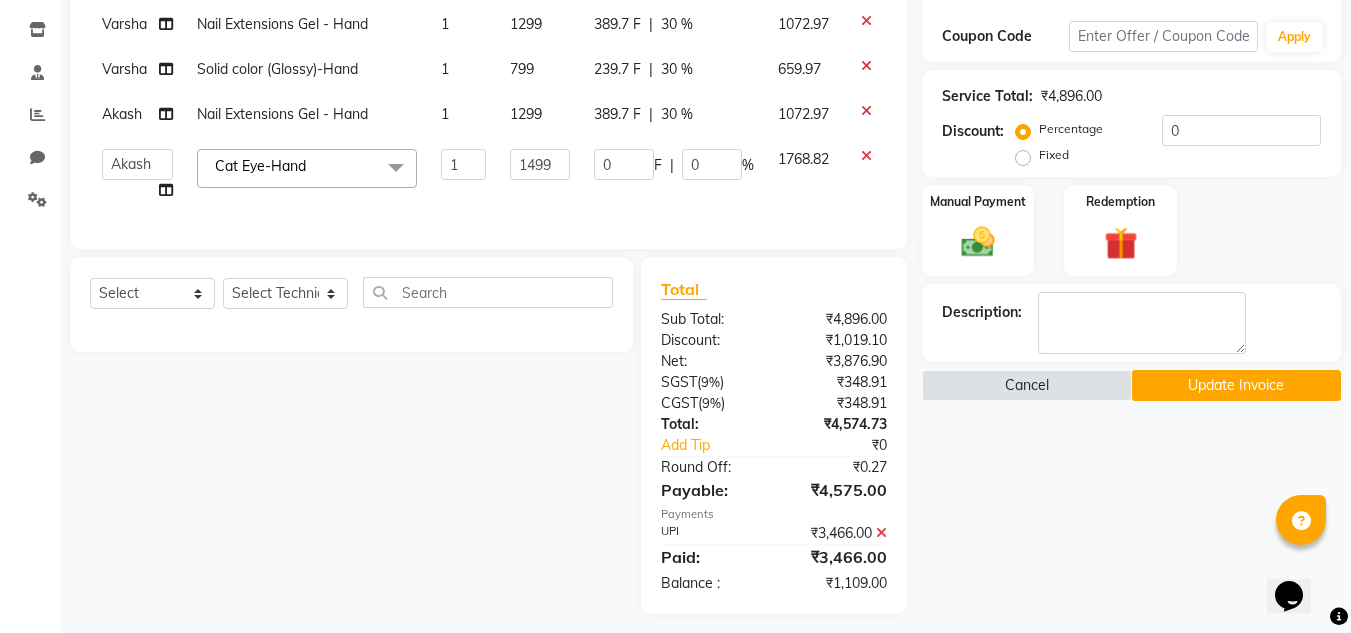 scroll, scrollTop: 354, scrollLeft: 0, axis: vertical 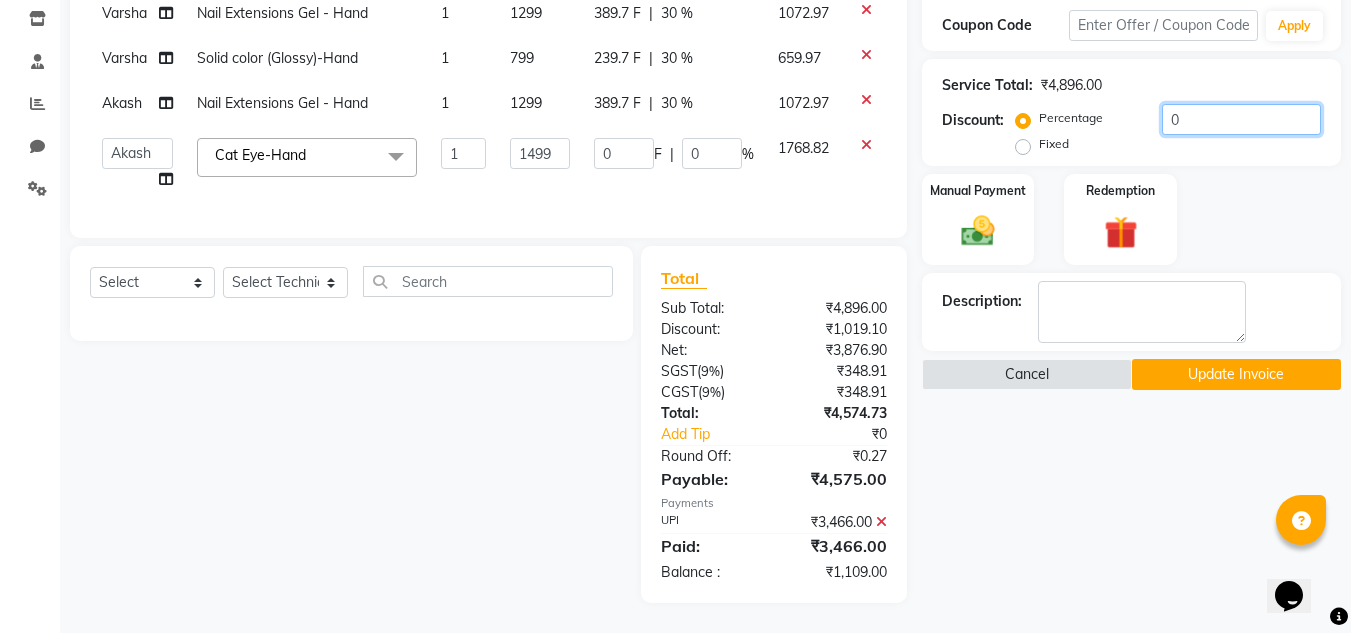 click on "0" 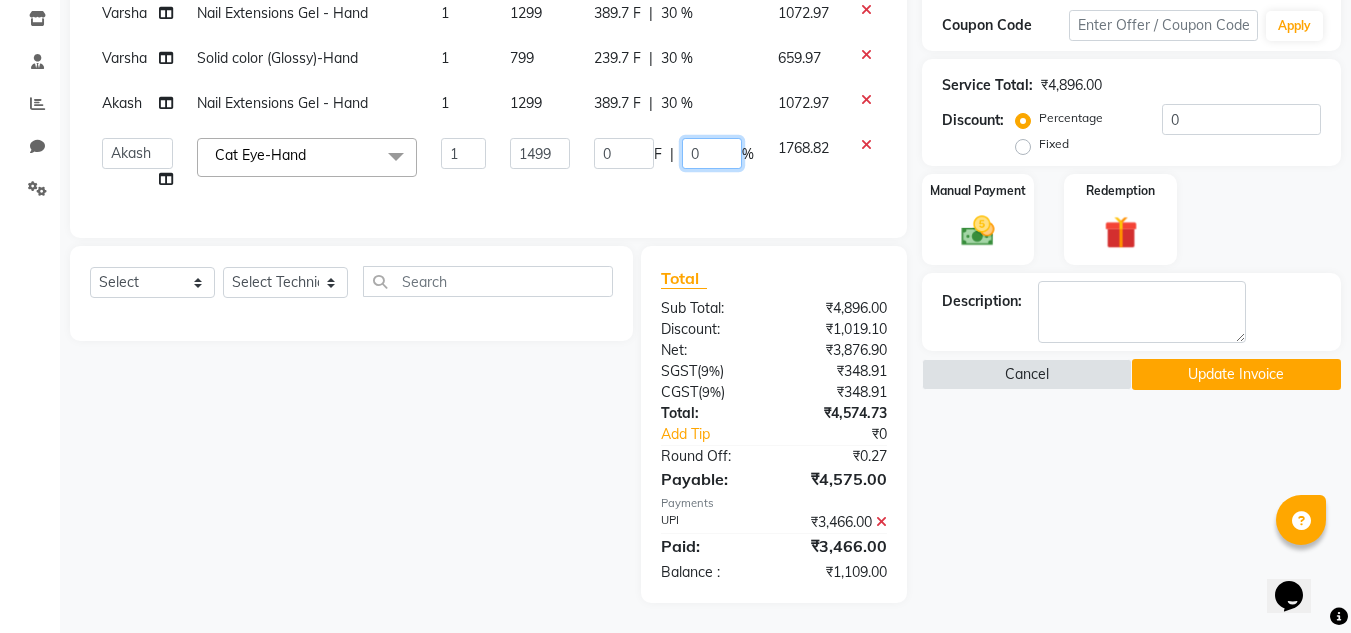 click on "0" 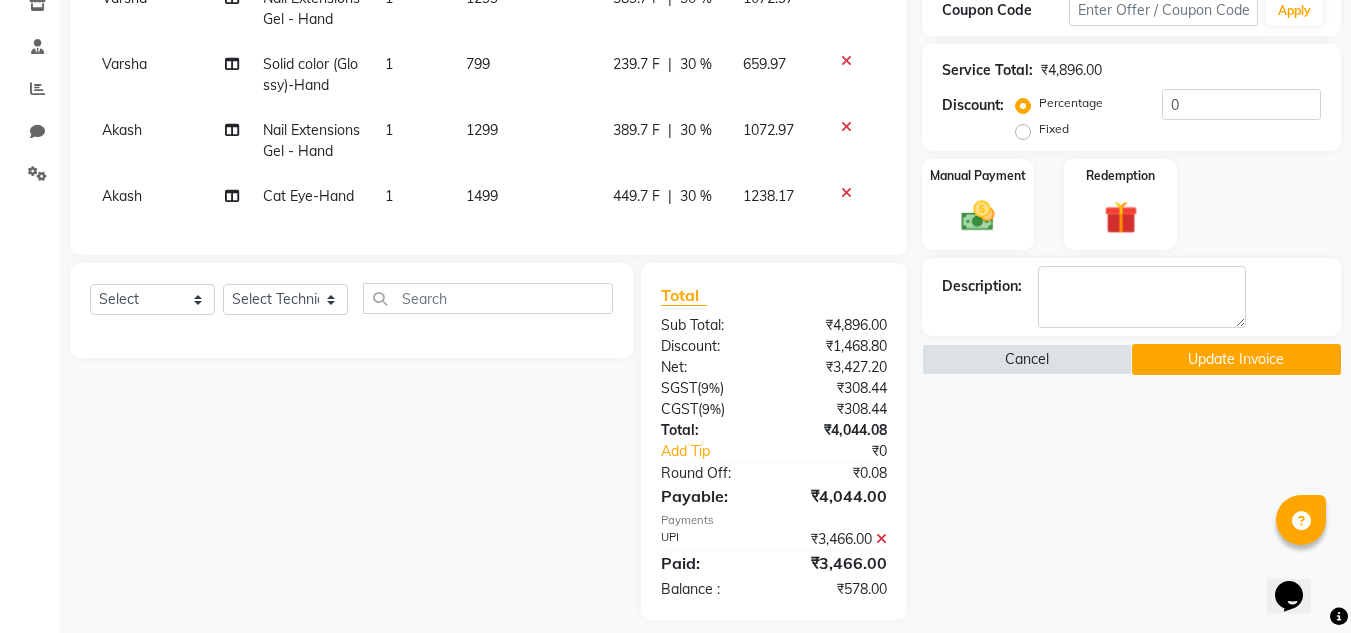 click on "Name: Sm  Membership:  No Active Membership  Total Visits:  1 Card on file:  0 Last Visit:   13-07-2025 Points:   0  Coupon Code Apply Service Total:  ₹4,896.00  Discount:  Percentage   Fixed  0 Manual Payment Redemption Description:                   Cancel   Update Invoice" 